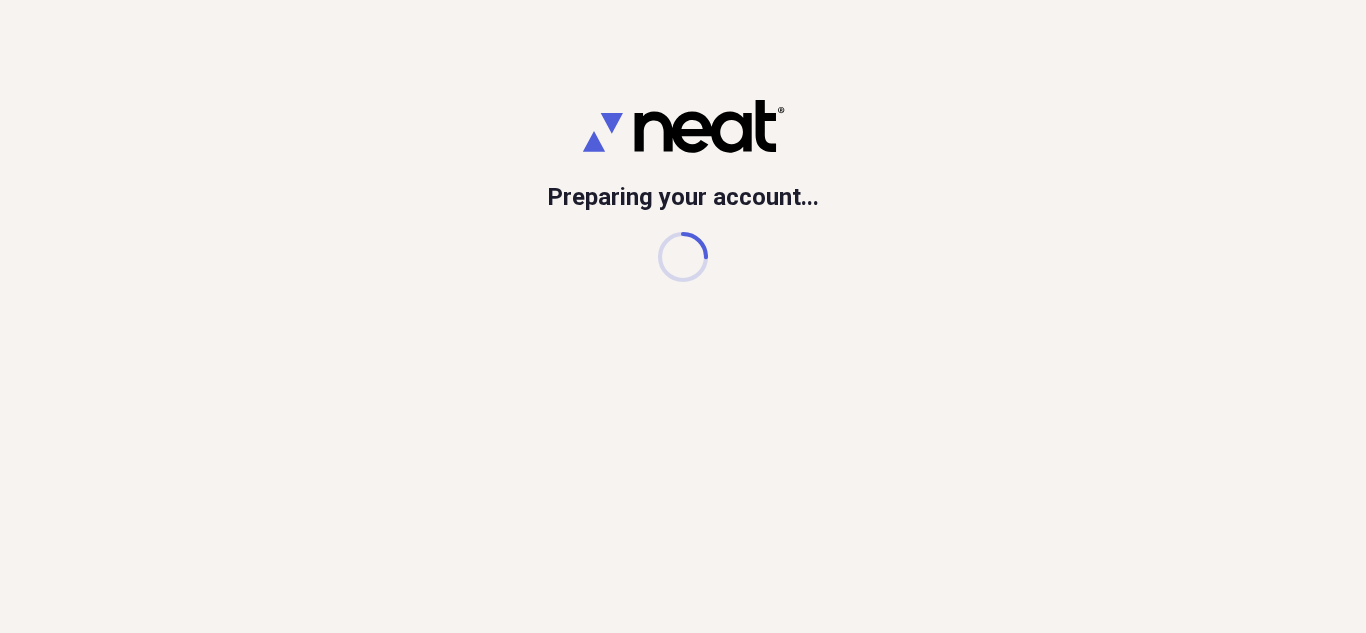 scroll, scrollTop: 0, scrollLeft: 0, axis: both 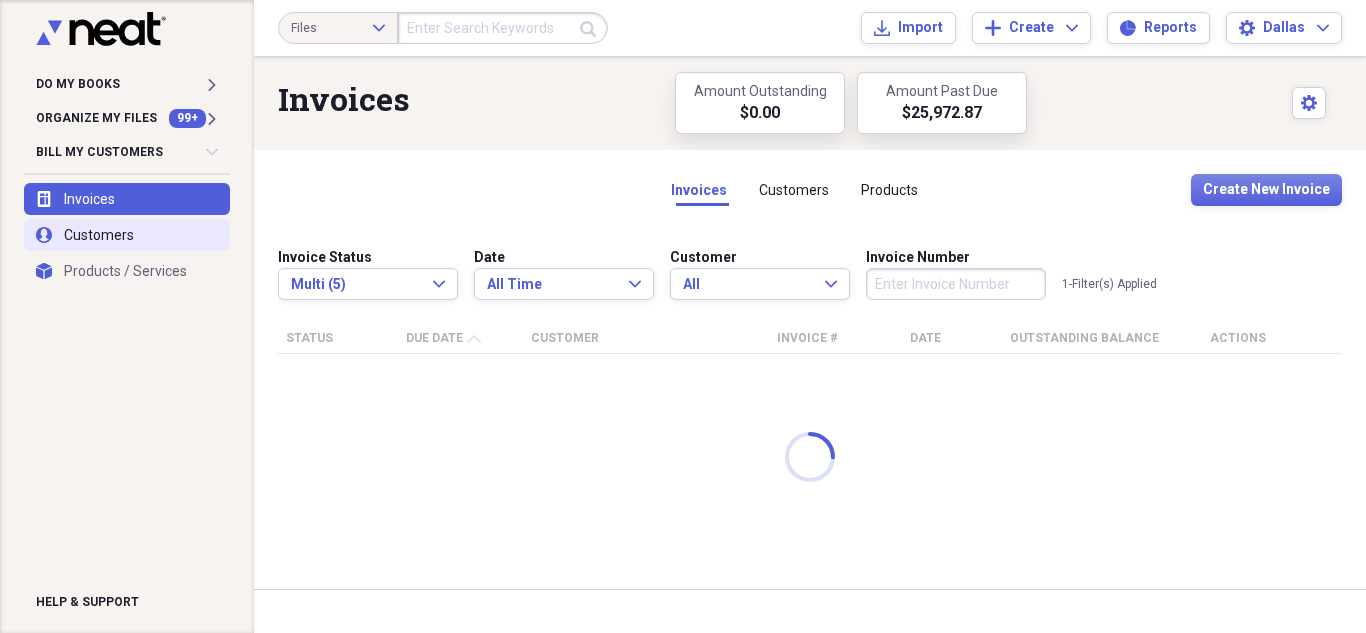 click on "user Customers" at bounding box center (127, 235) 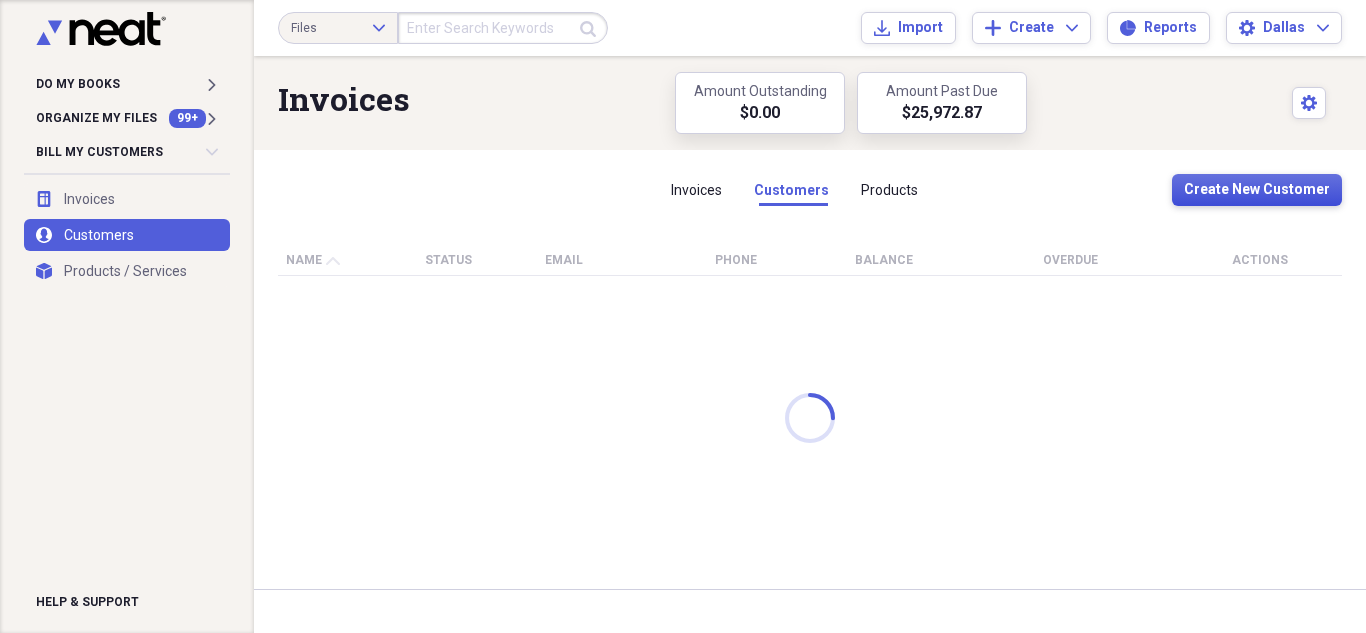 click on "Create New Customer" at bounding box center (1257, 190) 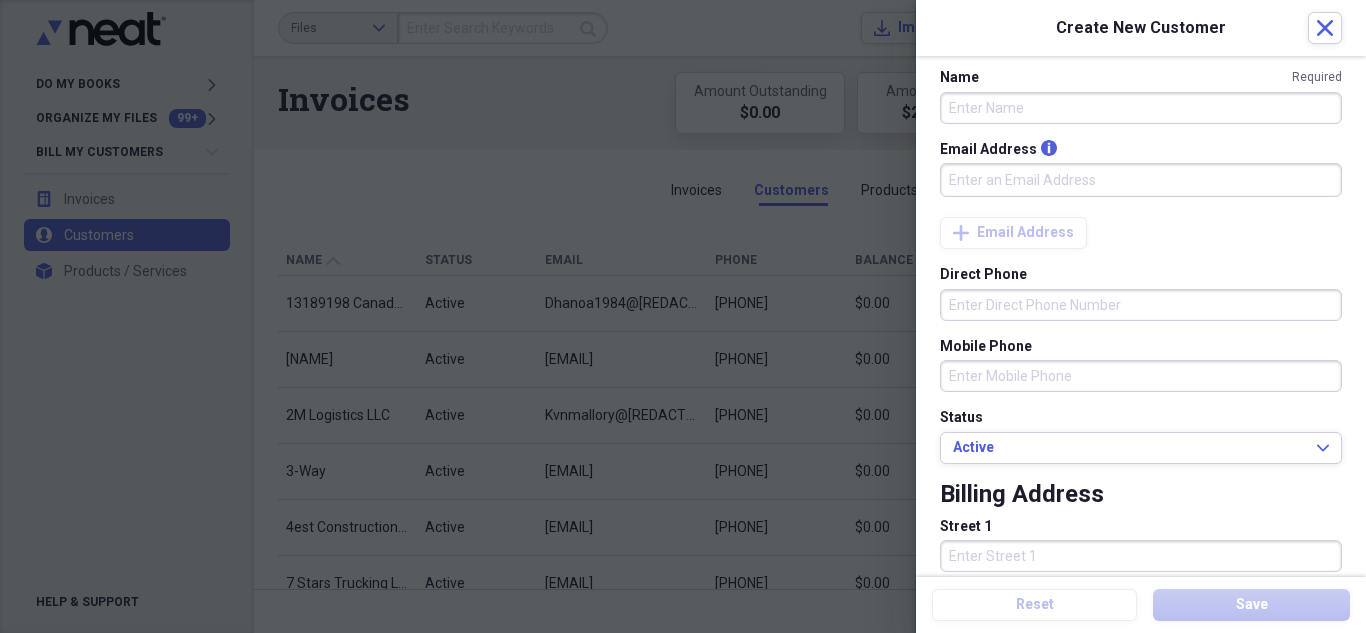 click on "Name Required" at bounding box center [1141, 108] 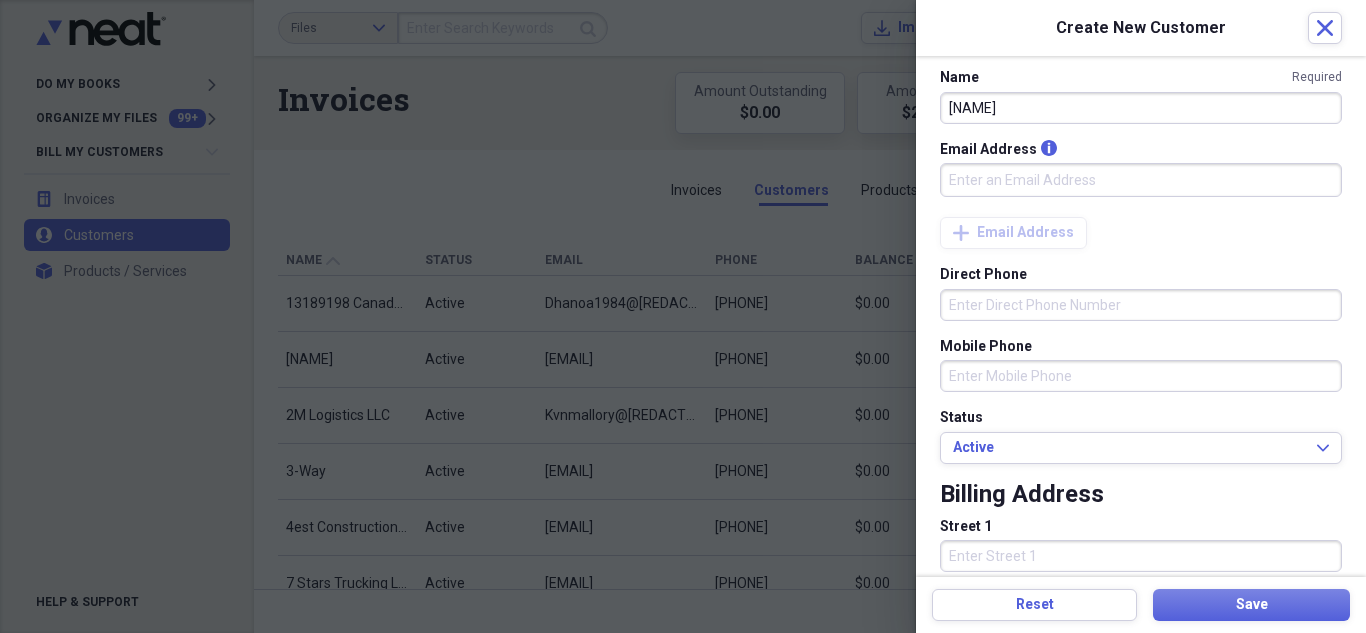 type on "[NAME]" 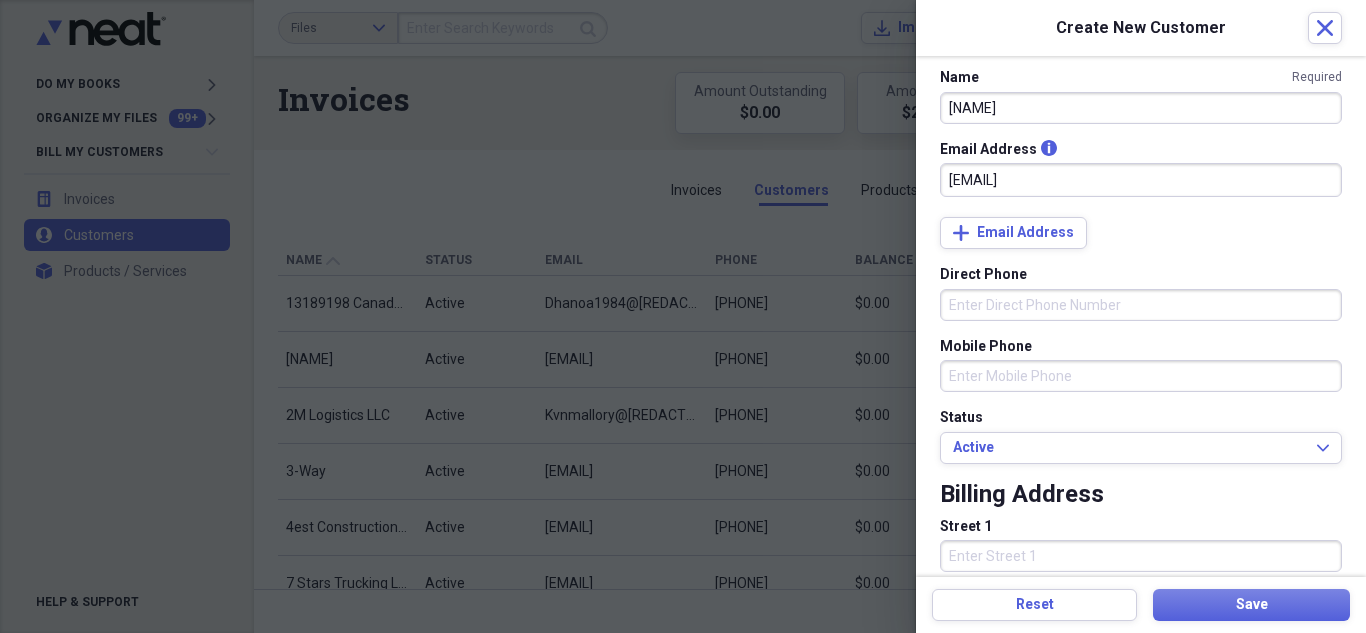 type on "[EMAIL]" 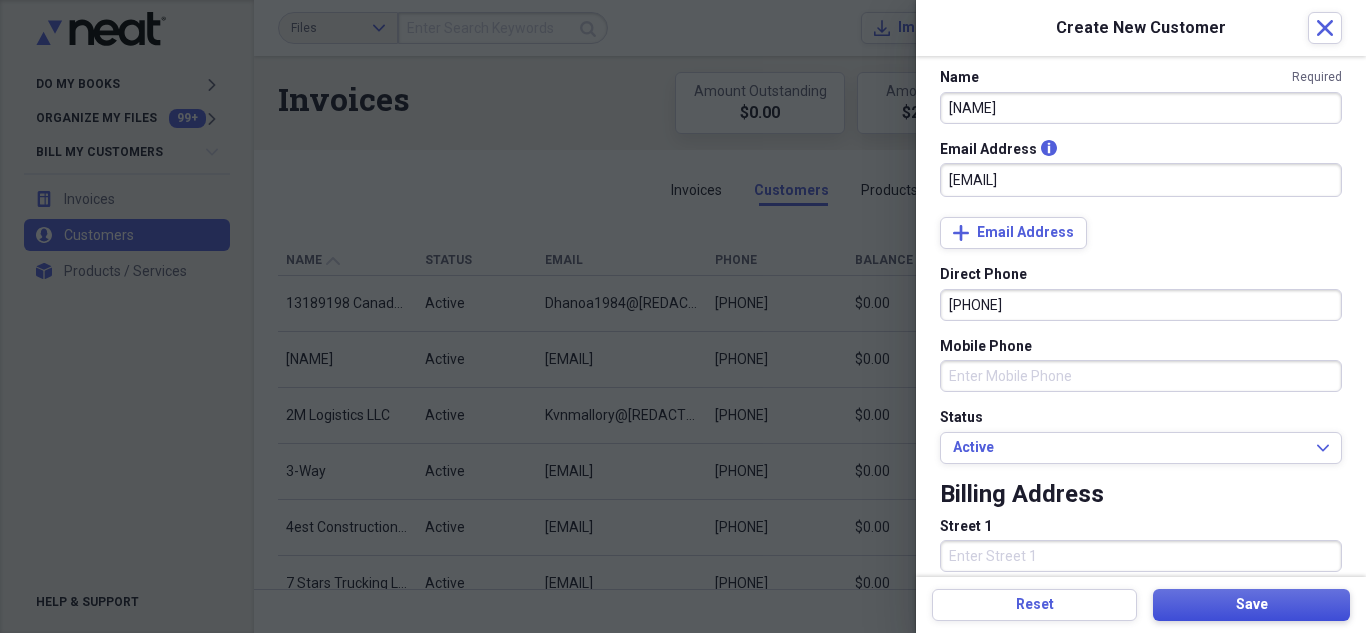 type on "[PHONE]" 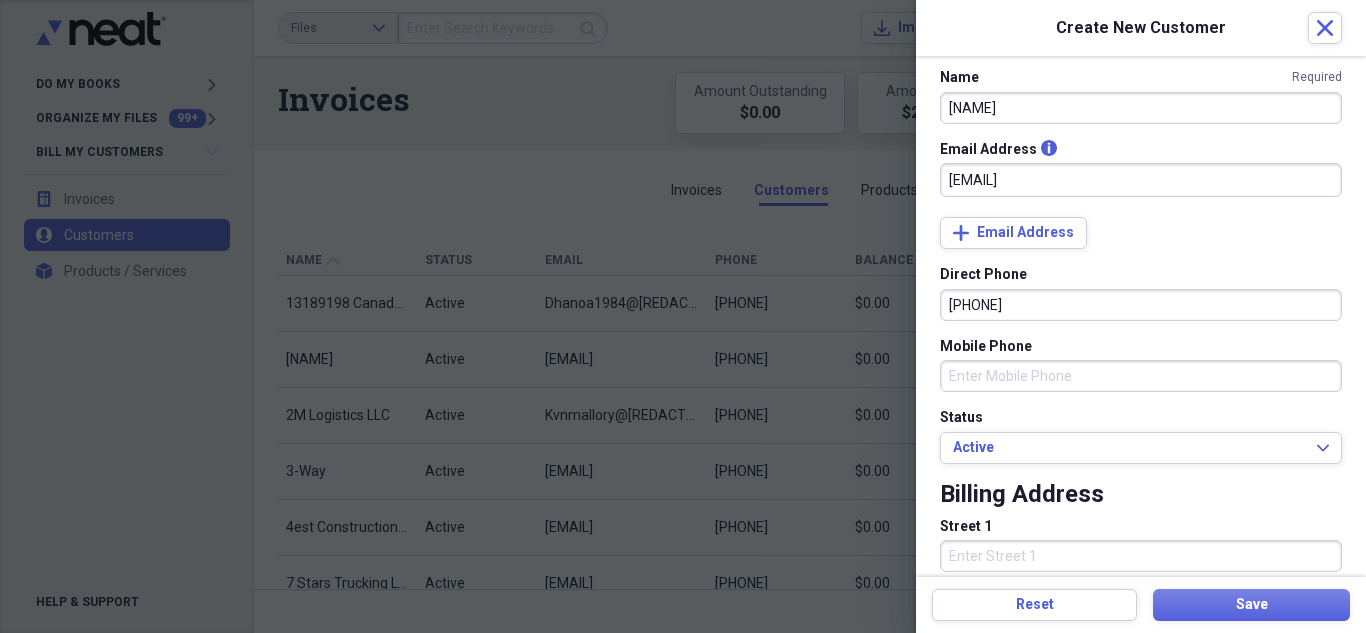 type 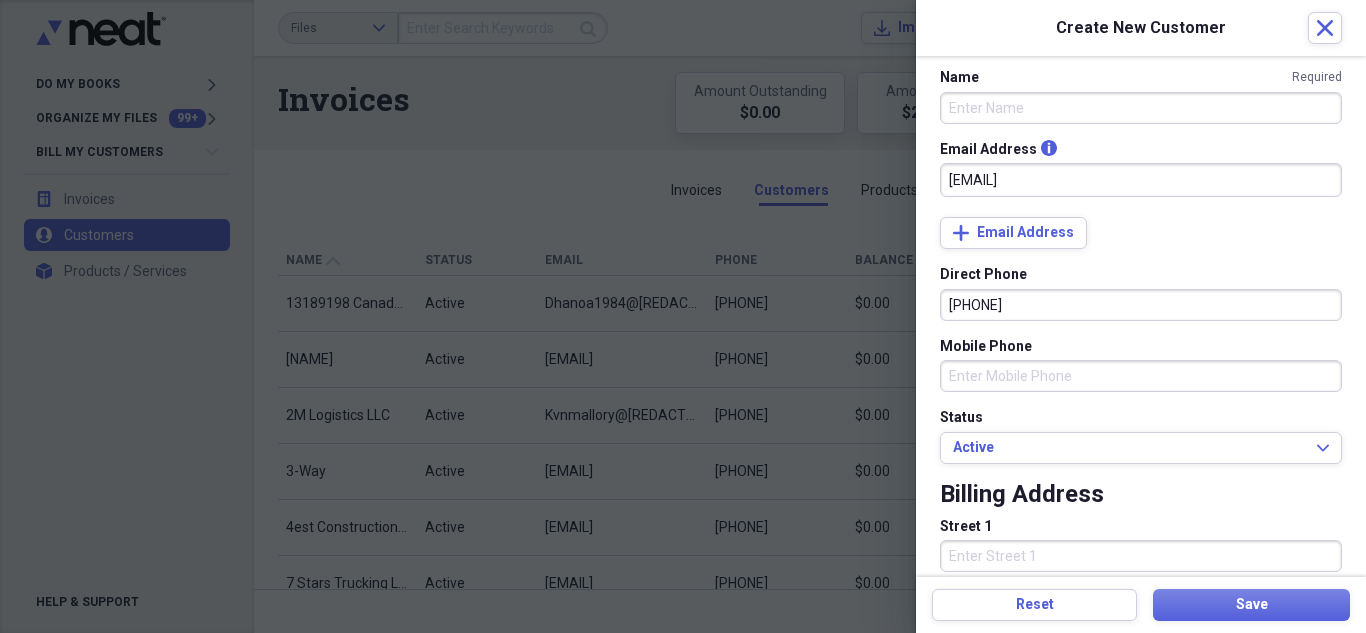 type 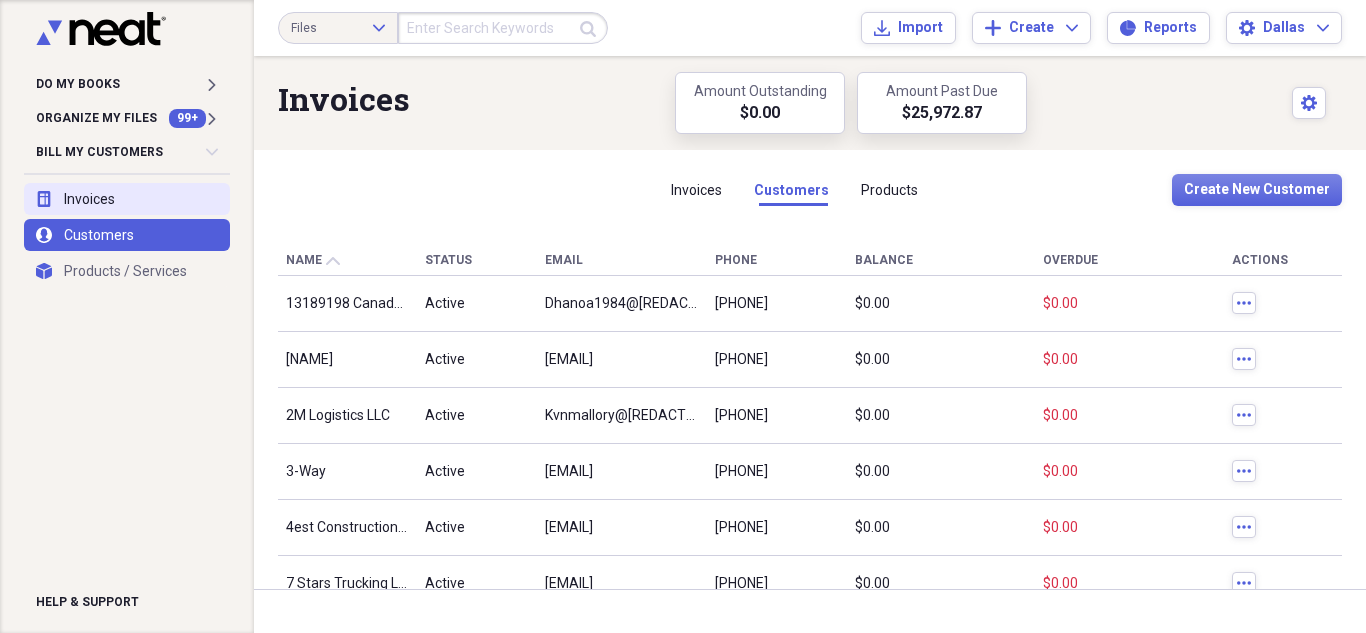click on "invoices Invoices" at bounding box center (127, 199) 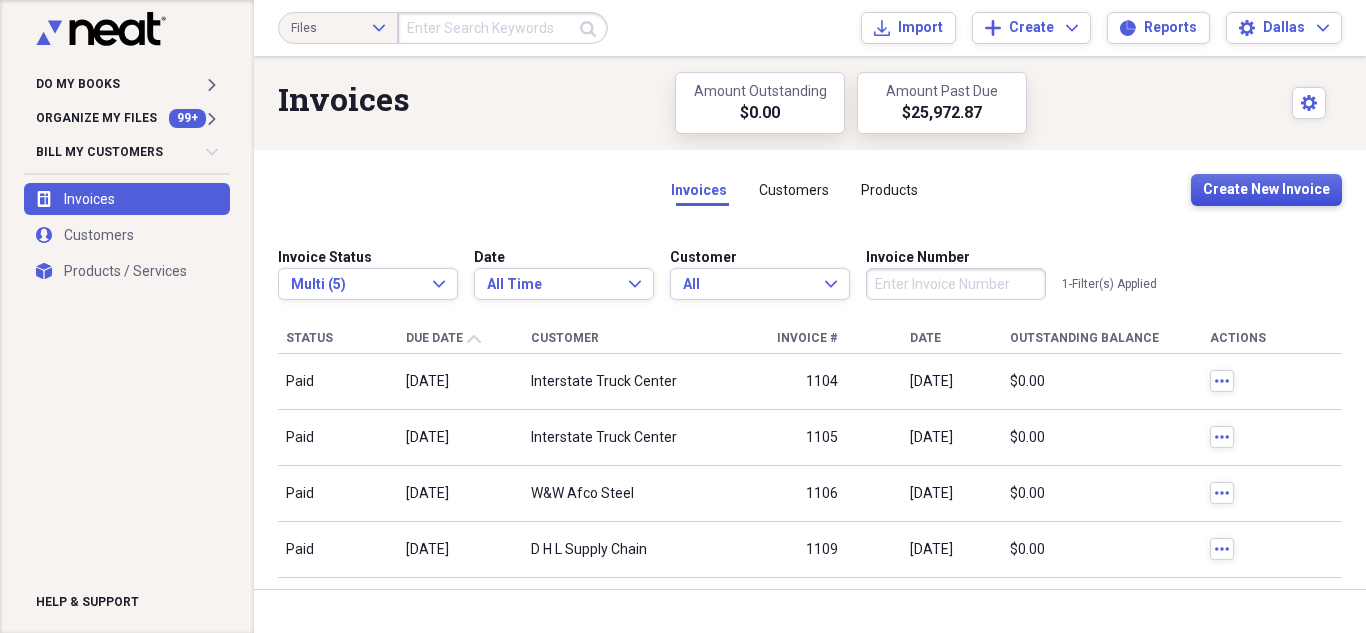 click on "Create New Invoice" at bounding box center [1266, 190] 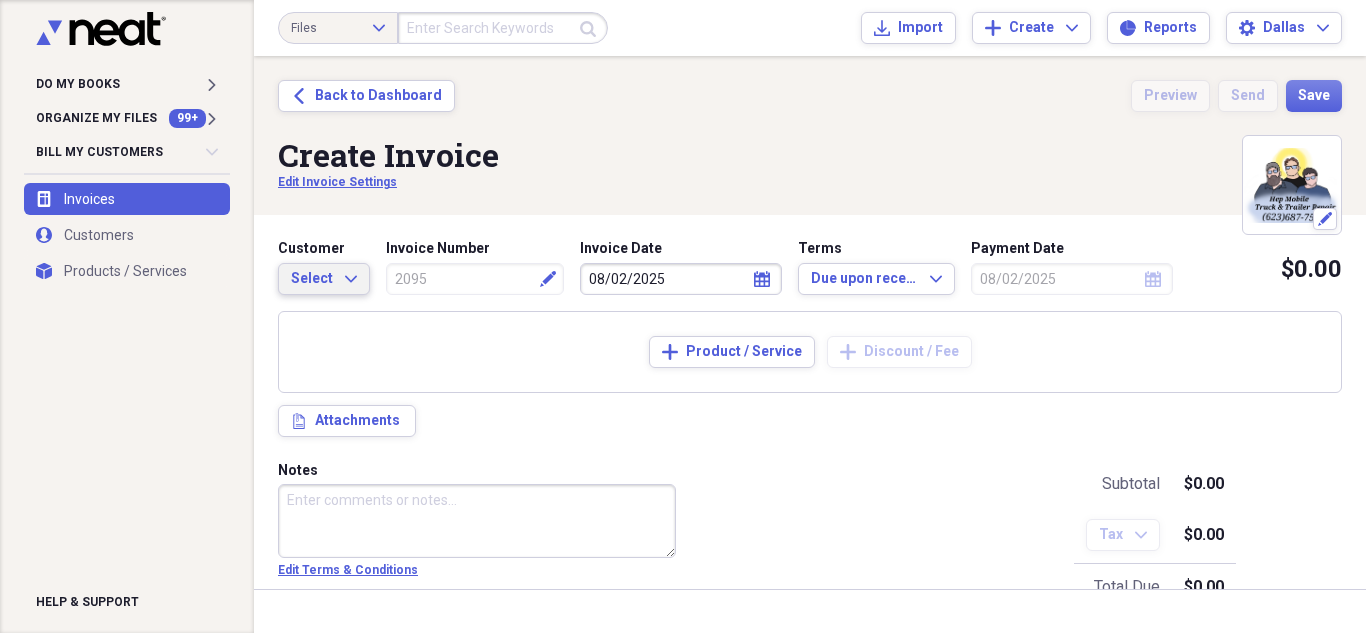 click on "Expand" 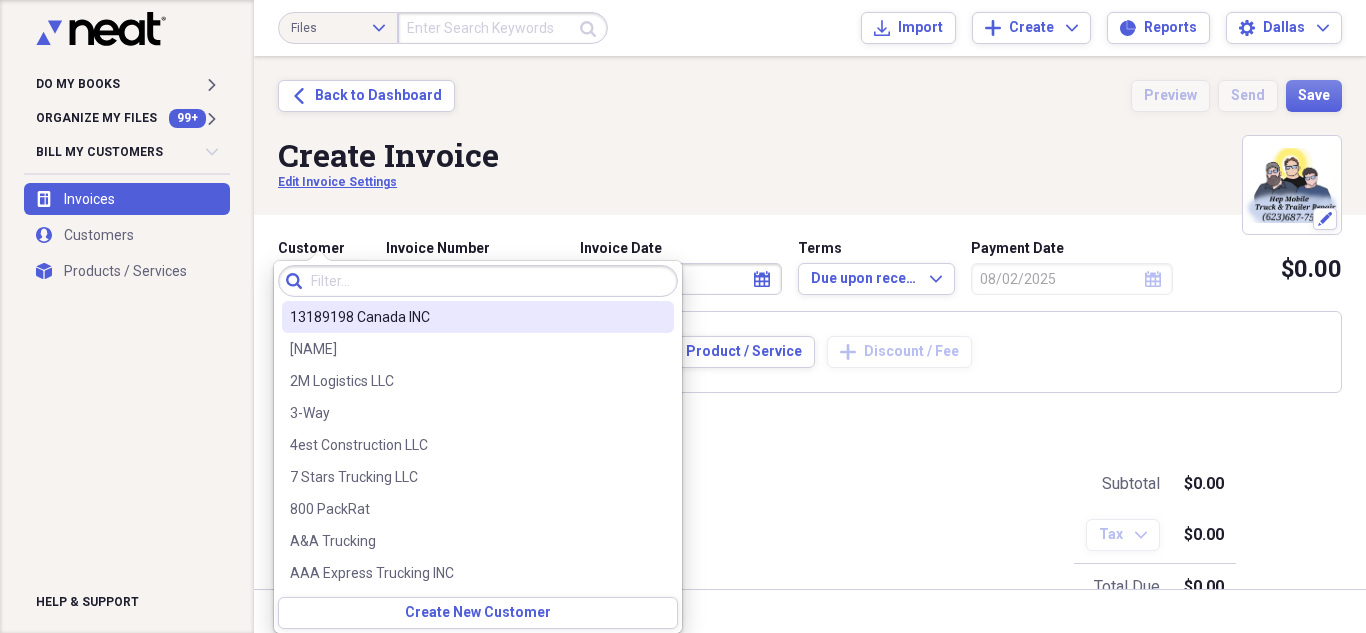 click at bounding box center (478, 281) 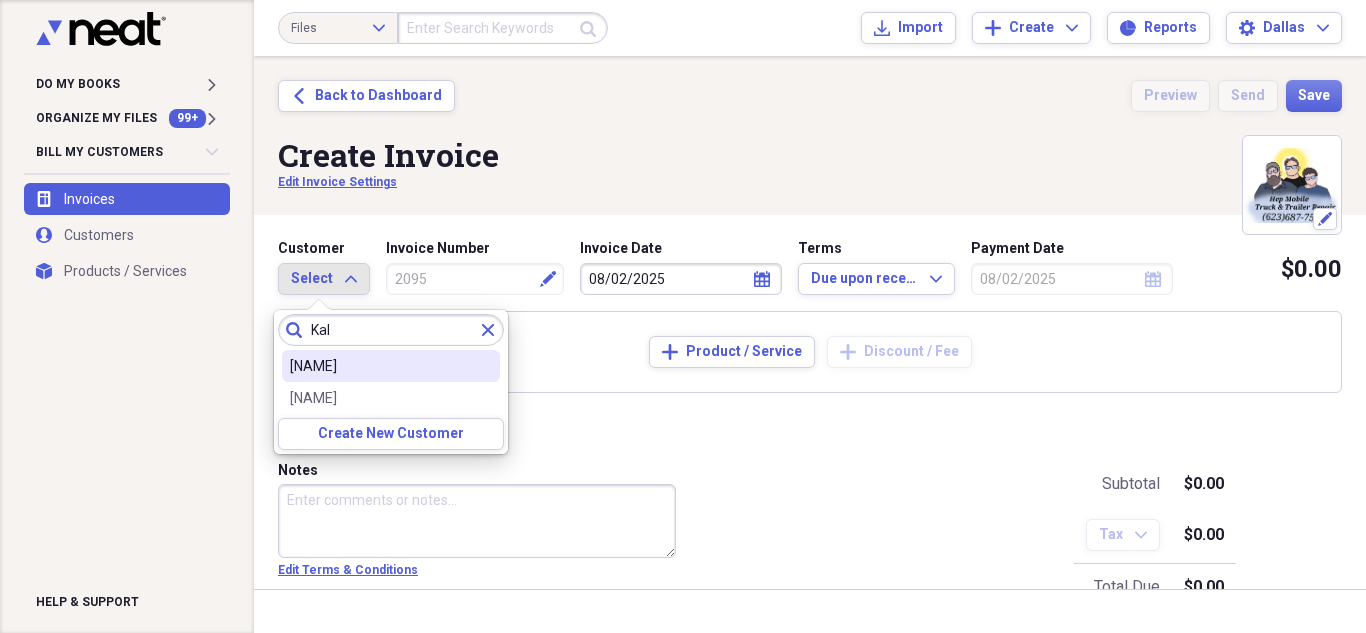 type on "Kal" 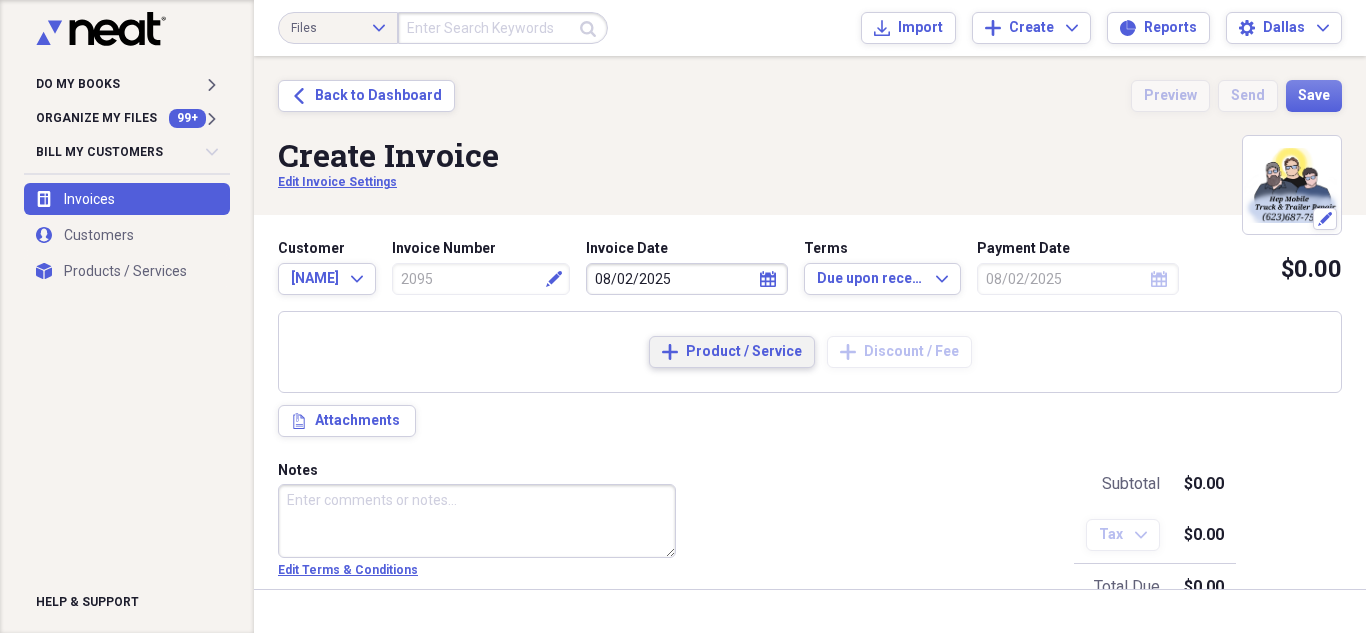 click on "Product / Service" at bounding box center (744, 352) 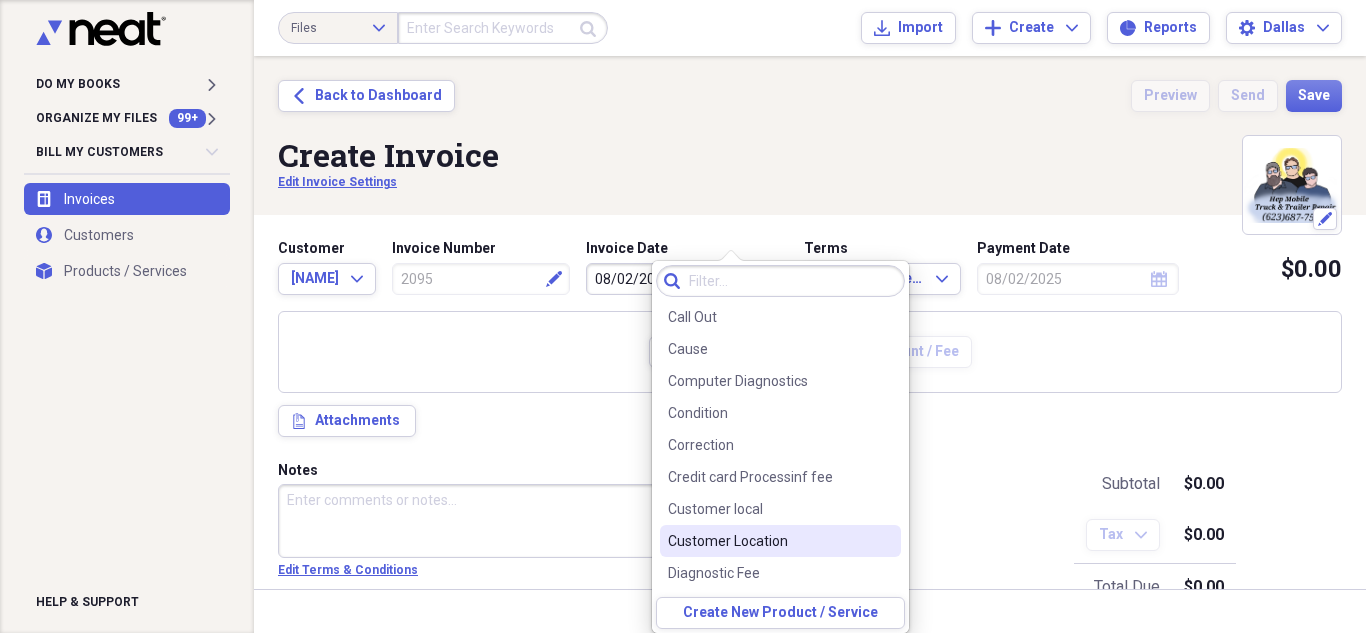 click on "Customer Location" at bounding box center [768, 541] 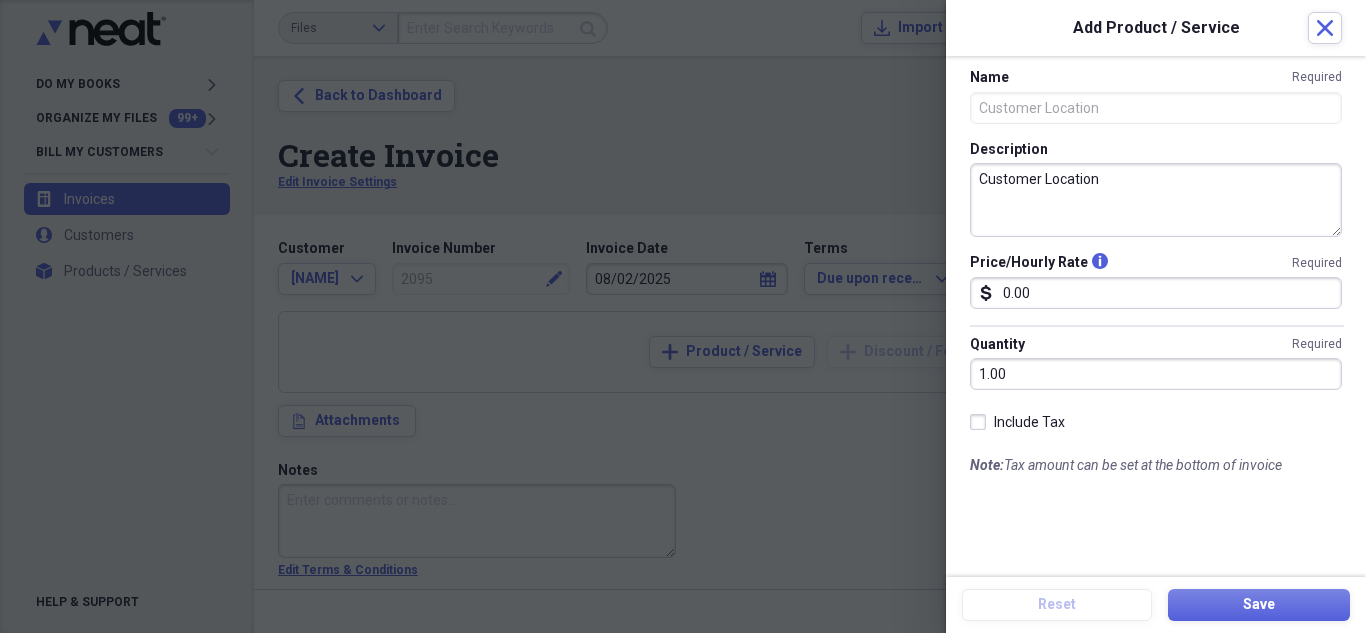 click on "Customer Location" at bounding box center [1156, 200] 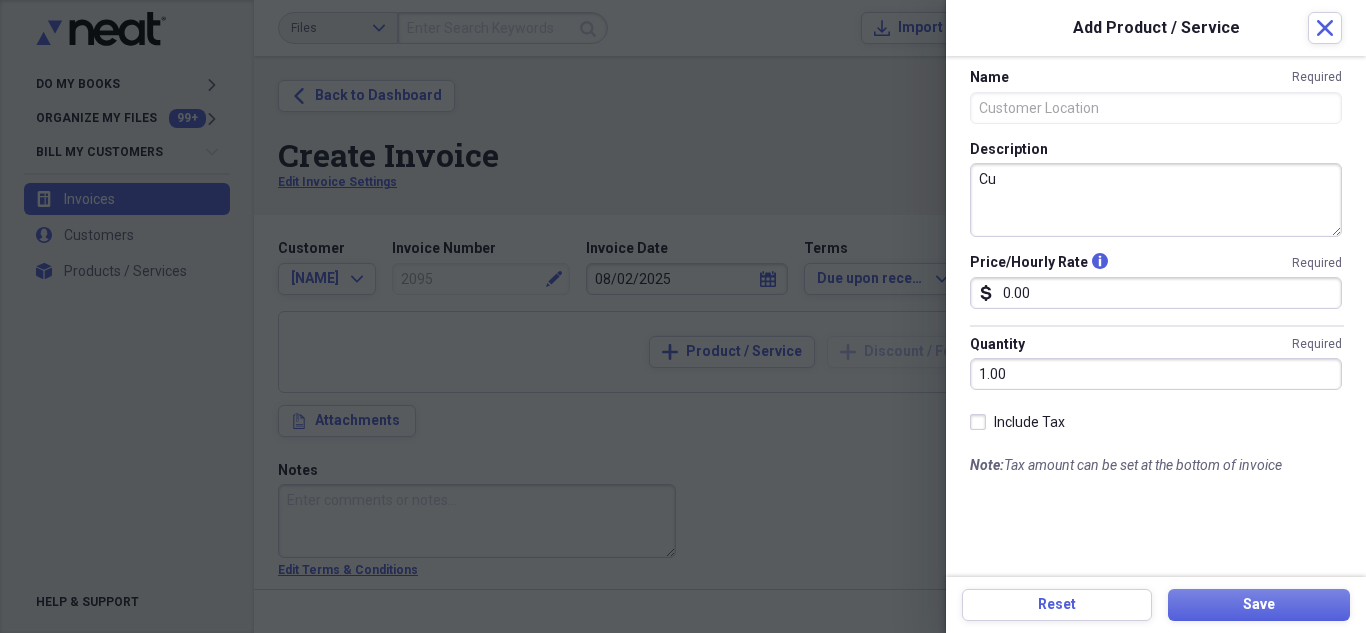 type on "C" 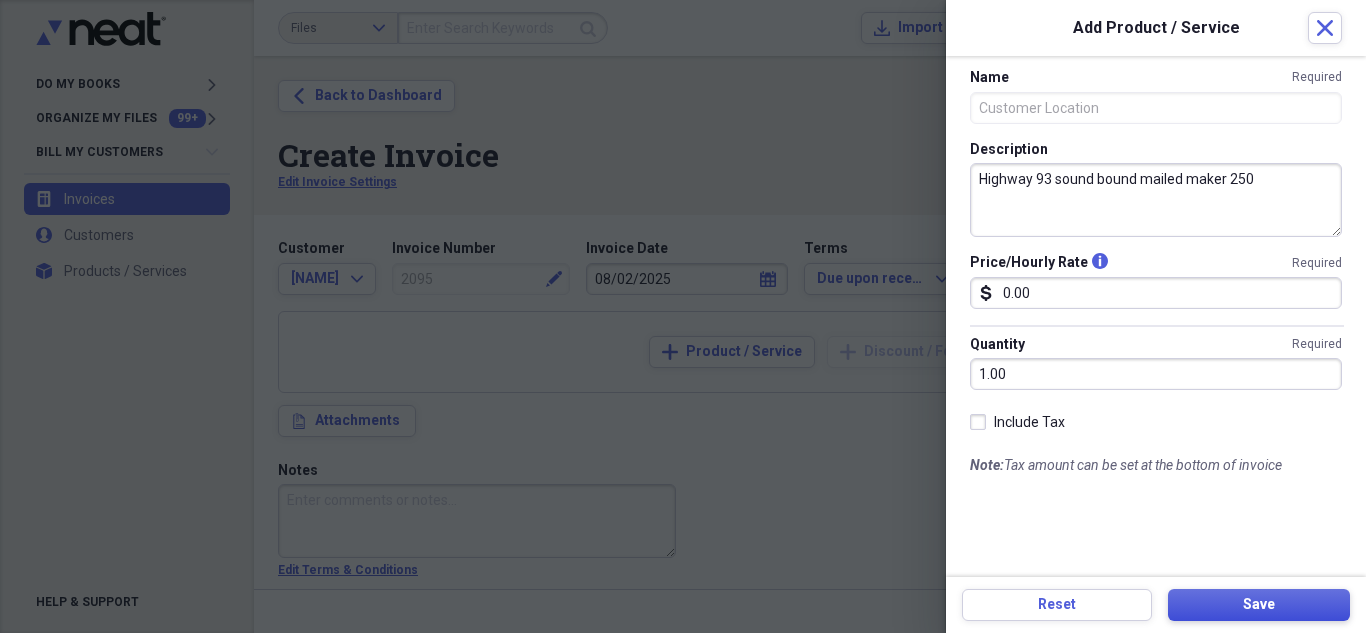 click on "Save" at bounding box center [1259, 605] 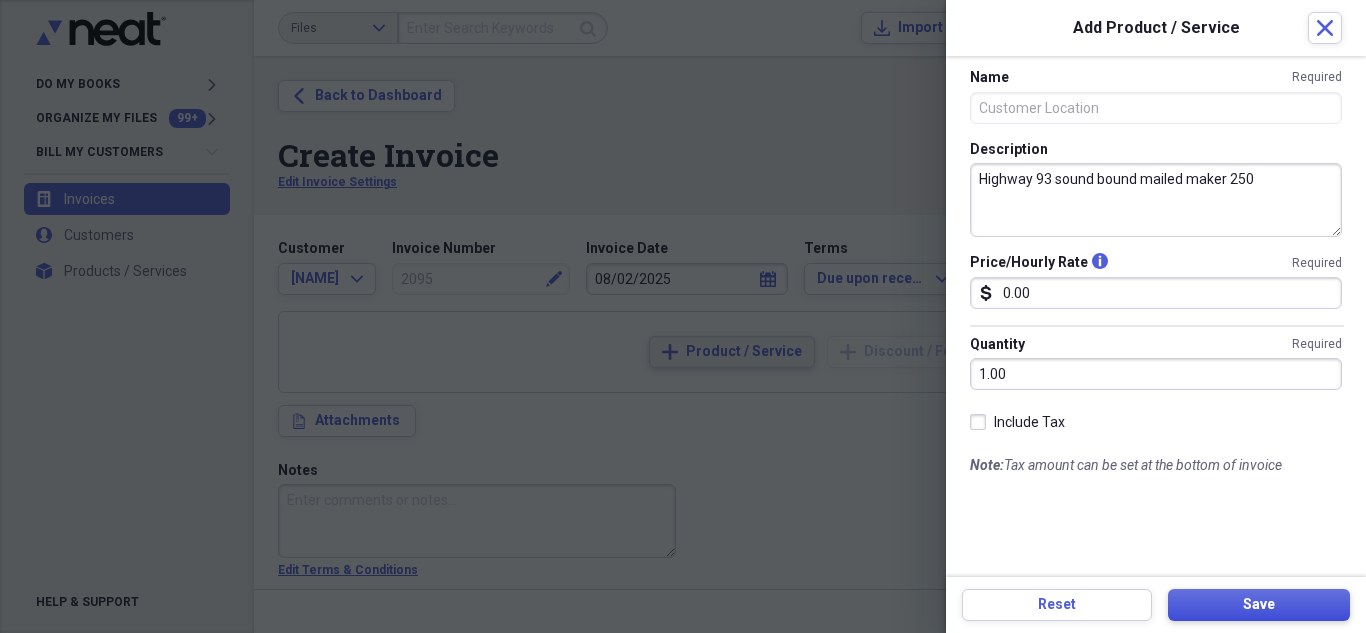 type on "Customer Location" 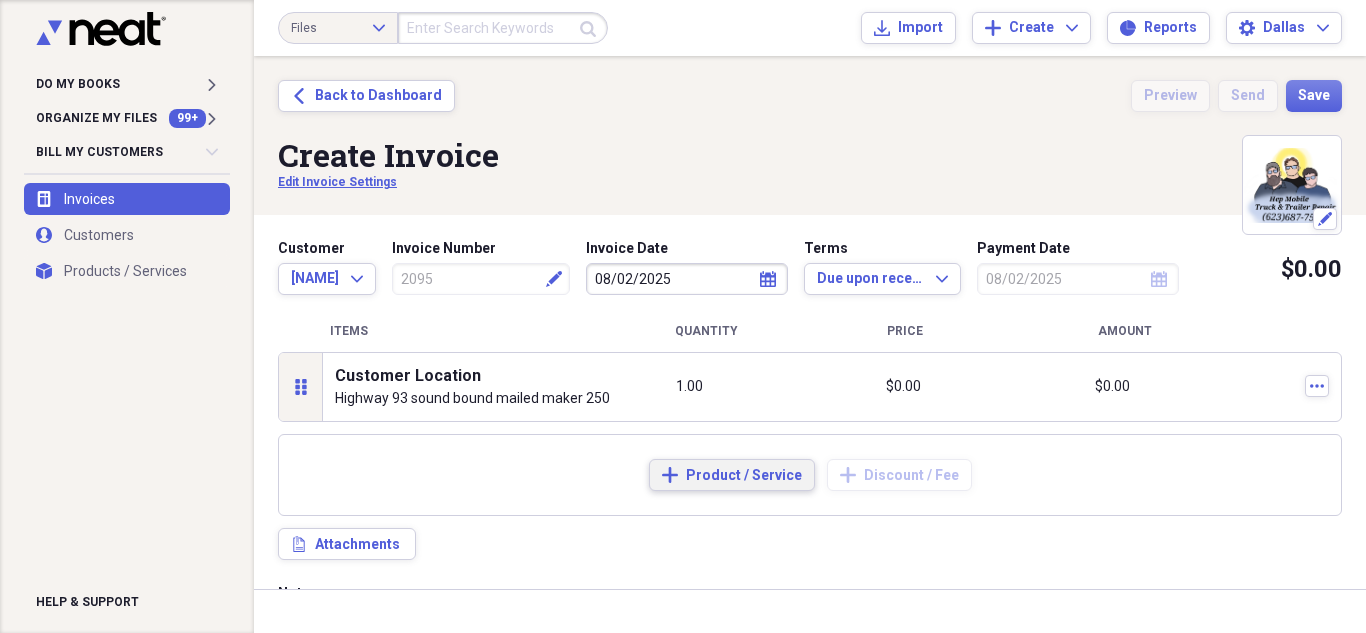 click on "Product / Service" at bounding box center (744, 476) 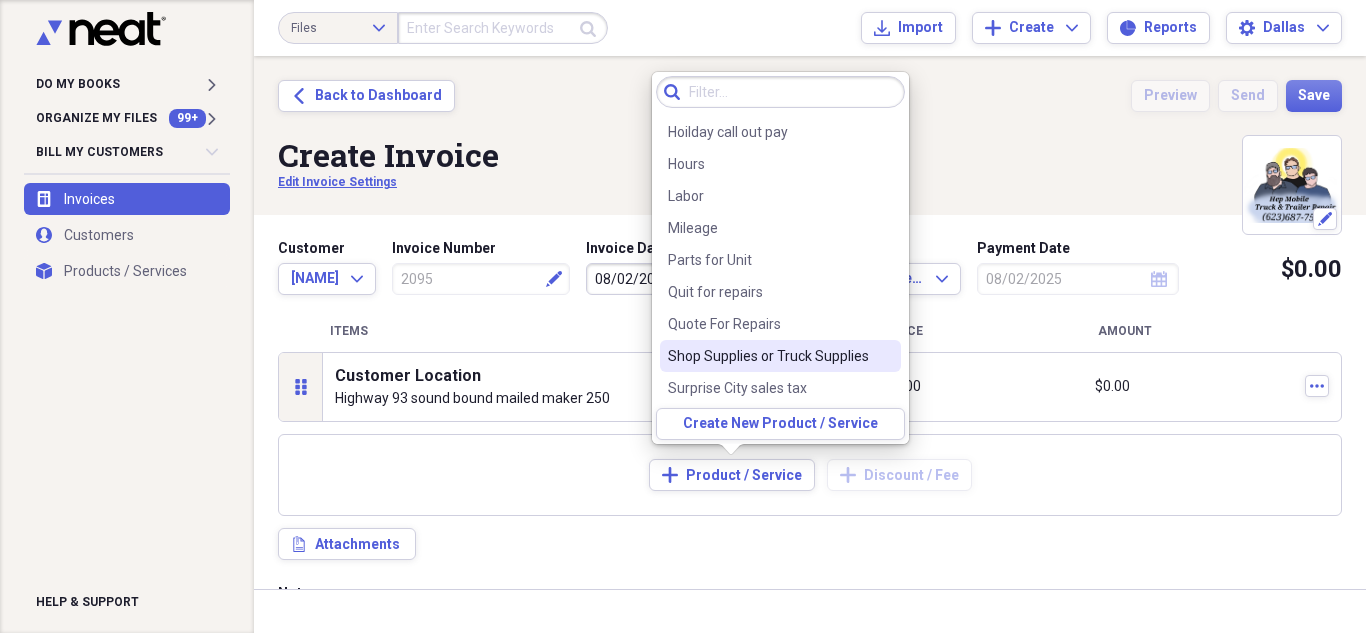 scroll, scrollTop: 412, scrollLeft: 0, axis: vertical 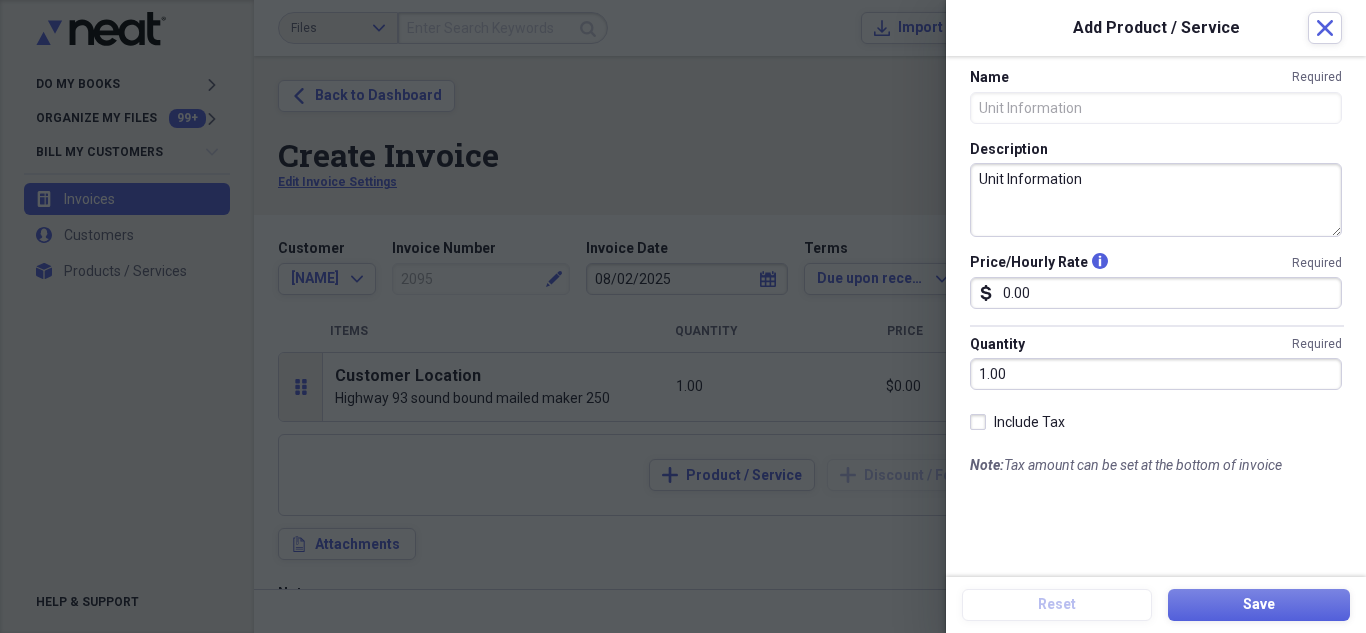click on "Unit Information" at bounding box center (1156, 200) 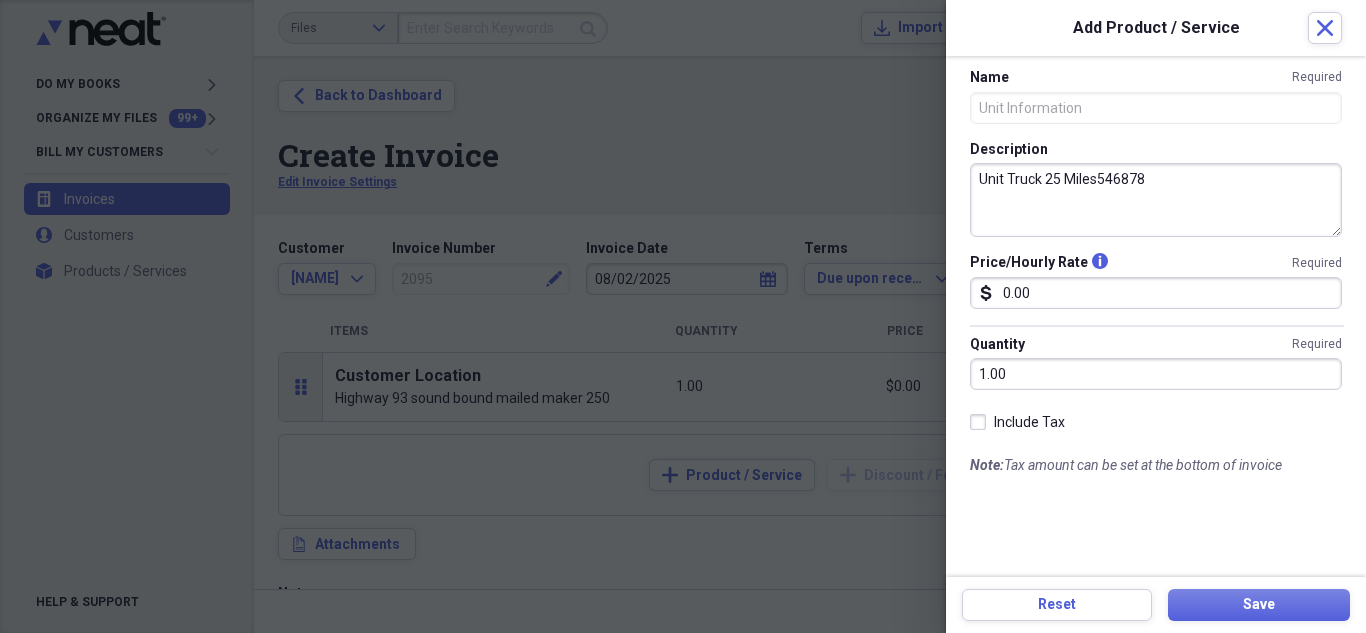 click on "Unit Truck 25 Miles546878" at bounding box center (1156, 200) 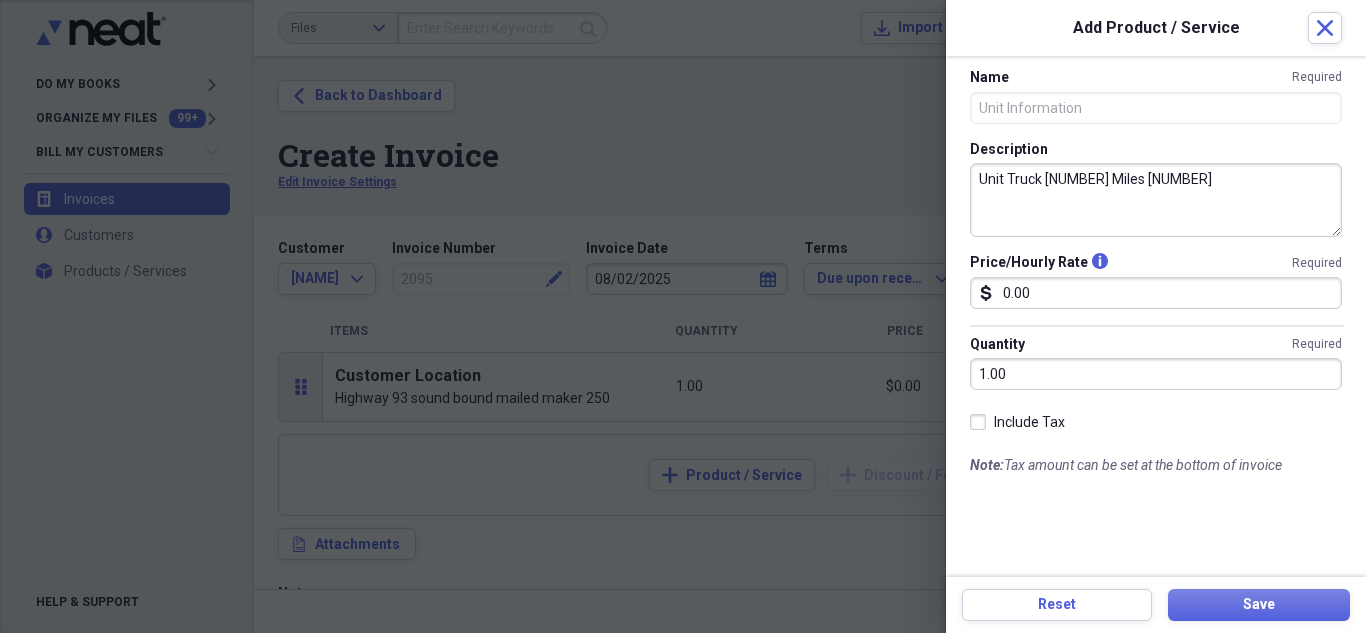 click on "Unit Truck [NUMBER] Miles [NUMBER]" at bounding box center [1156, 200] 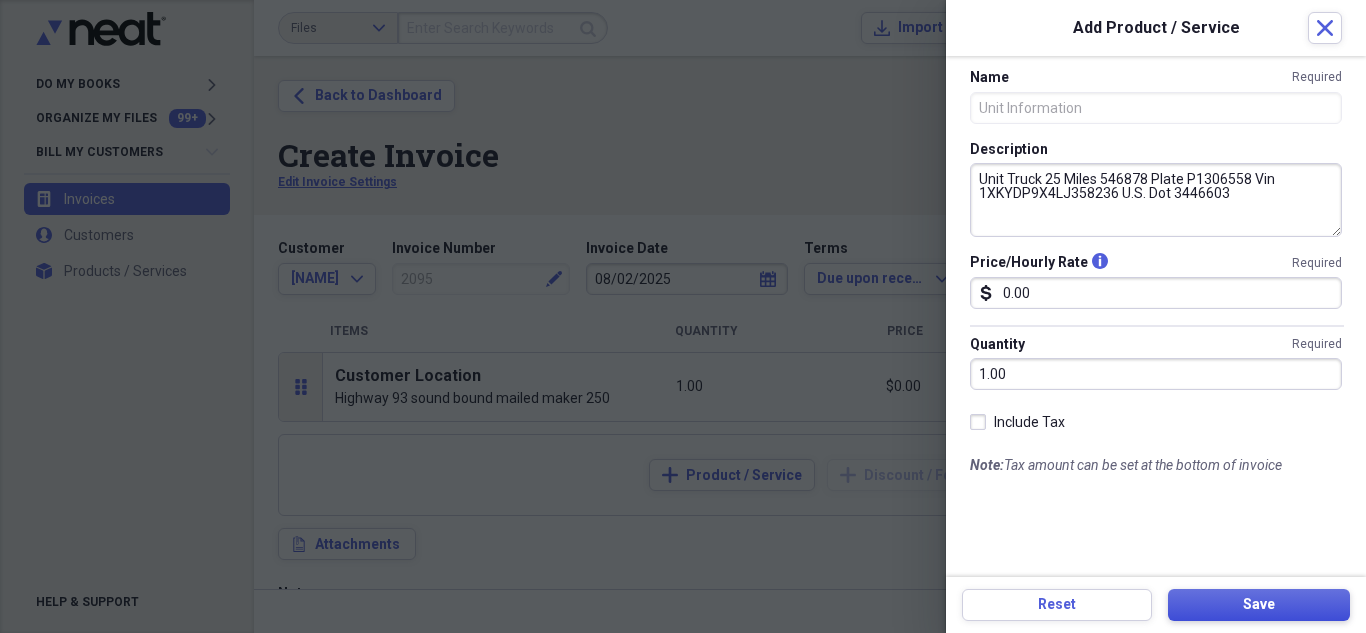 click on "Save" at bounding box center [1259, 605] 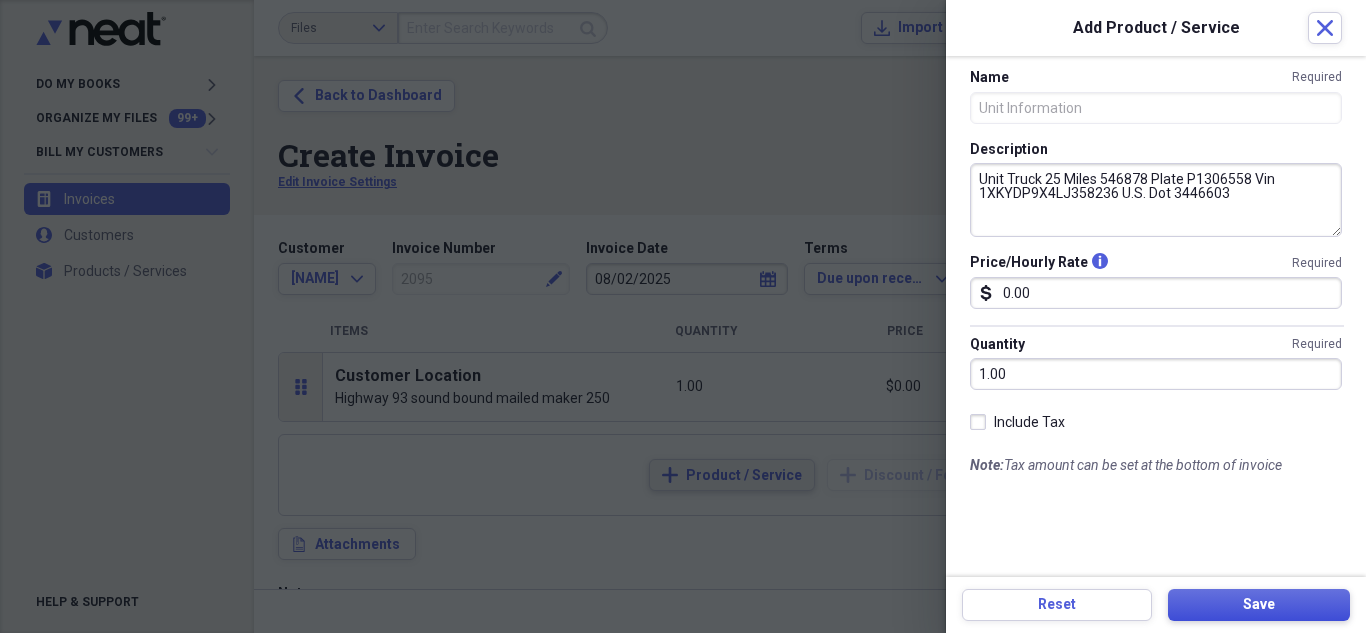 type on "Unit Information" 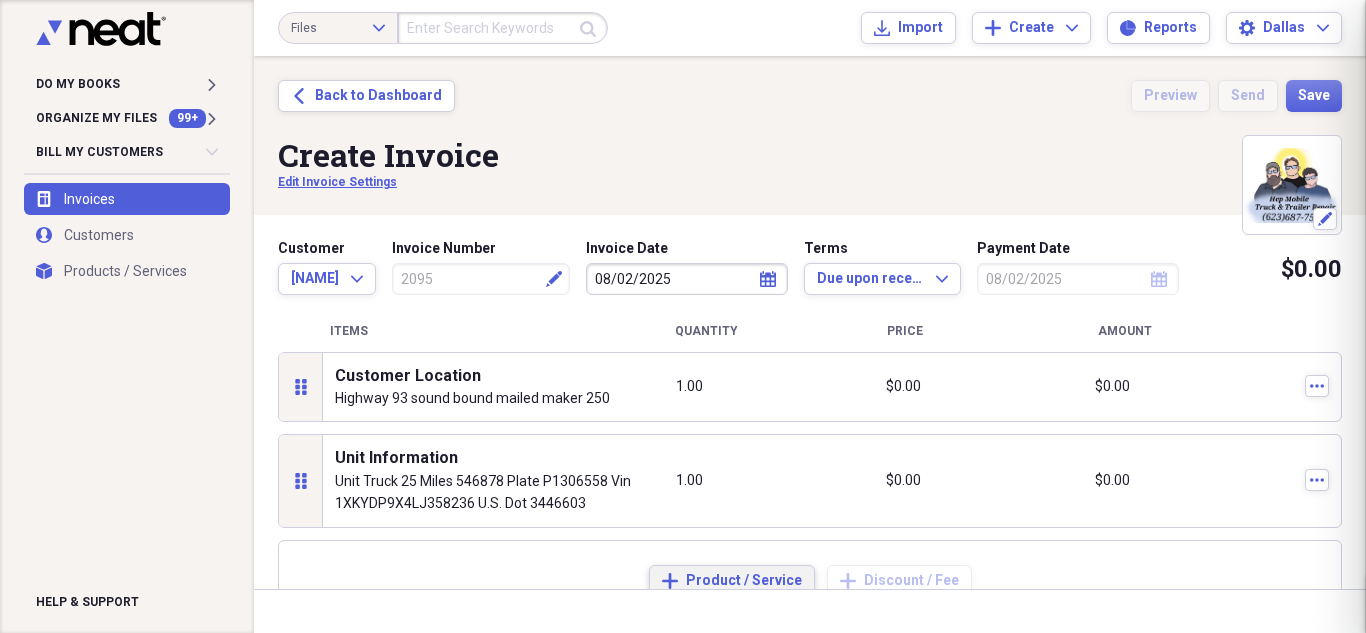 scroll, scrollTop: 8, scrollLeft: 0, axis: vertical 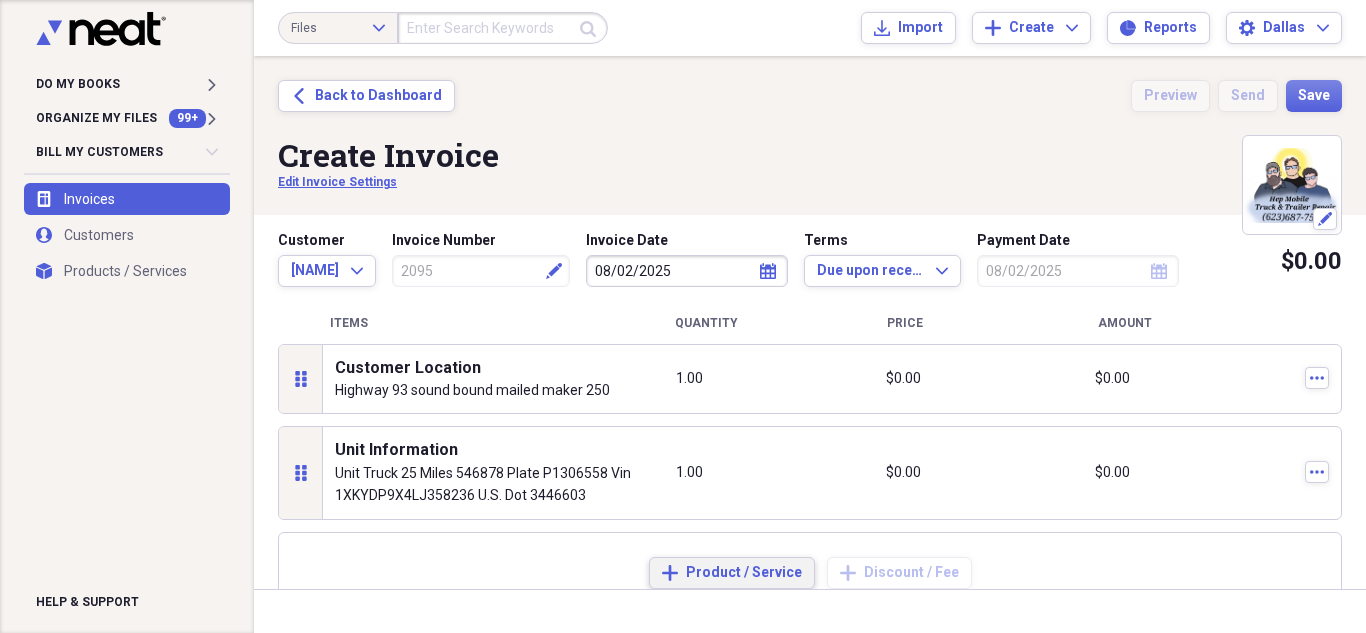 click on "Product / Service" at bounding box center [744, 573] 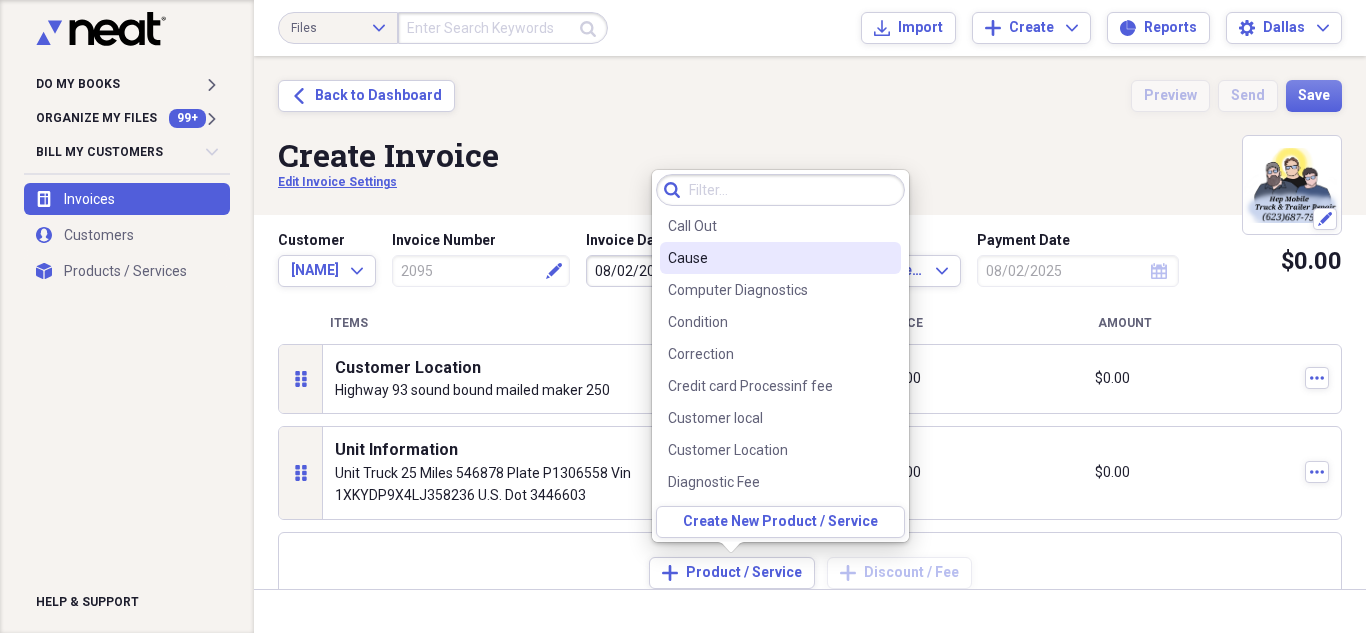 click on "Cause" at bounding box center [768, 258] 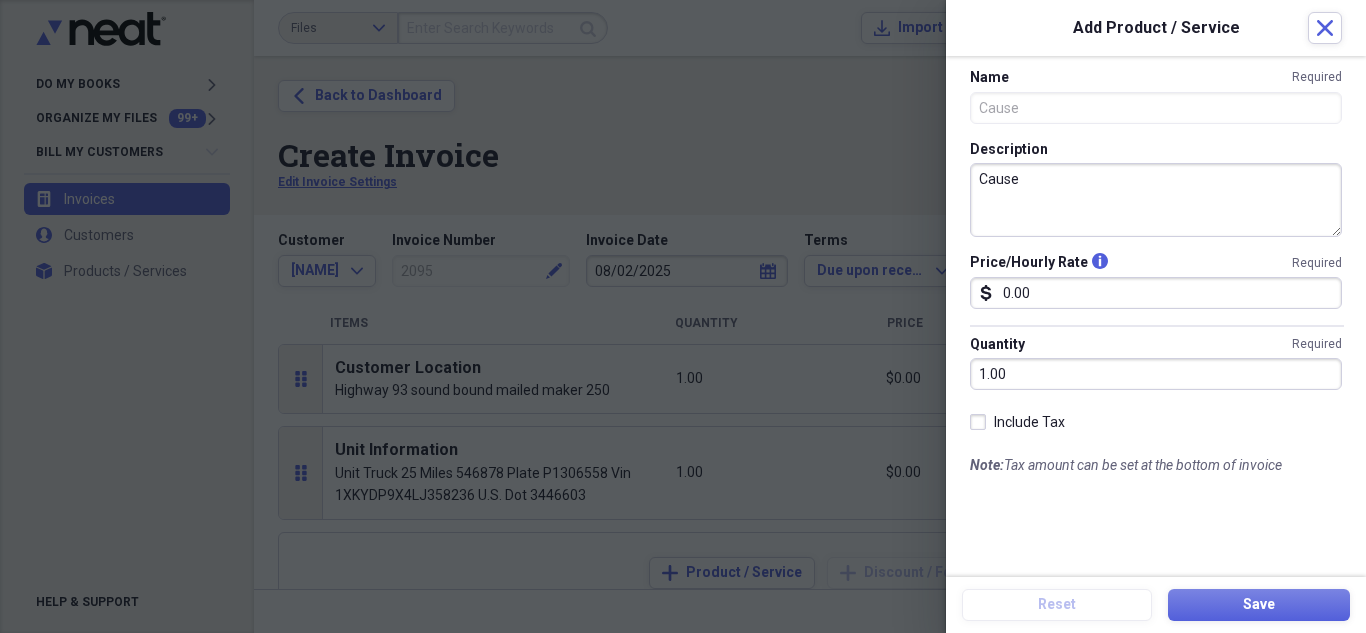click on "Cause" at bounding box center (1156, 200) 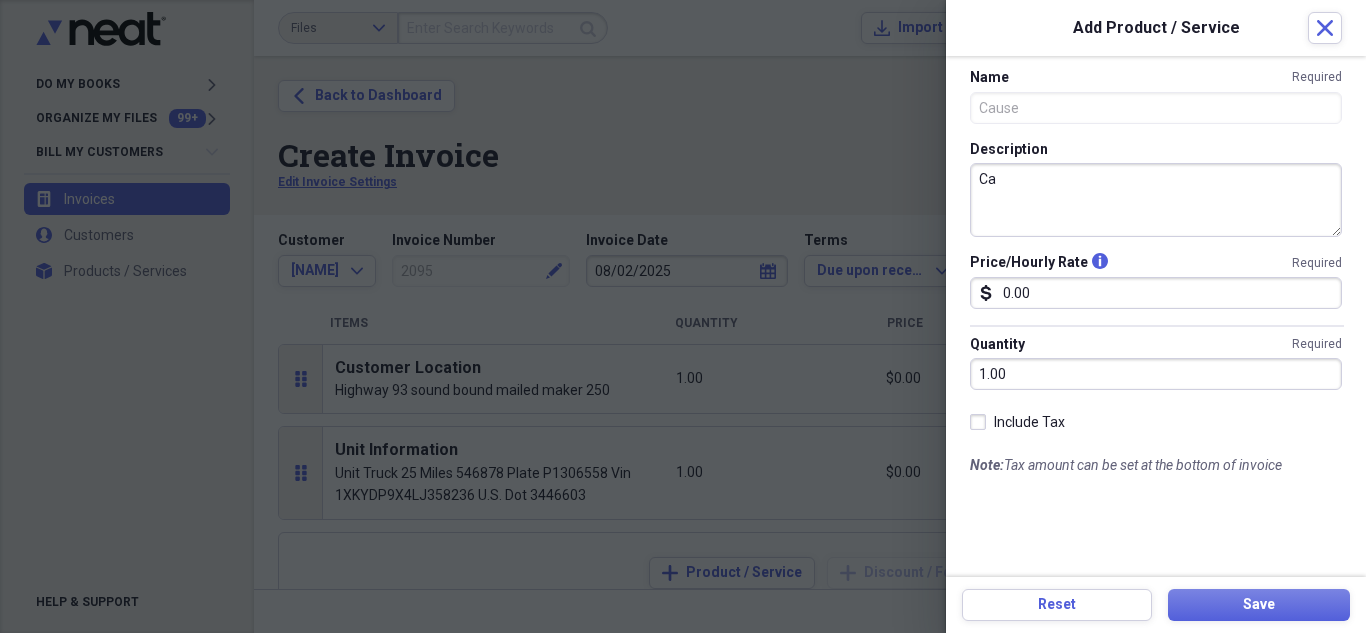 type on "C" 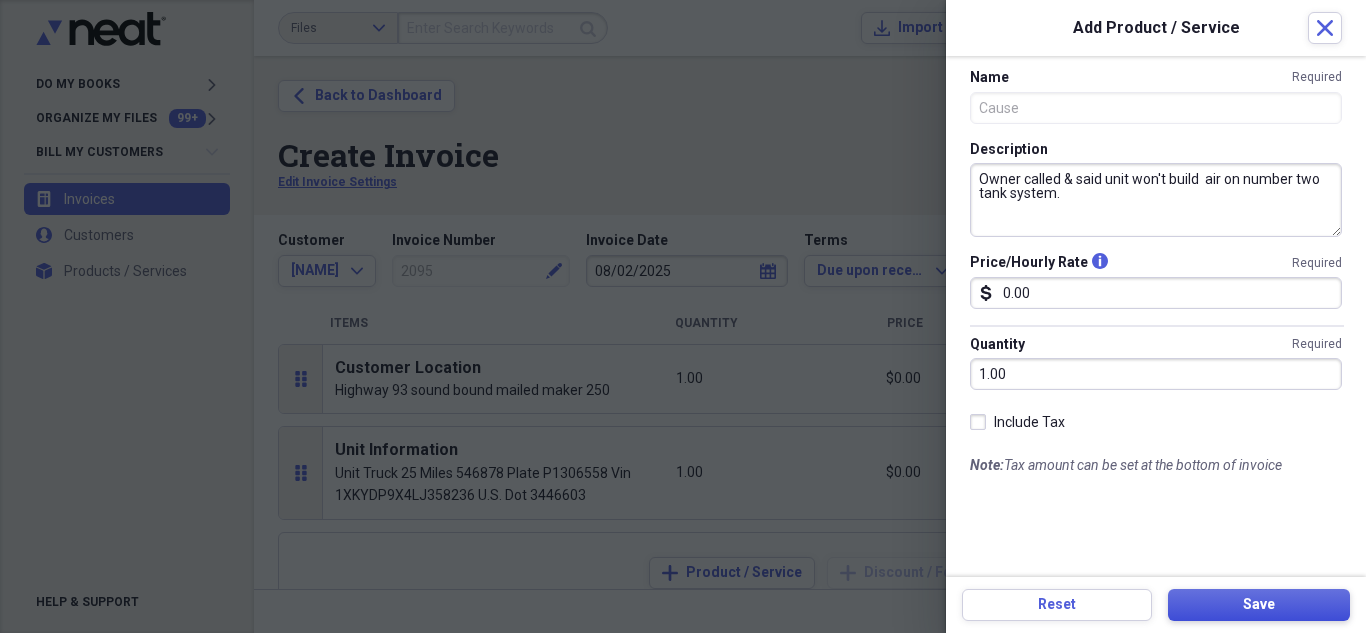 click on "Save" at bounding box center (1259, 605) 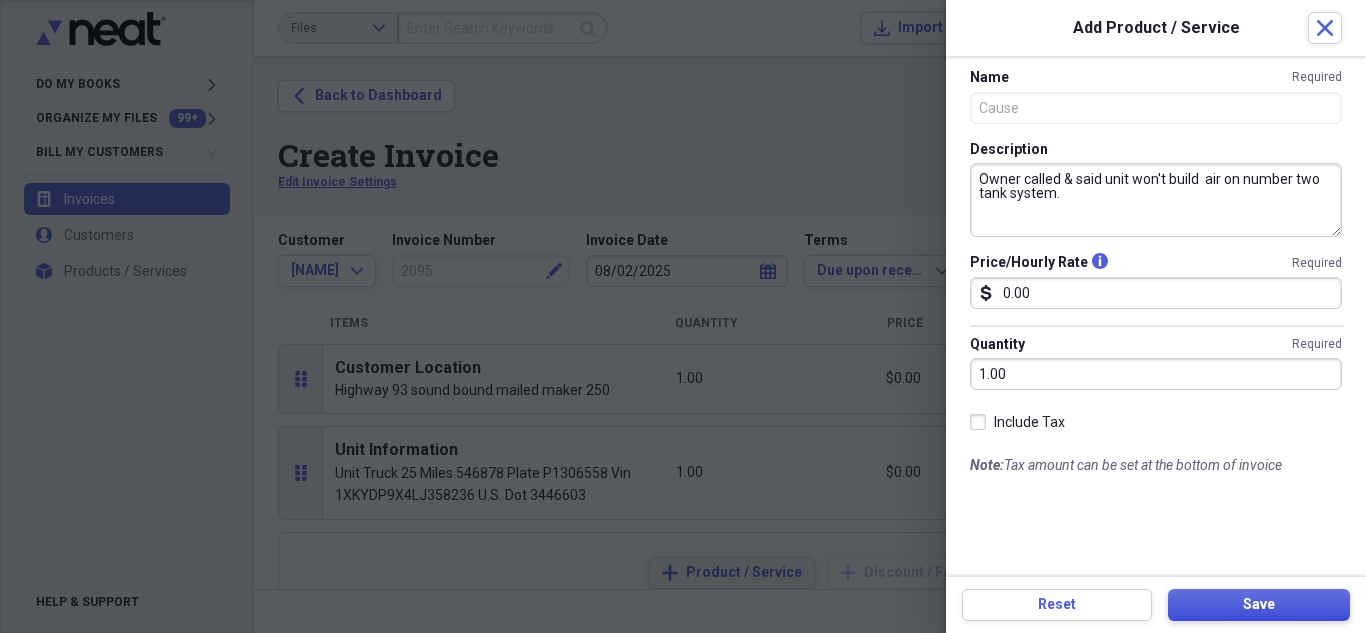 type on "Cause" 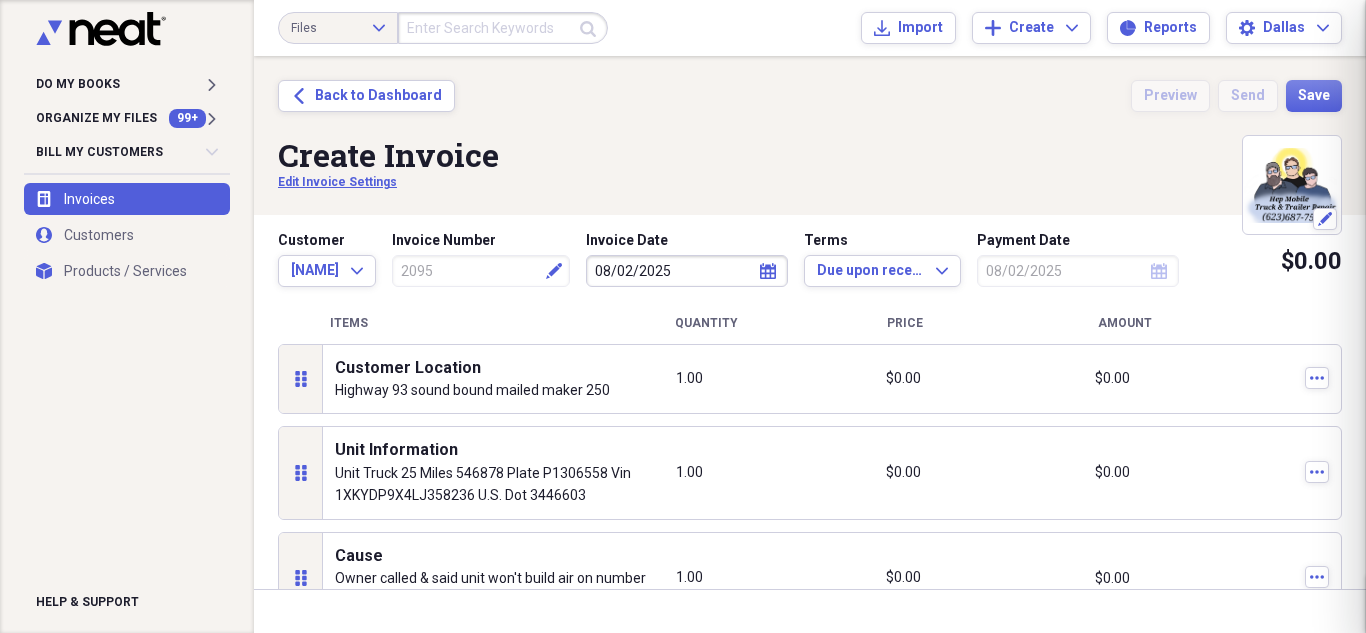 scroll, scrollTop: 284, scrollLeft: 0, axis: vertical 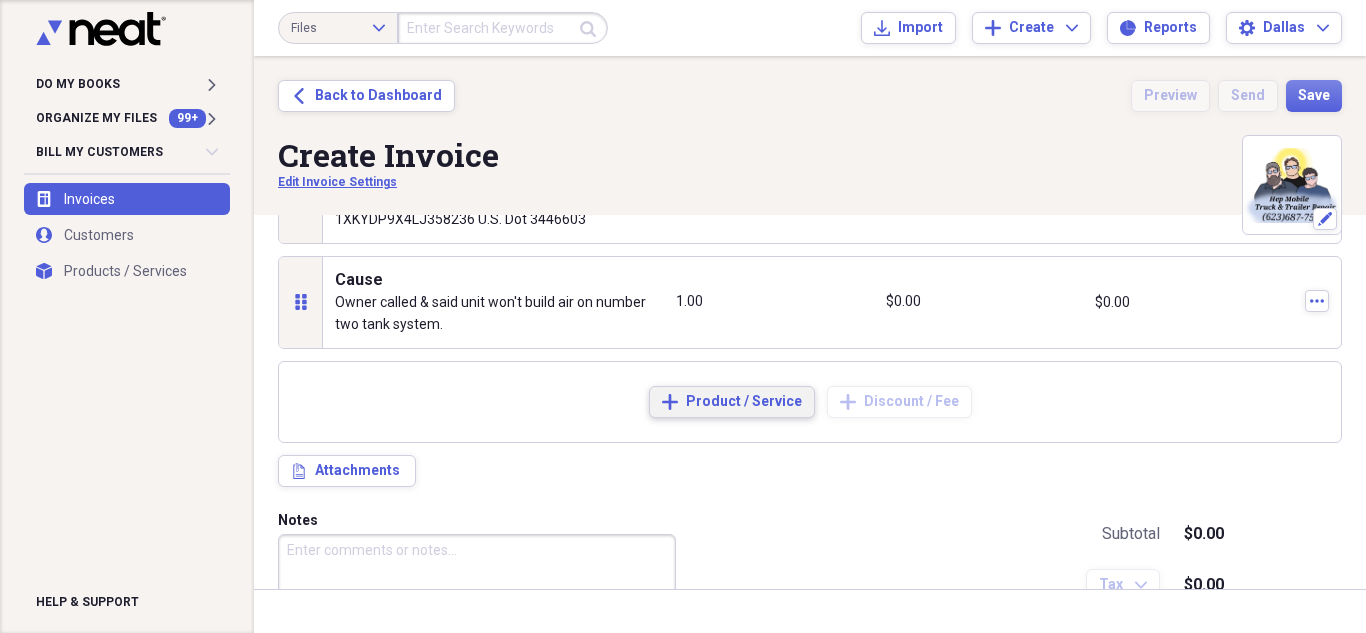 click on "Product / Service" at bounding box center (744, 402) 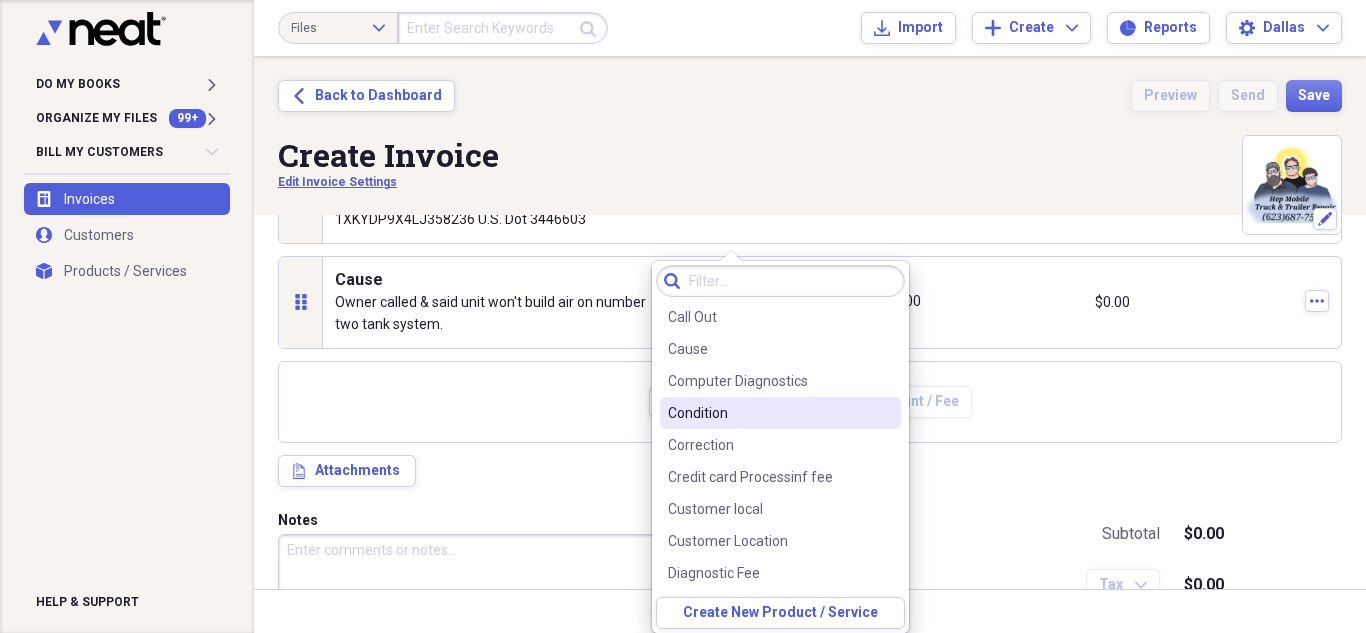 click on "Condition" at bounding box center [780, 413] 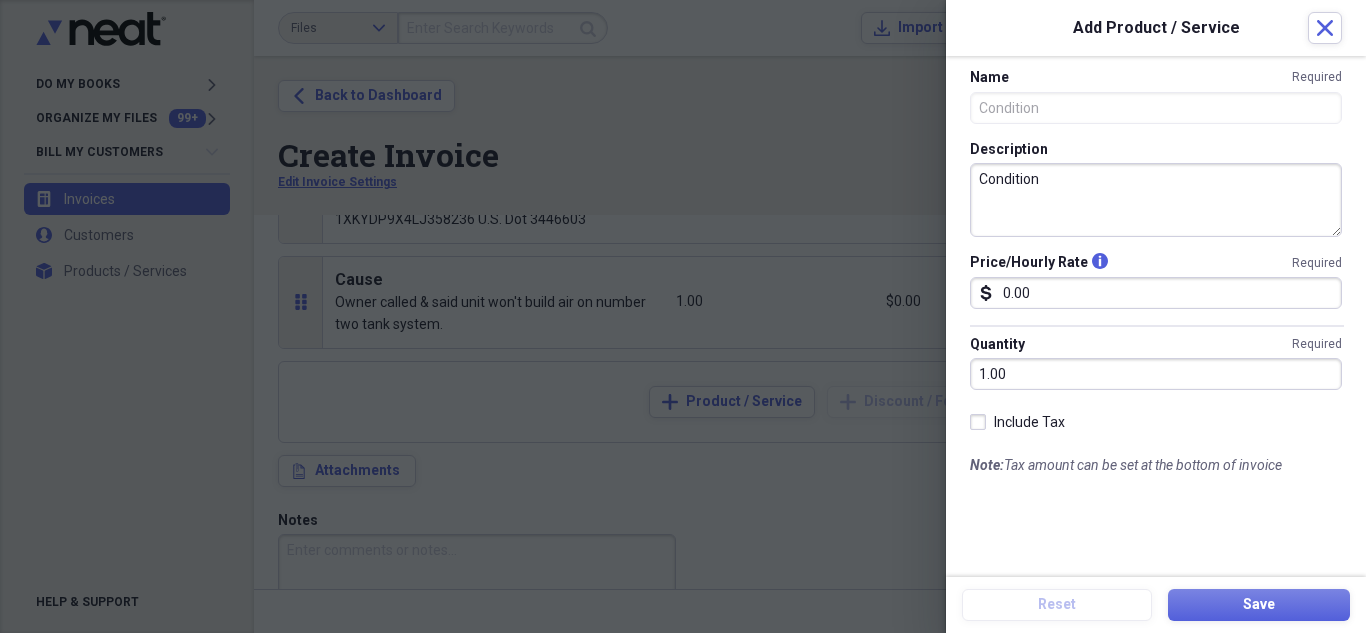 click on "Condition" at bounding box center [1156, 200] 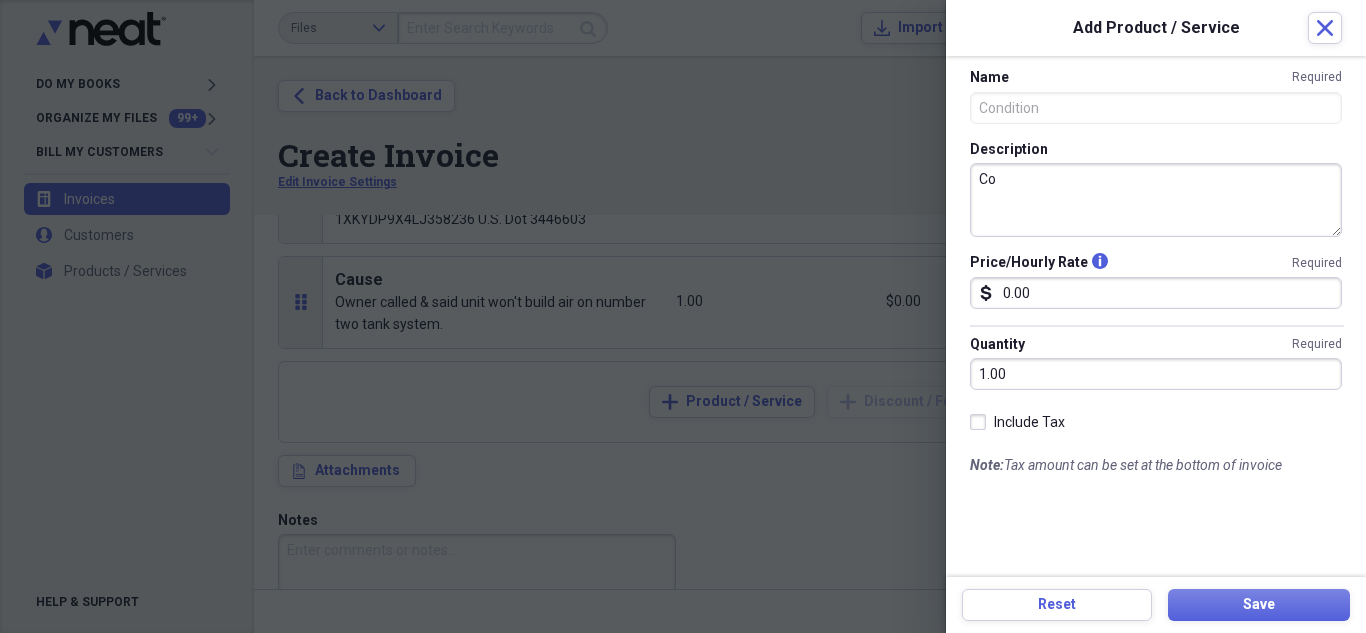 type on "C" 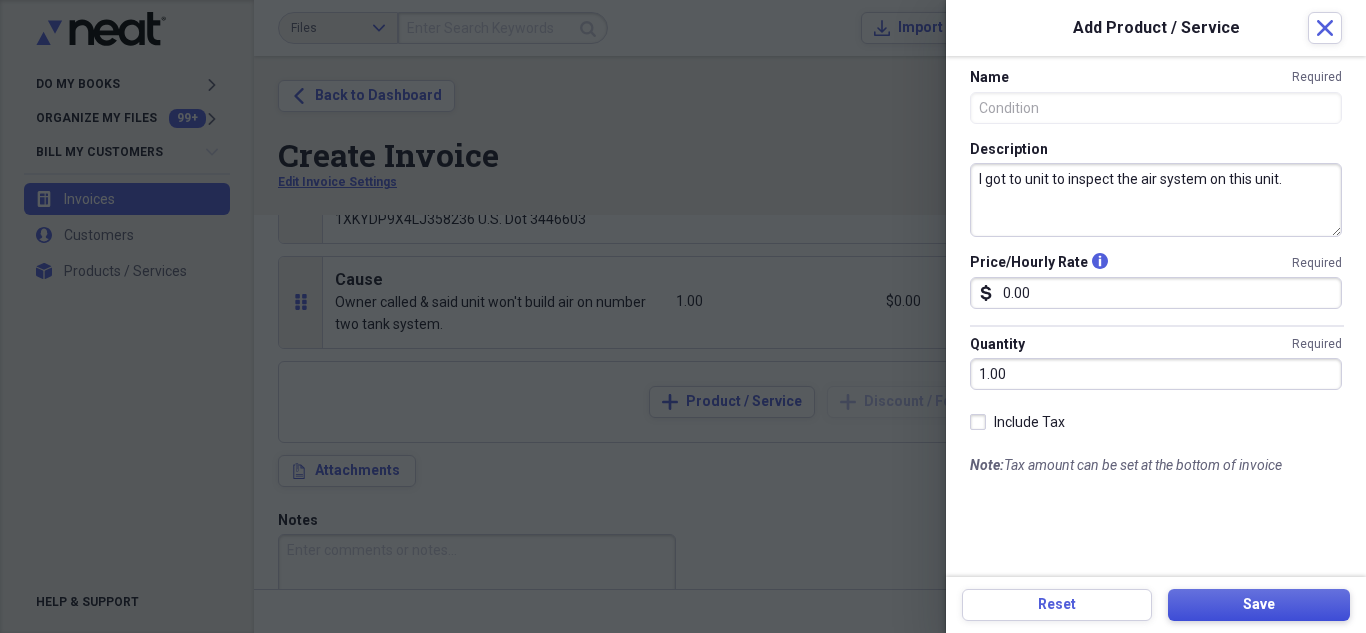 click on "Save" at bounding box center [1259, 605] 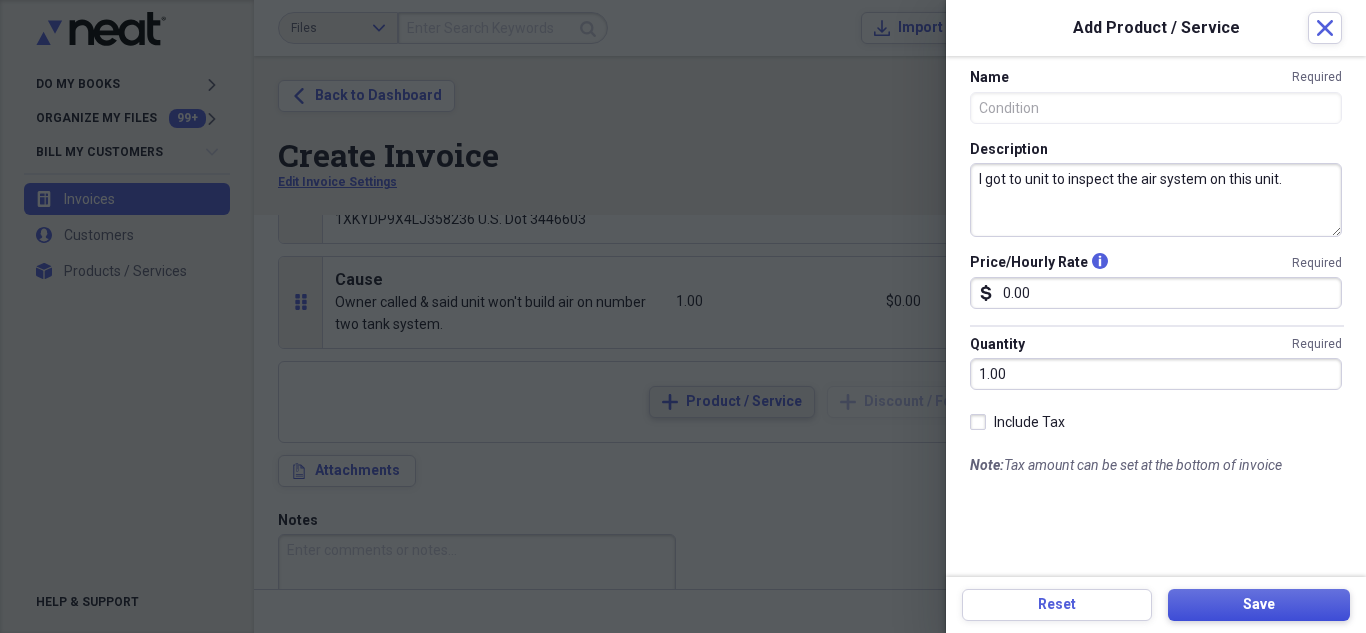 type on "Condition" 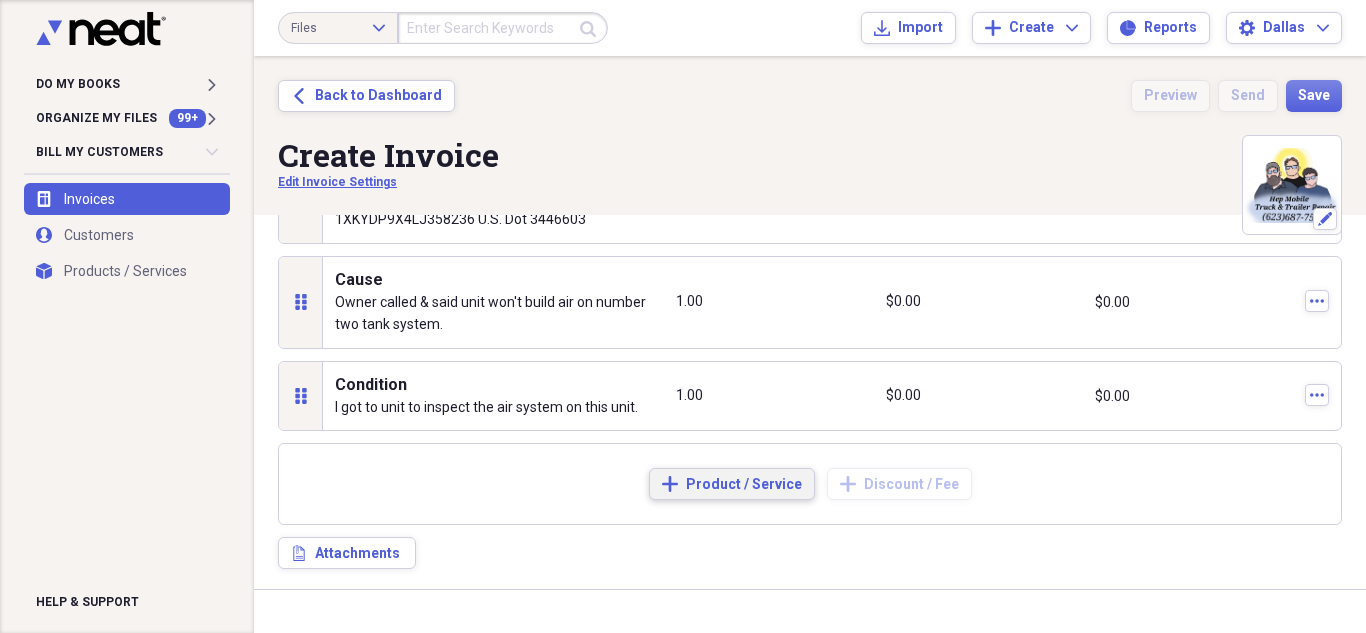 click on "Product / Service" at bounding box center [744, 485] 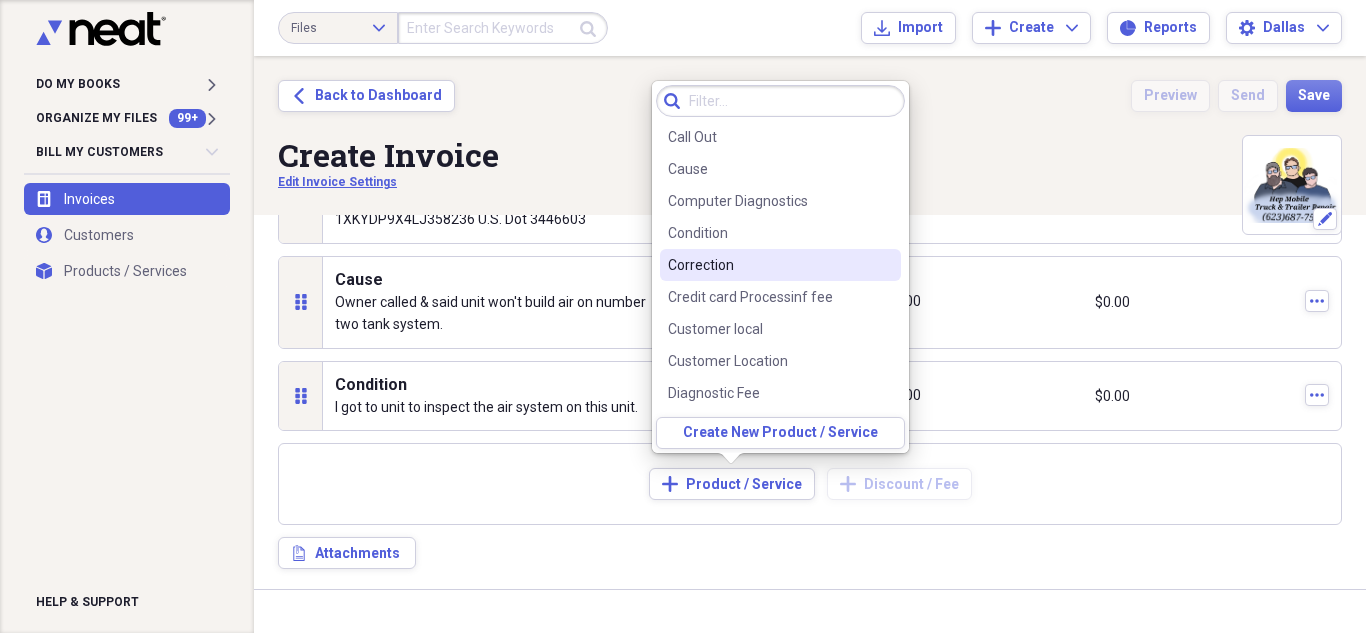 click on "Correction" at bounding box center (768, 265) 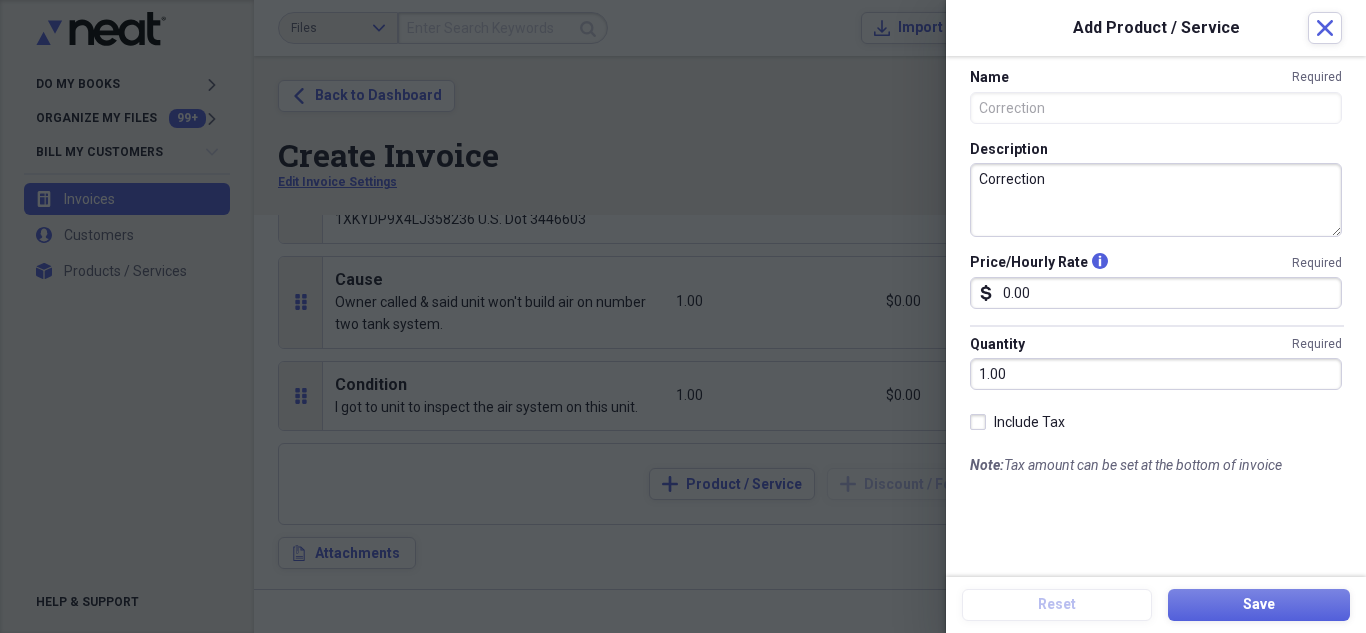 click on "Correction" at bounding box center (1156, 200) 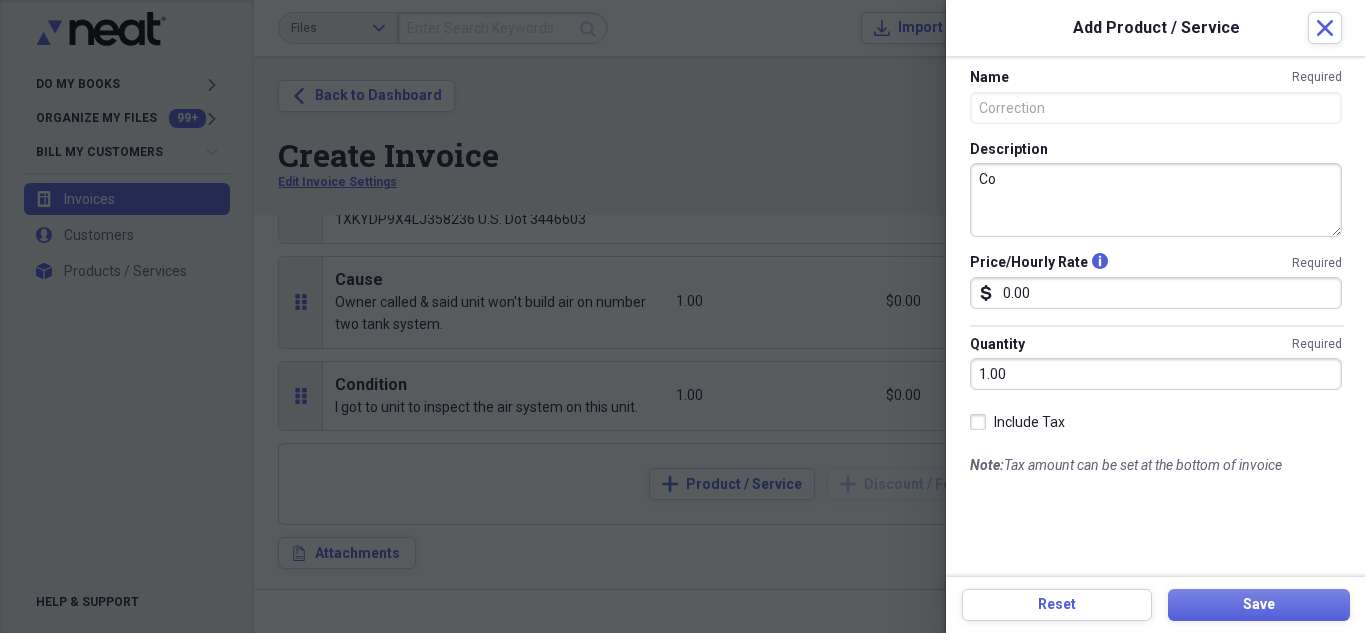 type on "C" 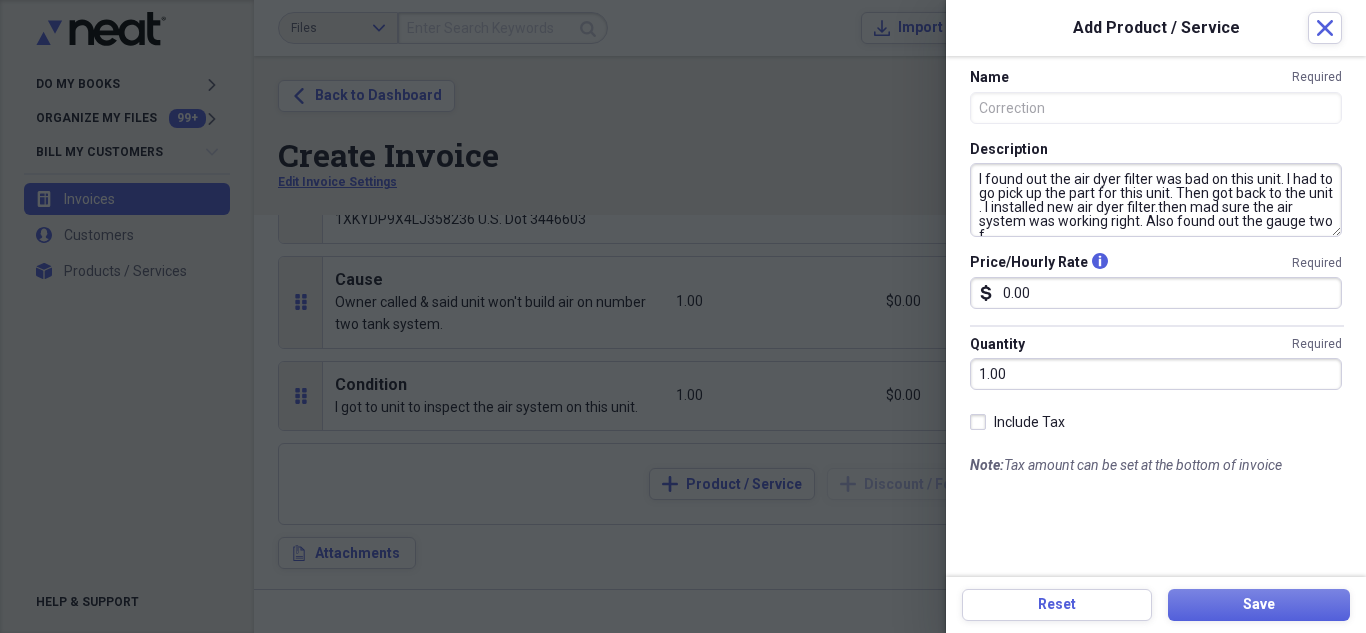 scroll, scrollTop: 8, scrollLeft: 0, axis: vertical 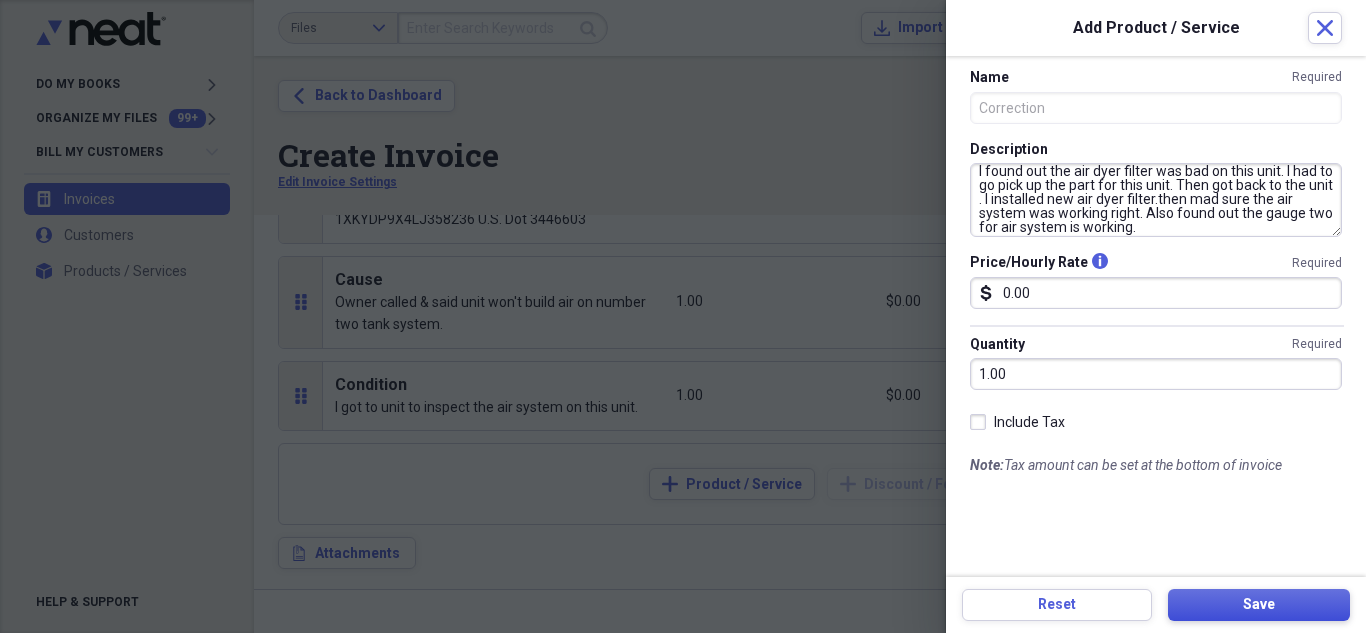click on "Save" at bounding box center (1259, 605) 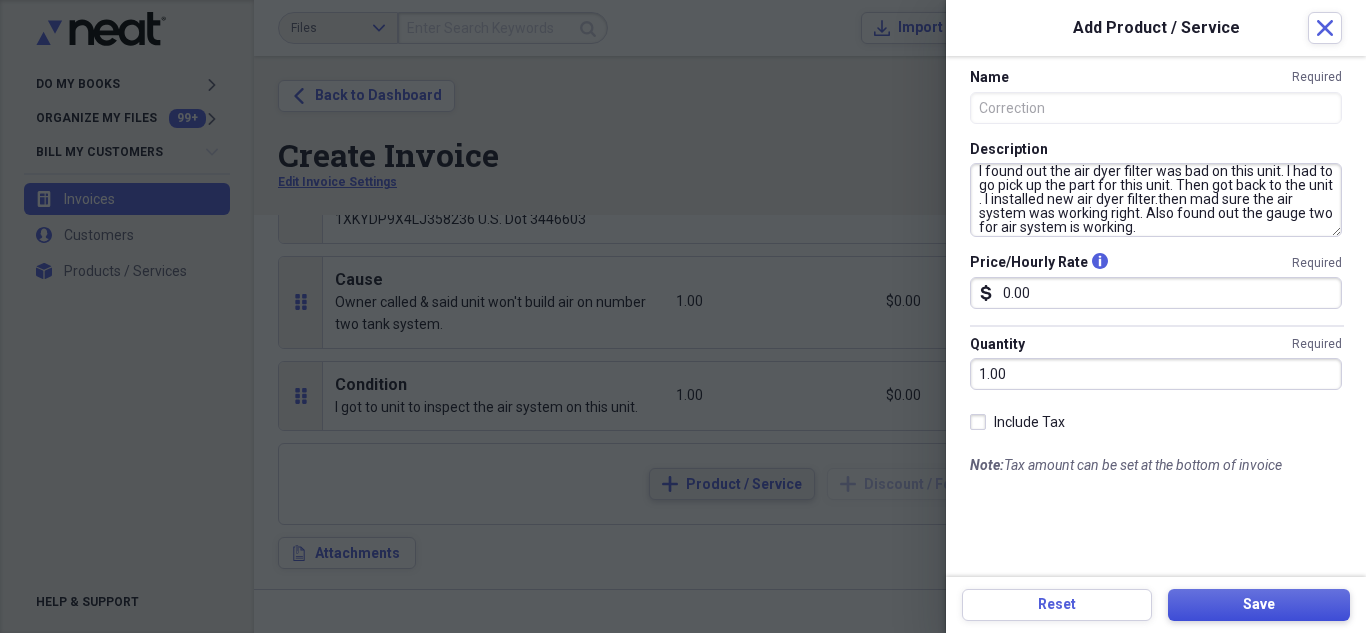 type on "Correction" 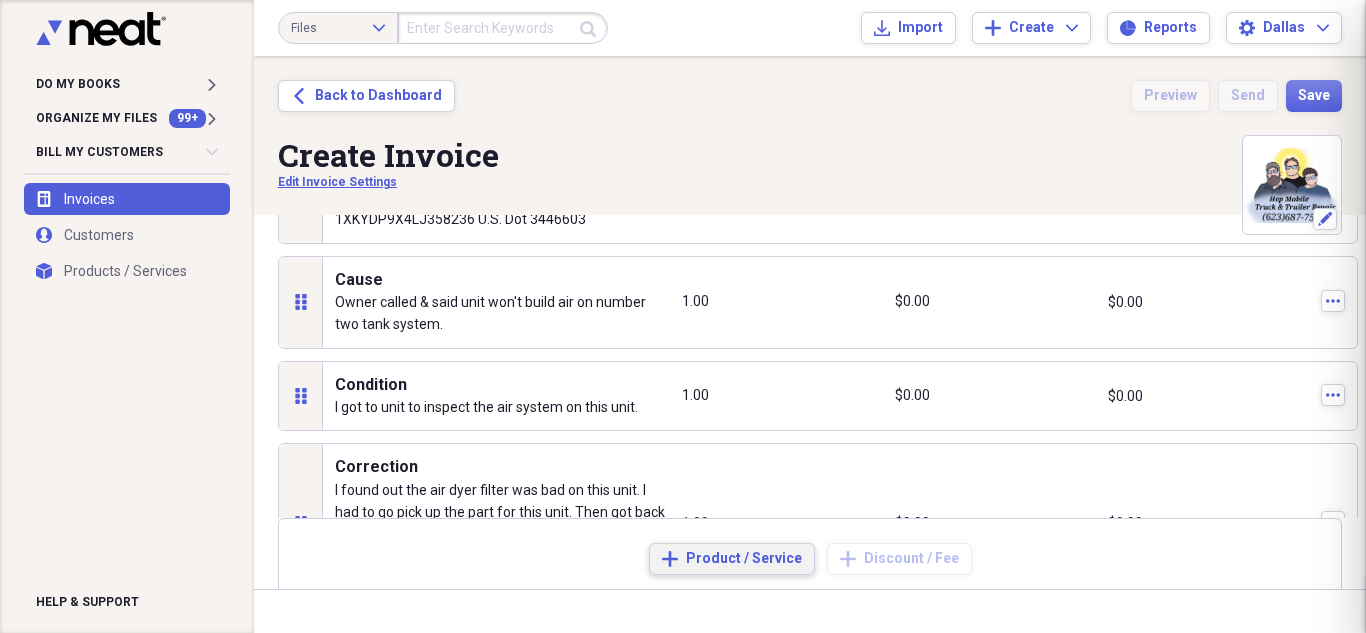 scroll, scrollTop: 0, scrollLeft: 0, axis: both 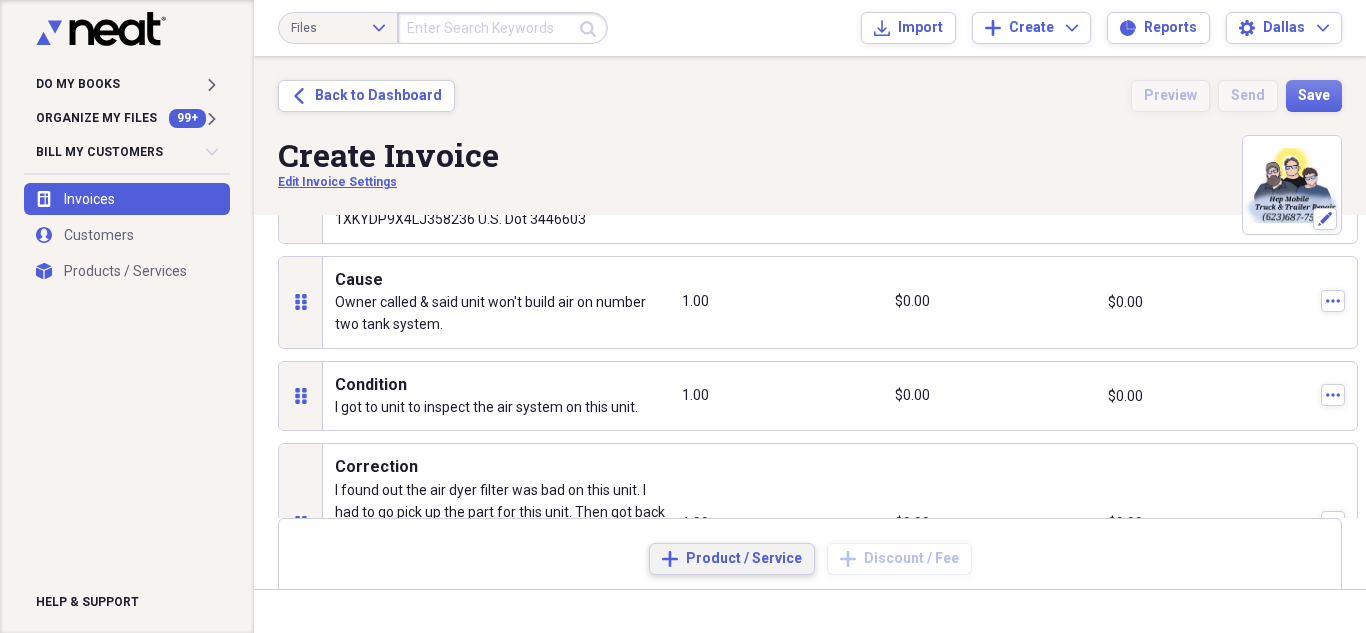 click on "Add Product / Service" at bounding box center [732, 559] 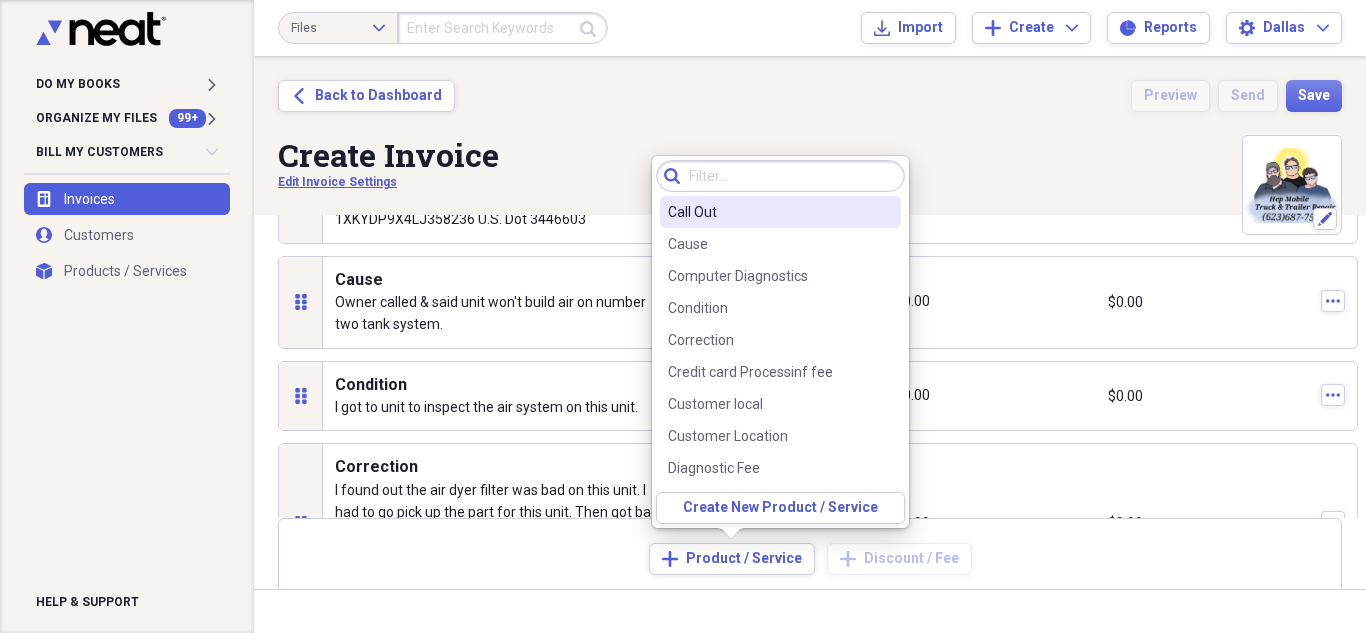 click on "Call Out" at bounding box center (768, 212) 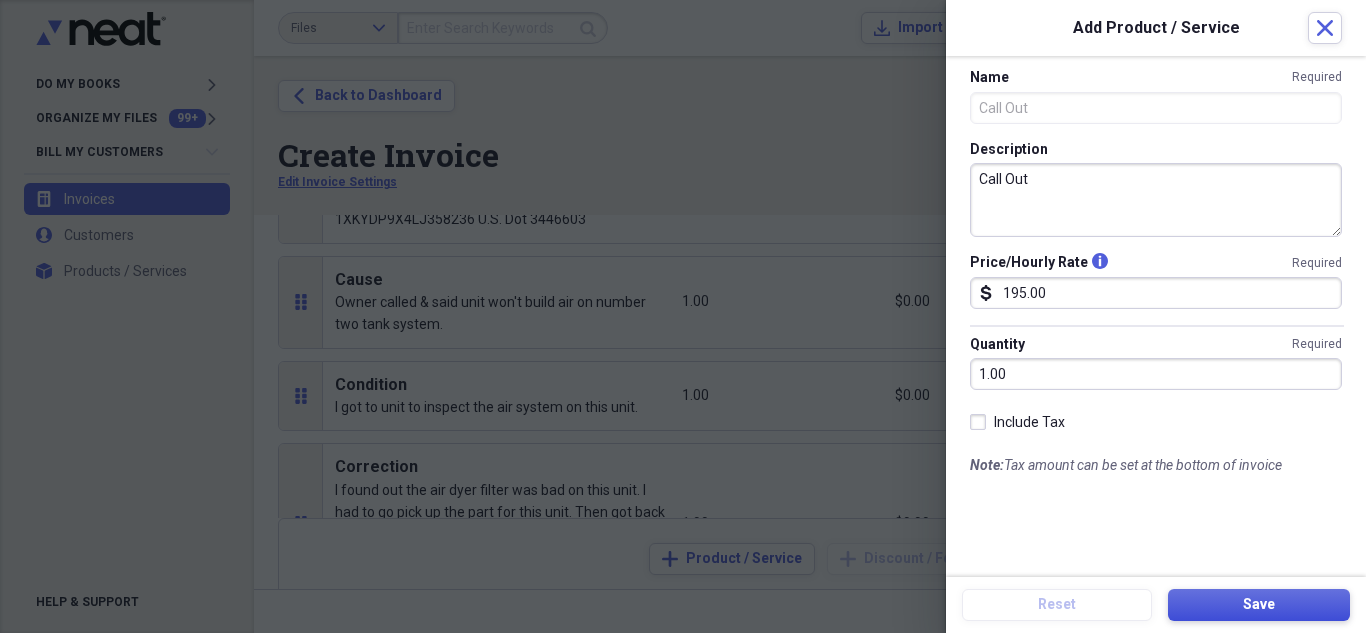 click on "Save" at bounding box center [1259, 605] 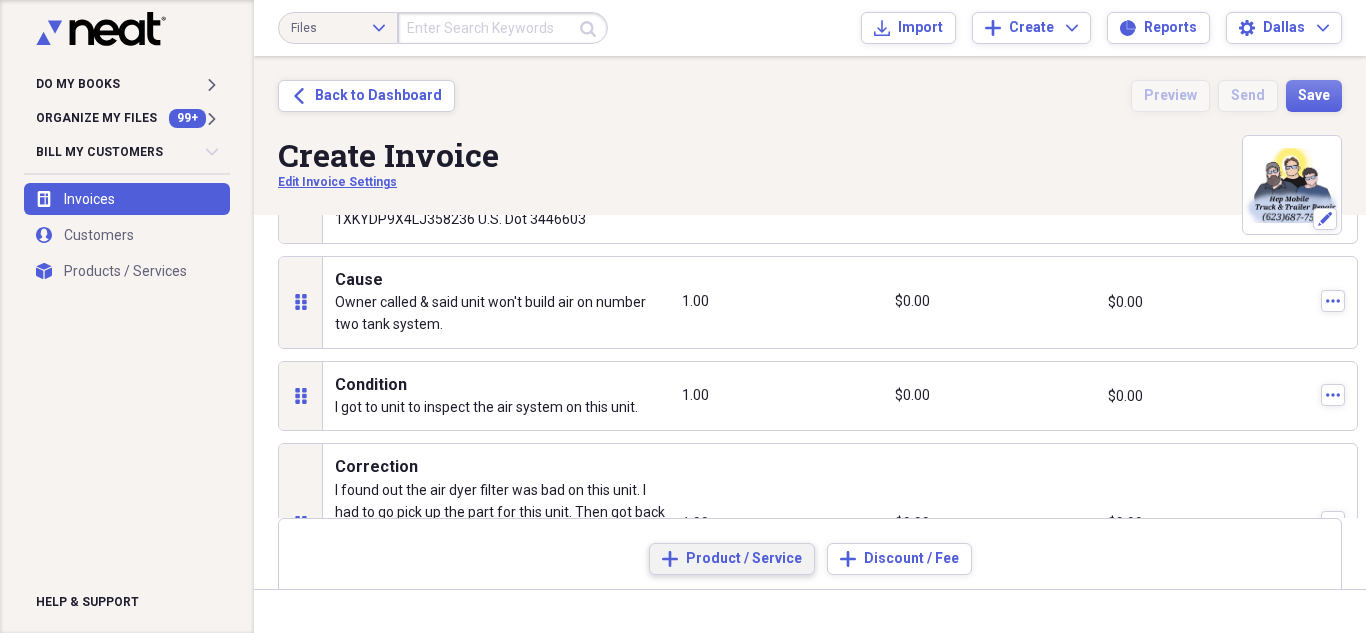 click on "Product / Service" at bounding box center [744, 559] 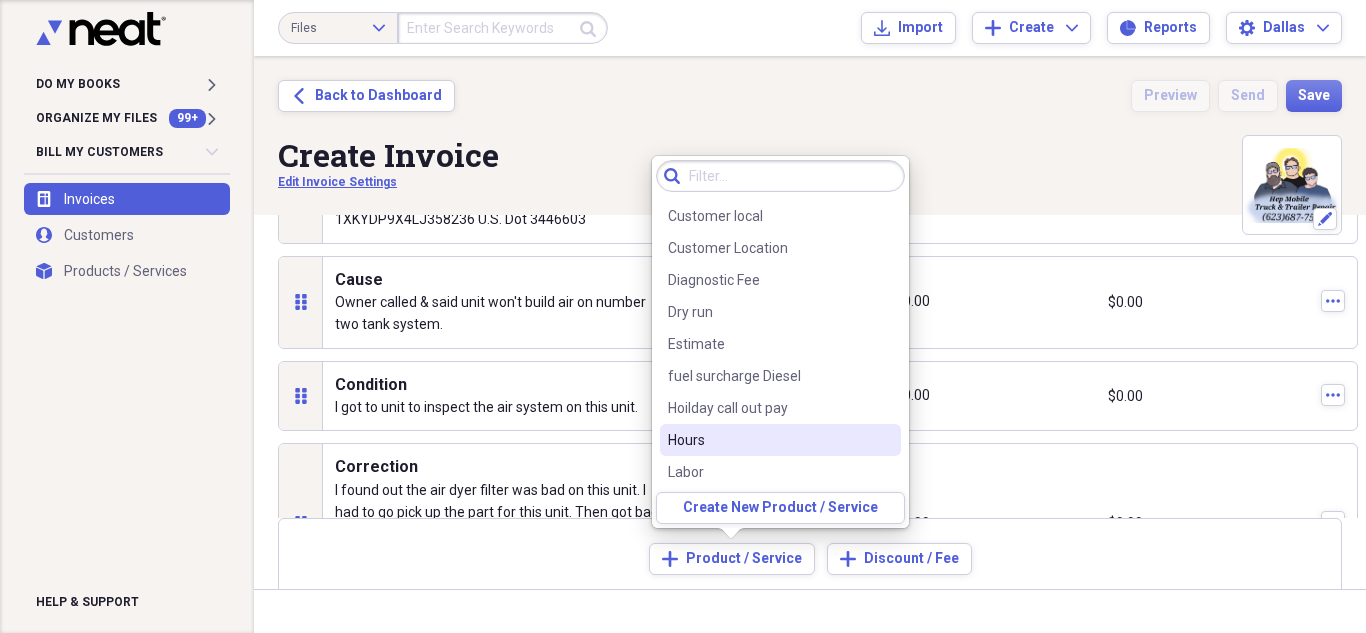 scroll, scrollTop: 220, scrollLeft: 0, axis: vertical 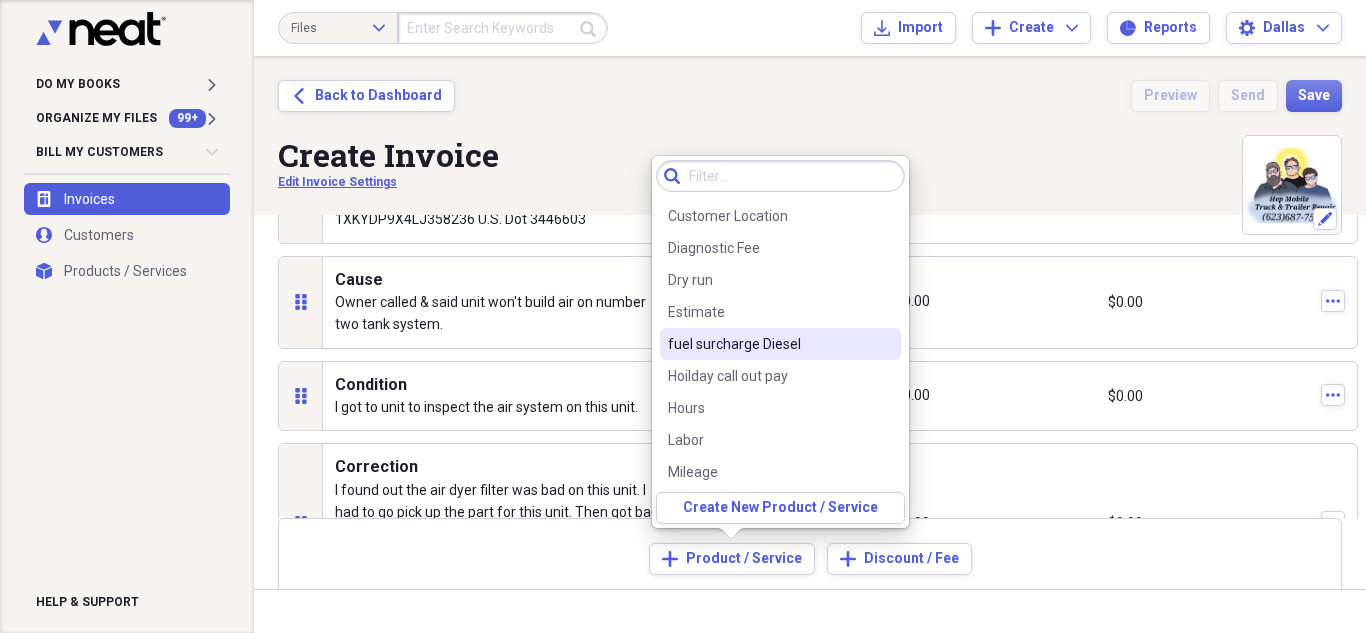 click on "fuel surcharge Diesel" at bounding box center [768, 344] 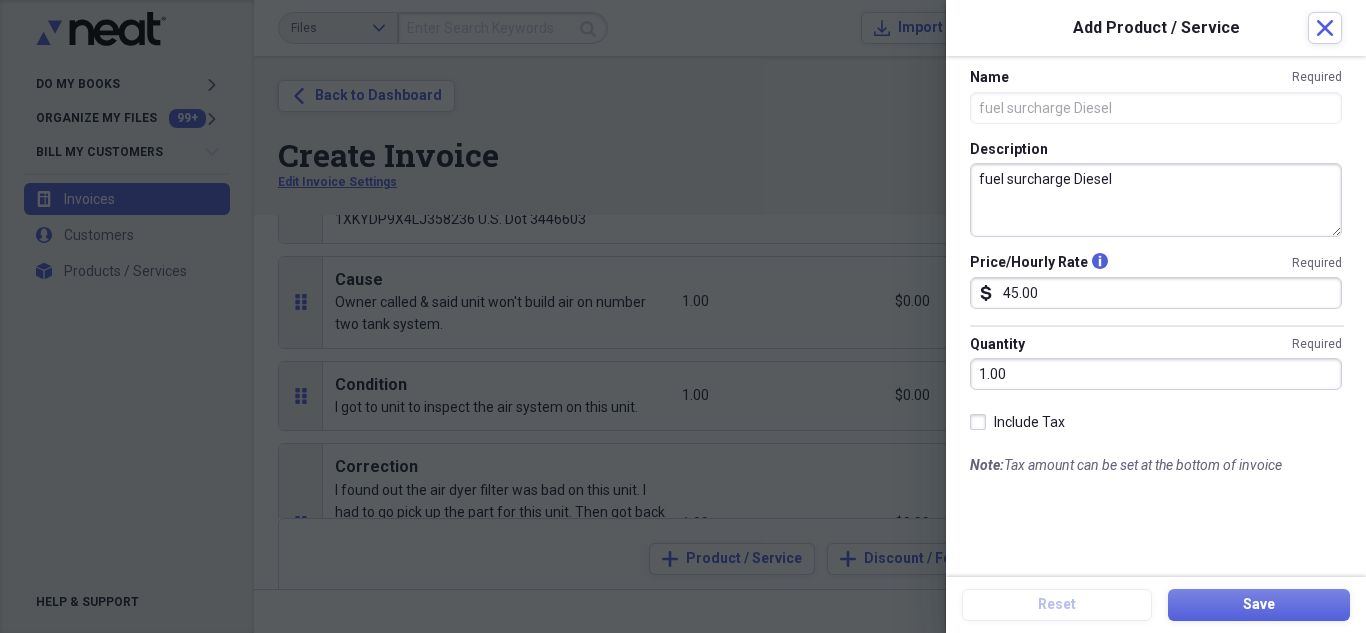 scroll, scrollTop: 0, scrollLeft: 0, axis: both 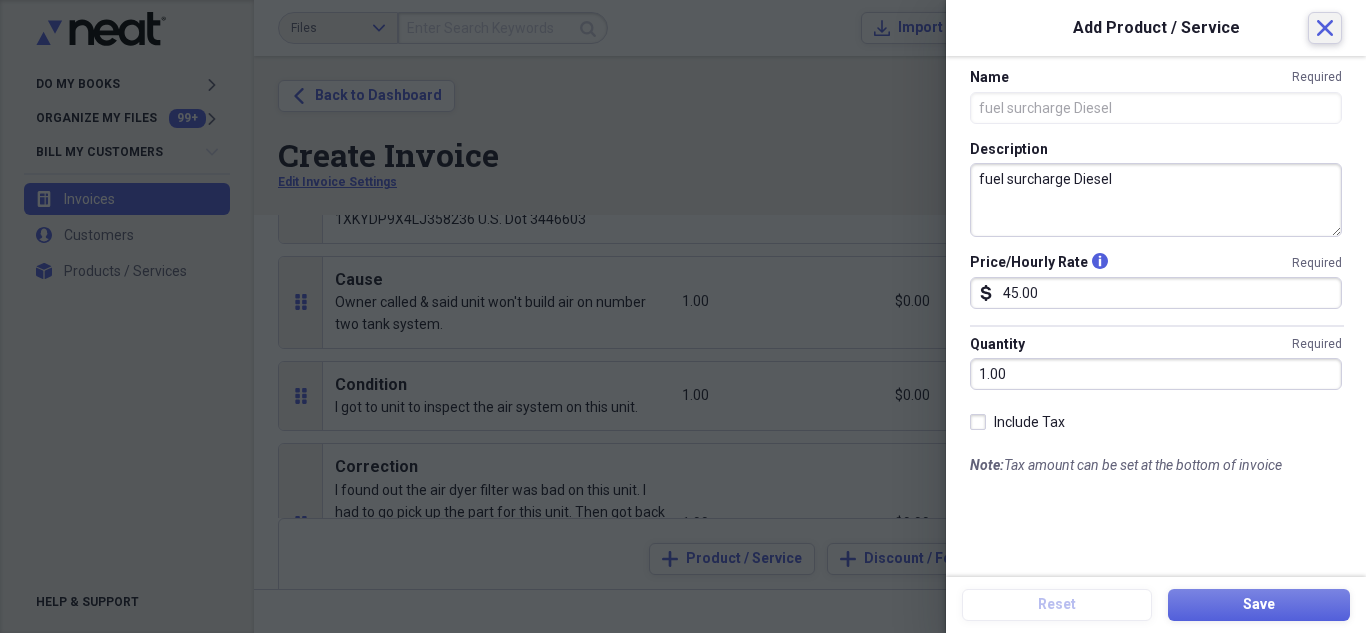 click 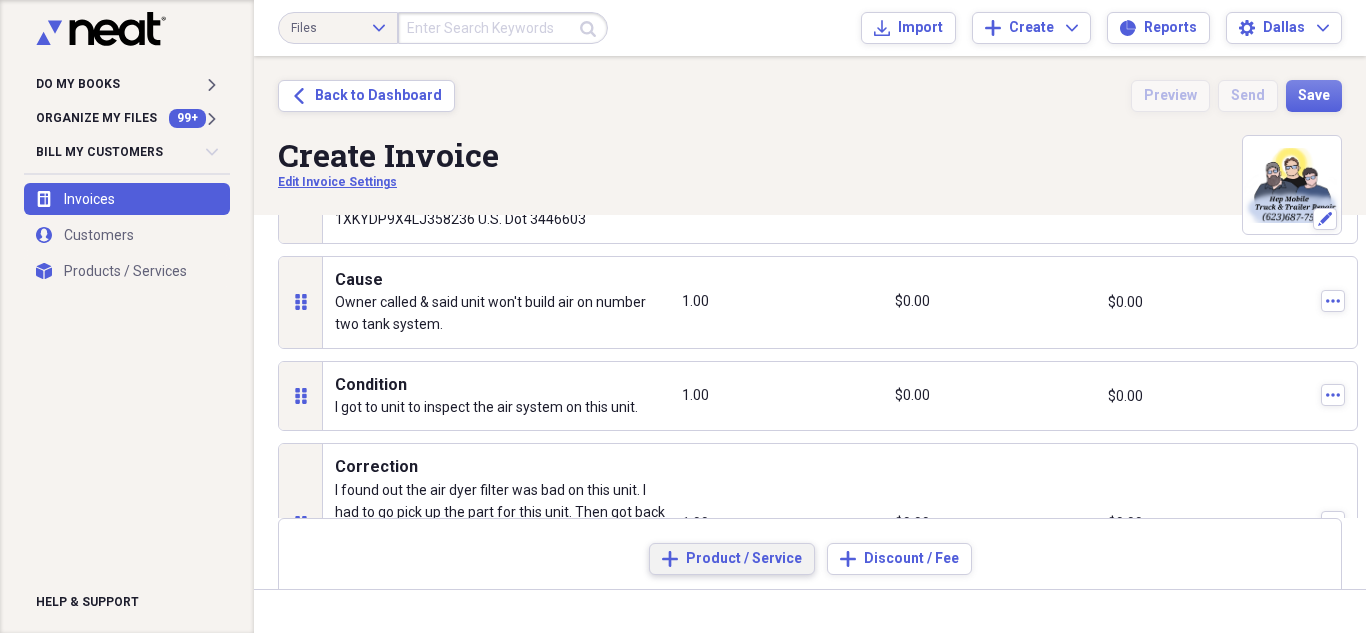 click on "Product / Service" at bounding box center (744, 559) 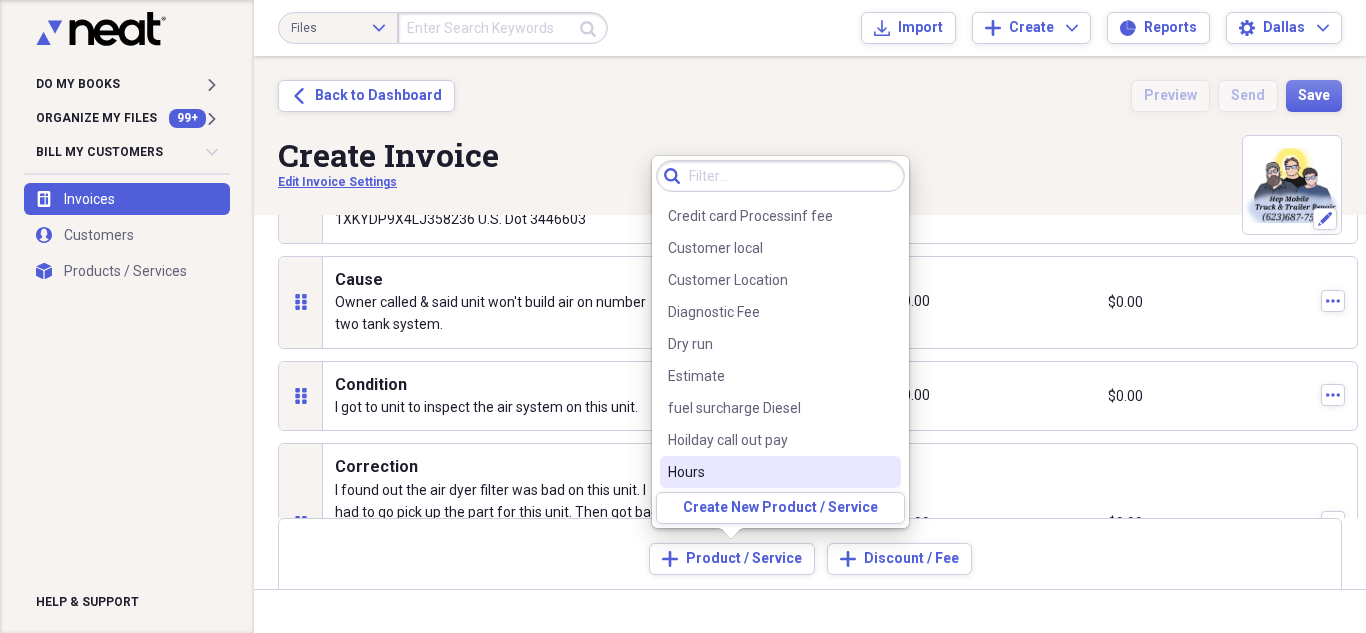 scroll, scrollTop: 188, scrollLeft: 0, axis: vertical 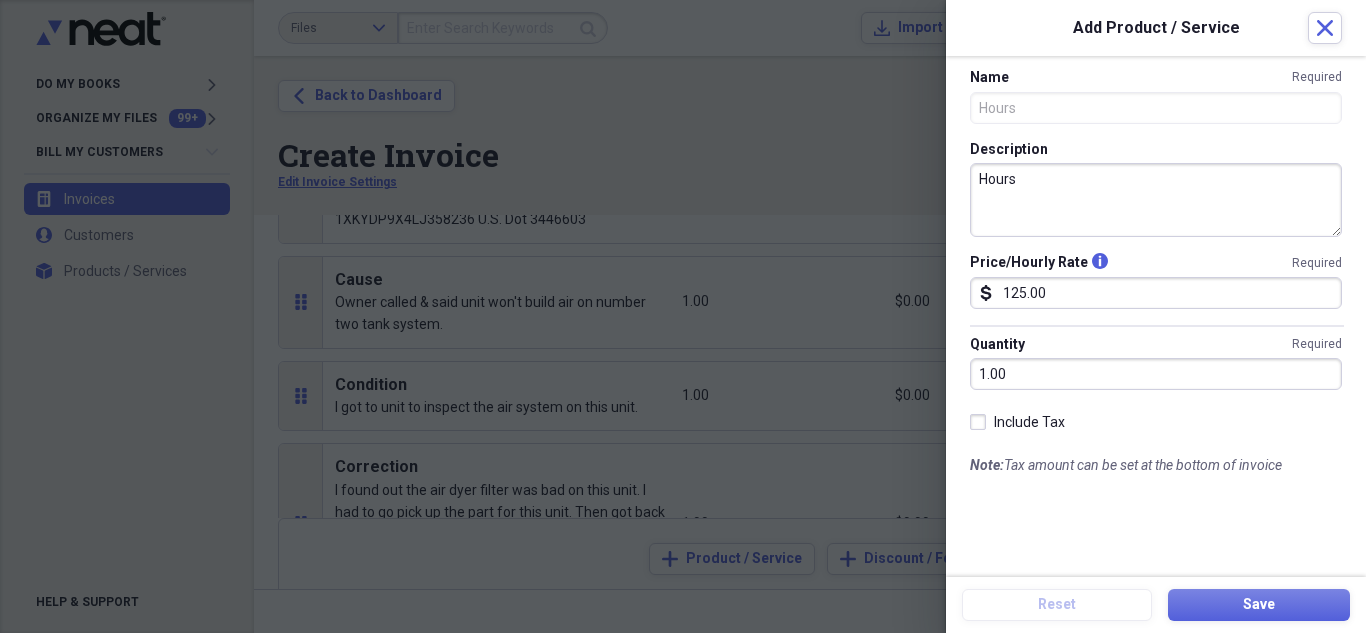 click on "1.00" at bounding box center [1156, 374] 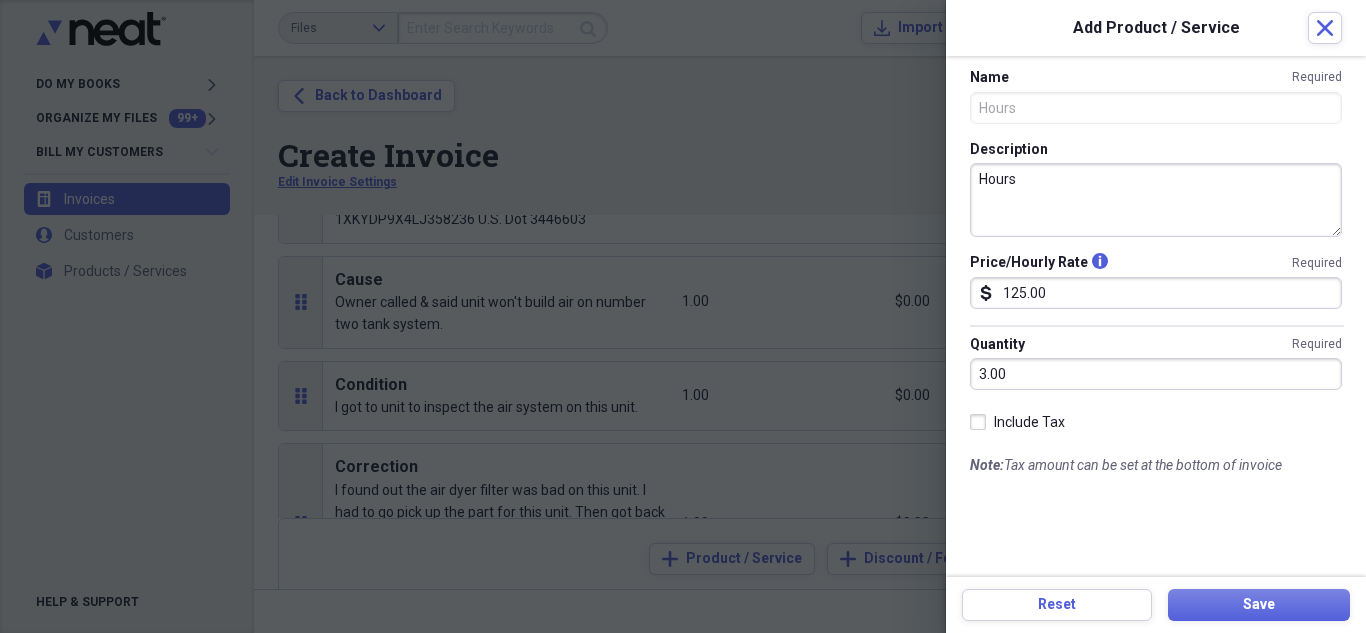 type on "3.00" 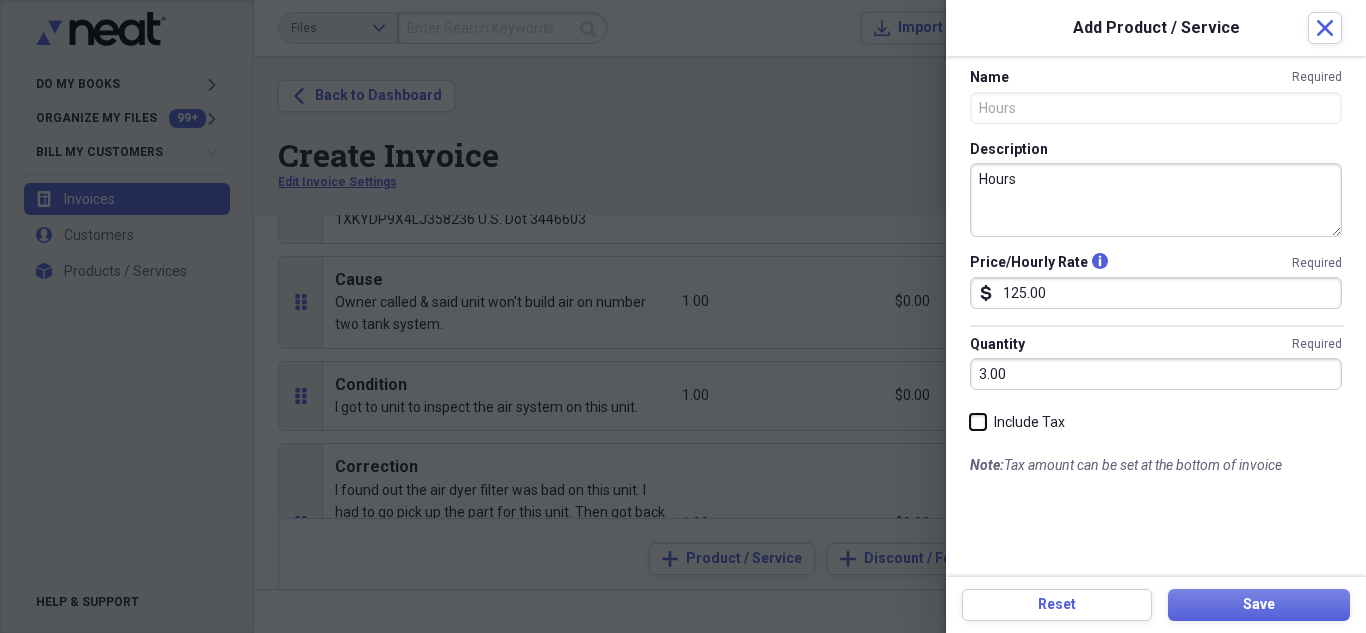 click on "Include Tax" at bounding box center [970, 422] 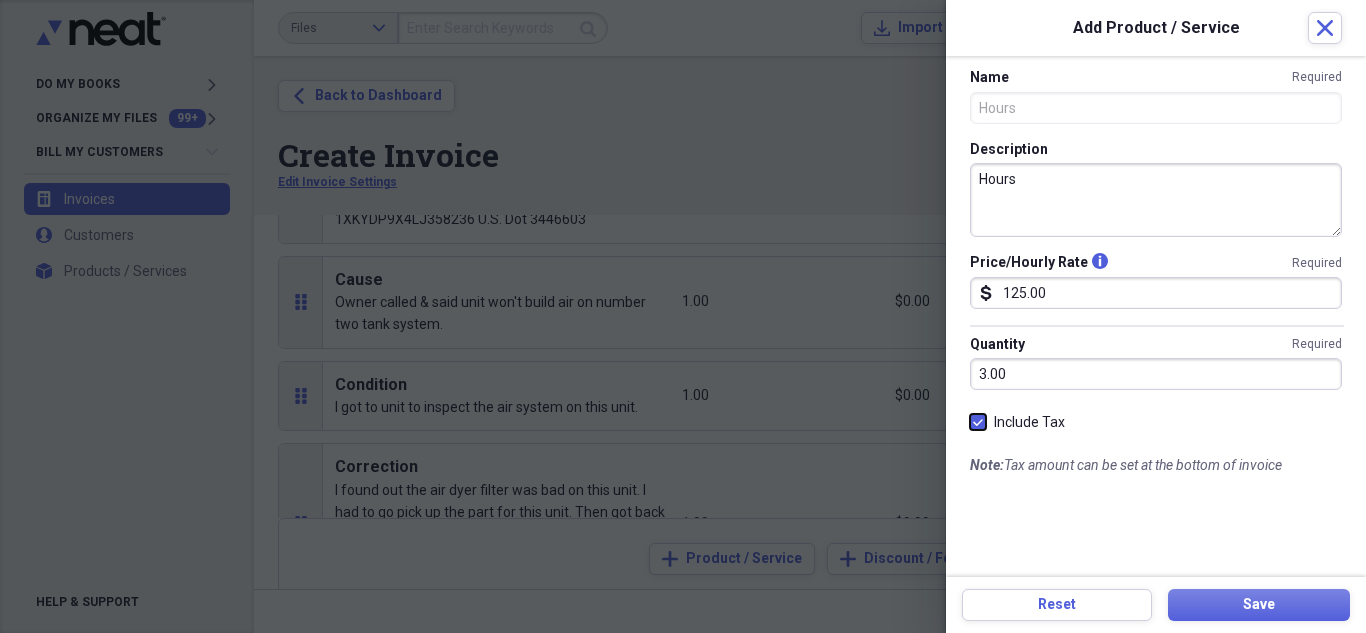 checkbox on "true" 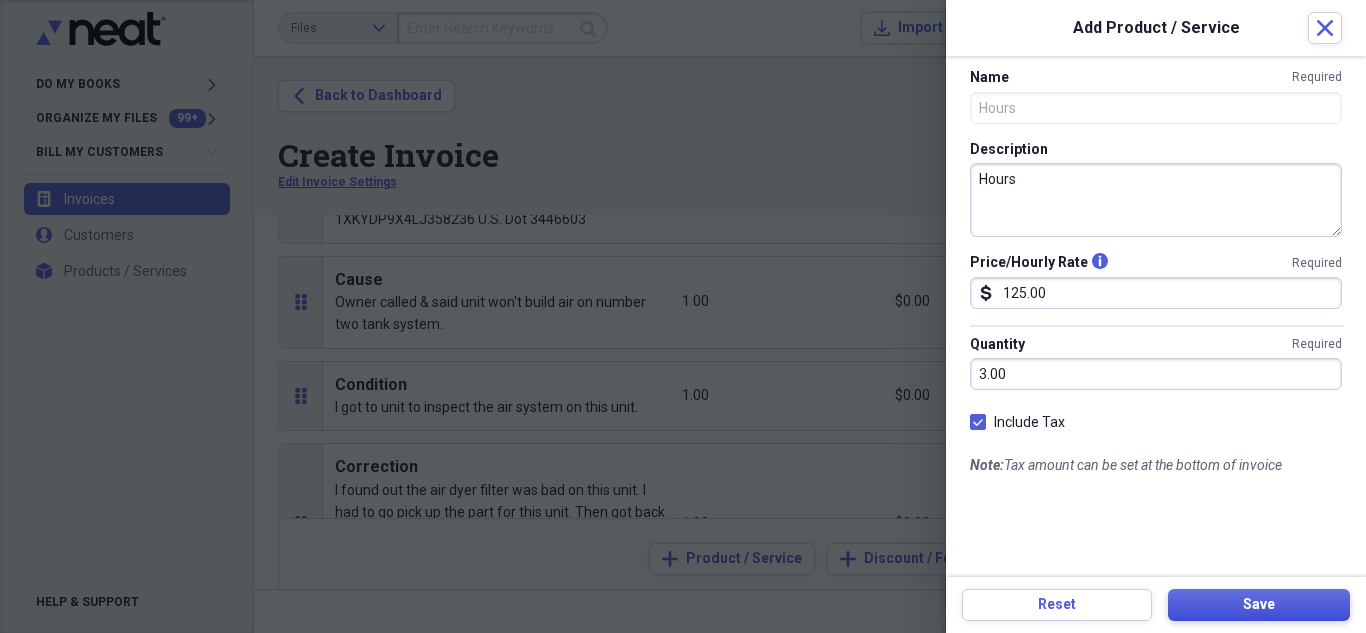 click on "Save" at bounding box center (1259, 605) 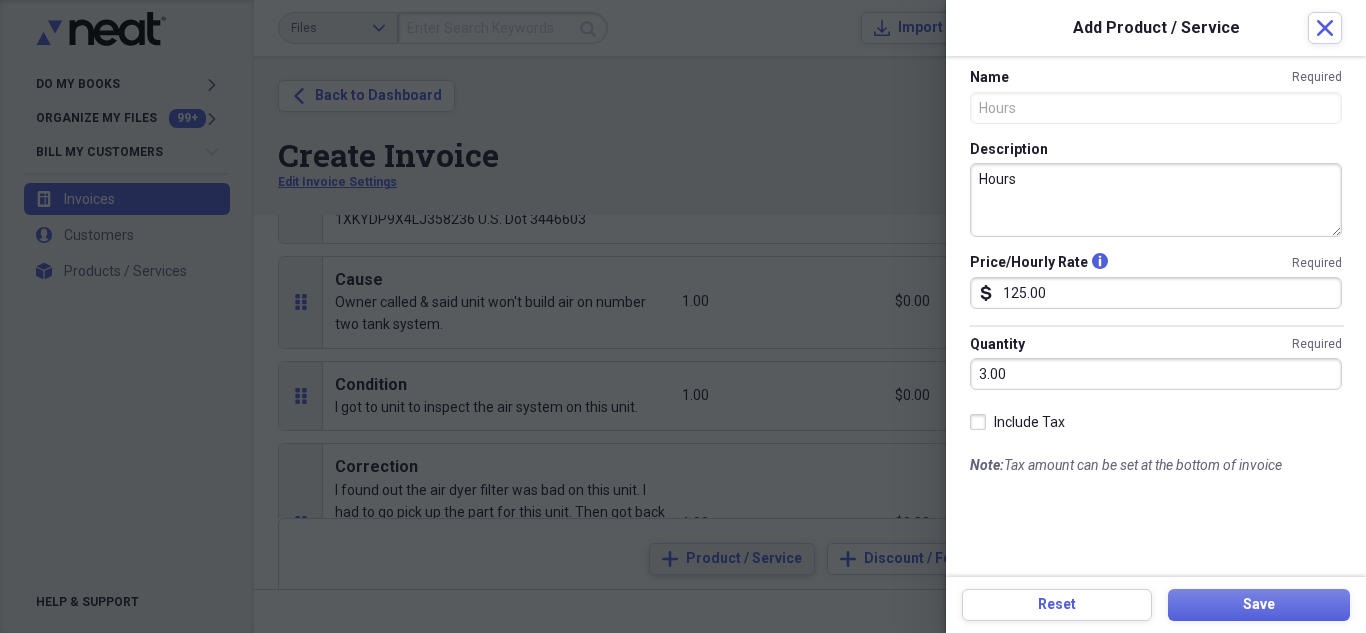type on "1.00" 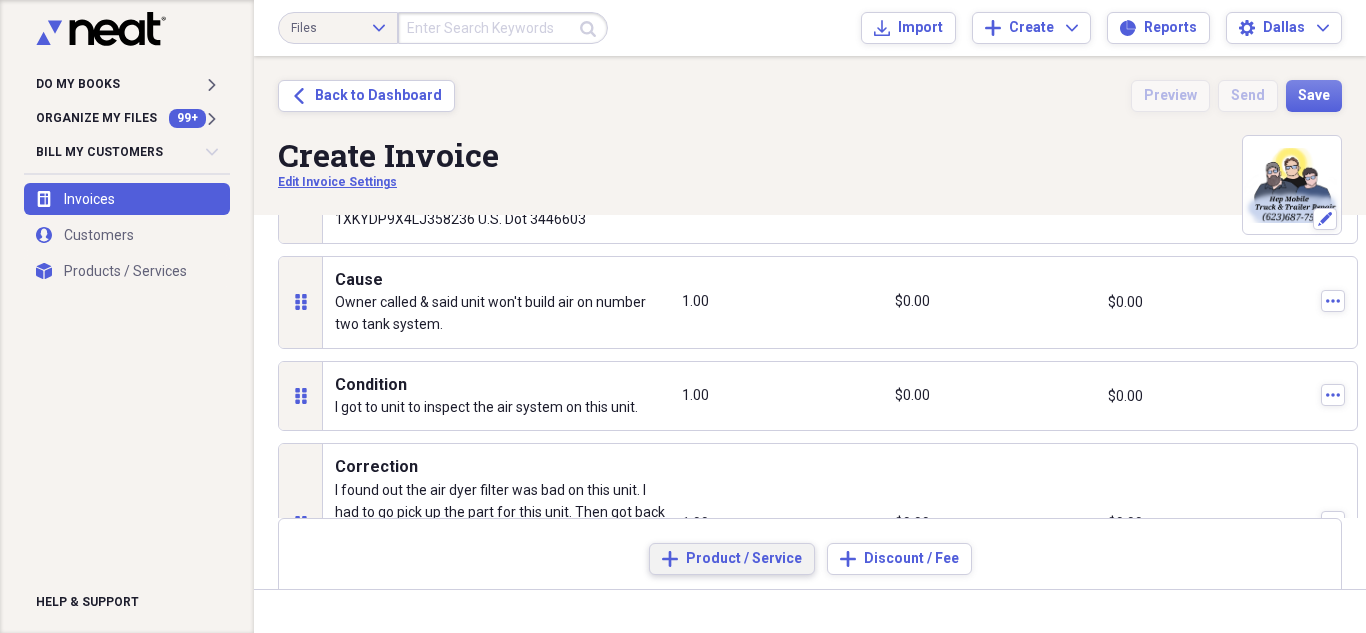 click on "Product / Service" at bounding box center [744, 559] 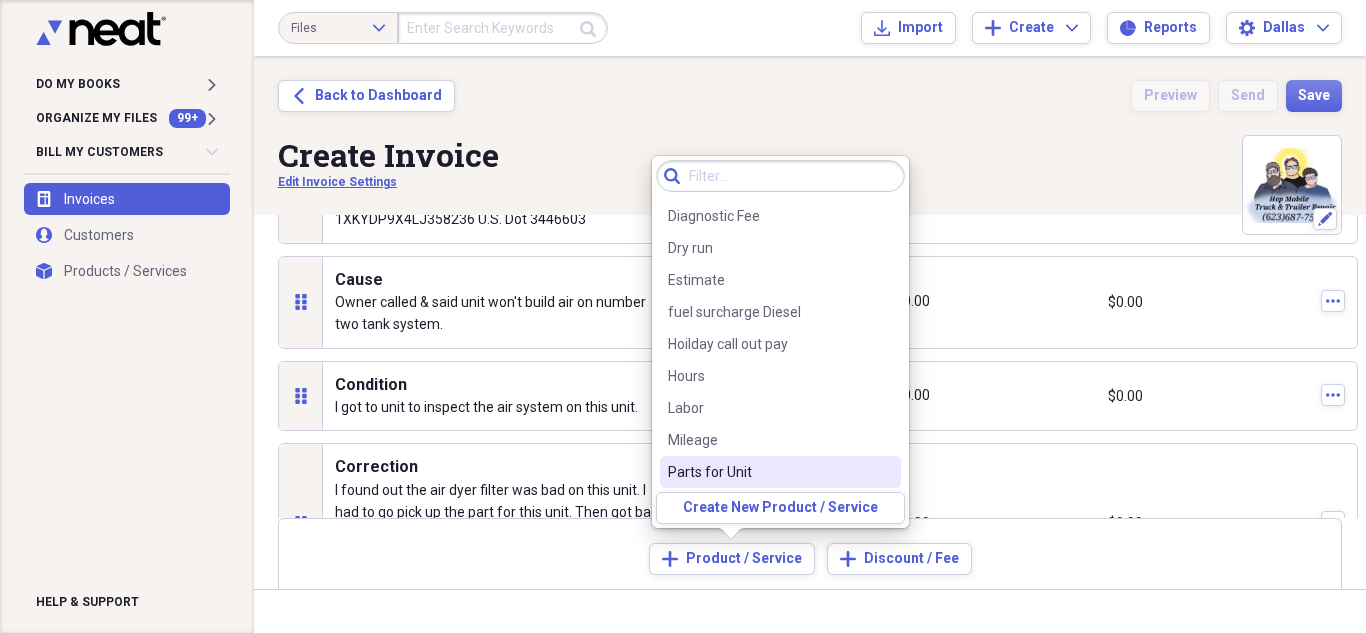 scroll, scrollTop: 284, scrollLeft: 0, axis: vertical 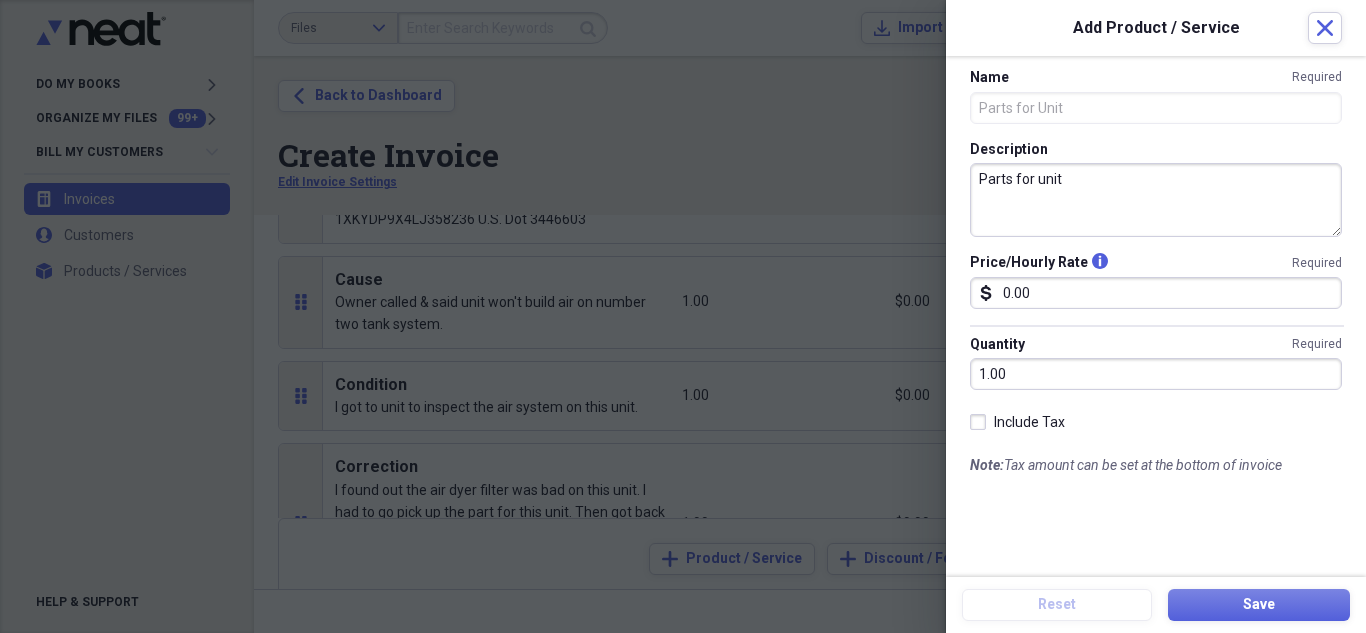 click on "Parts for unit" at bounding box center [1156, 200] 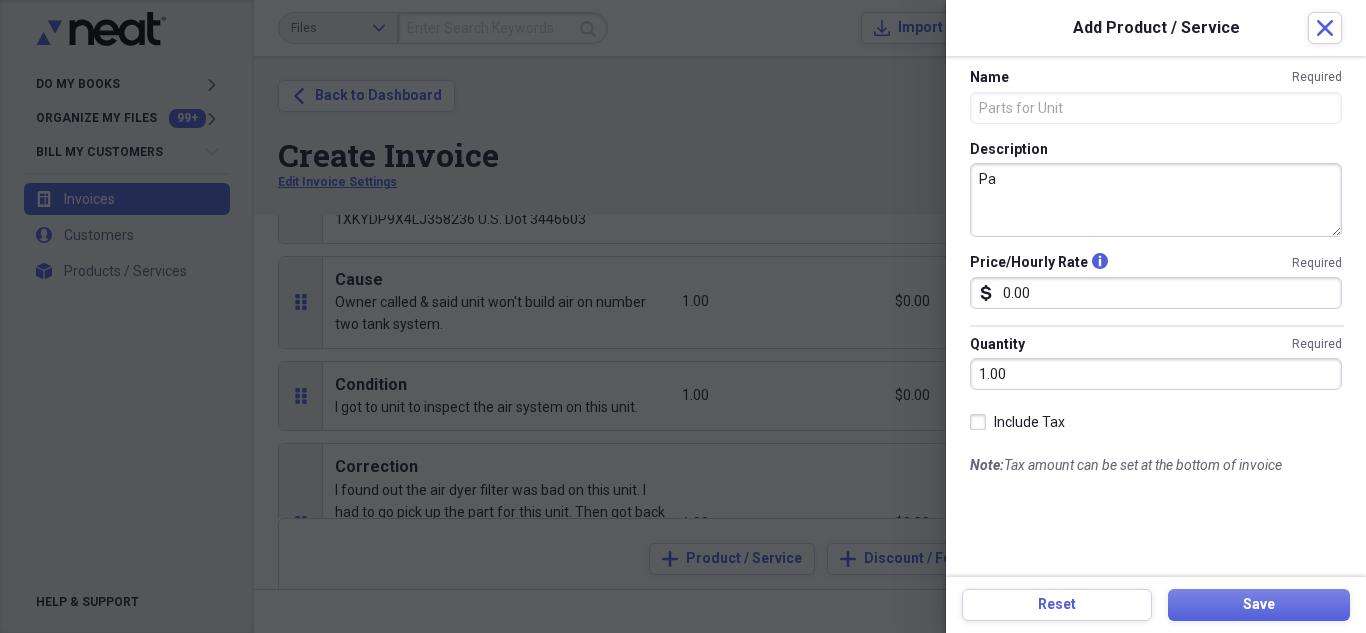 type on "P" 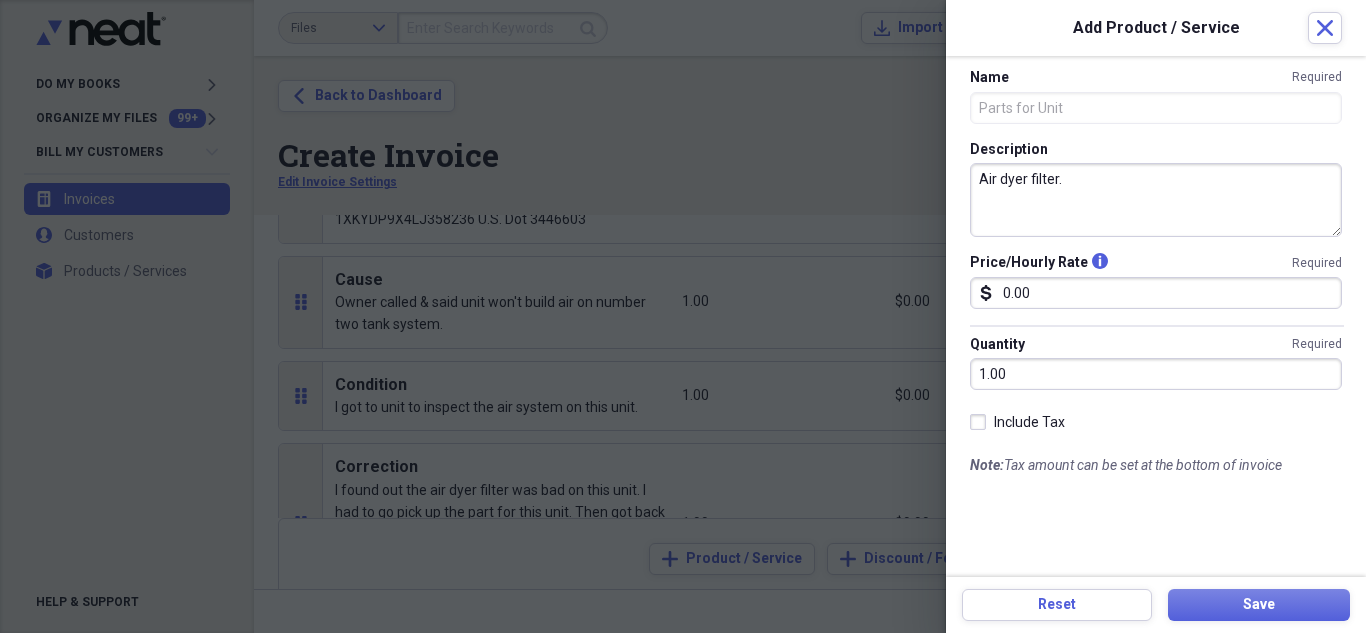 type on "Air dyer filter." 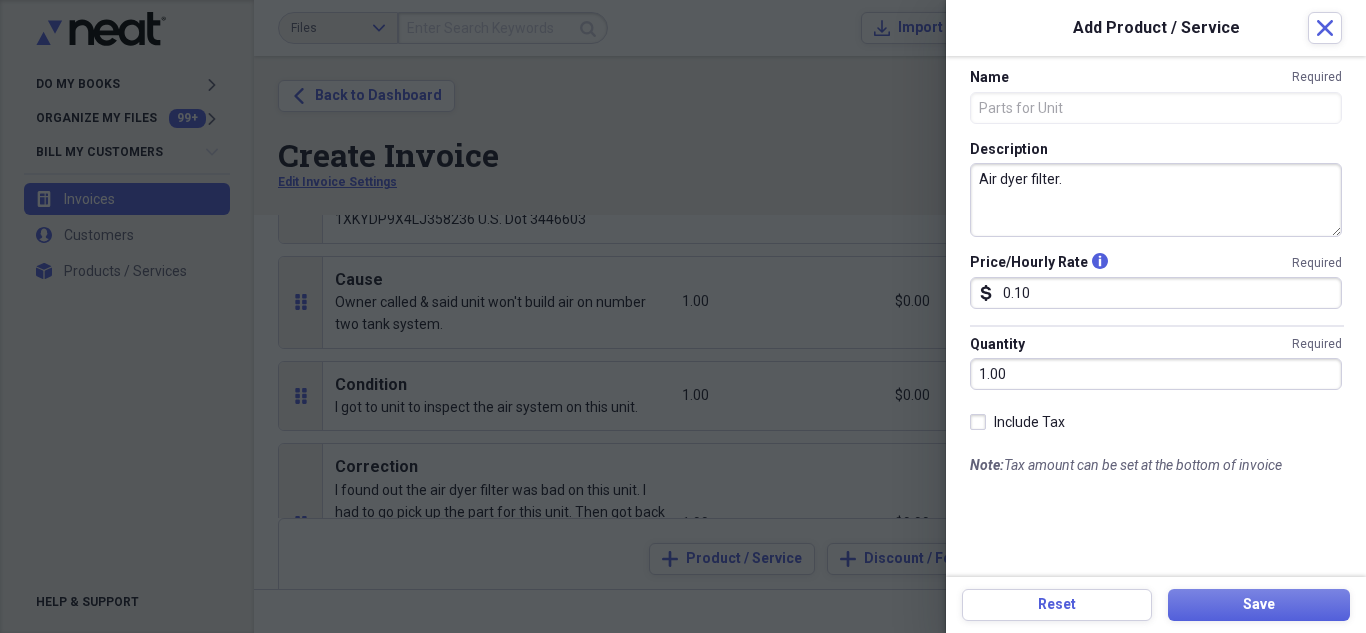 type on "0.01" 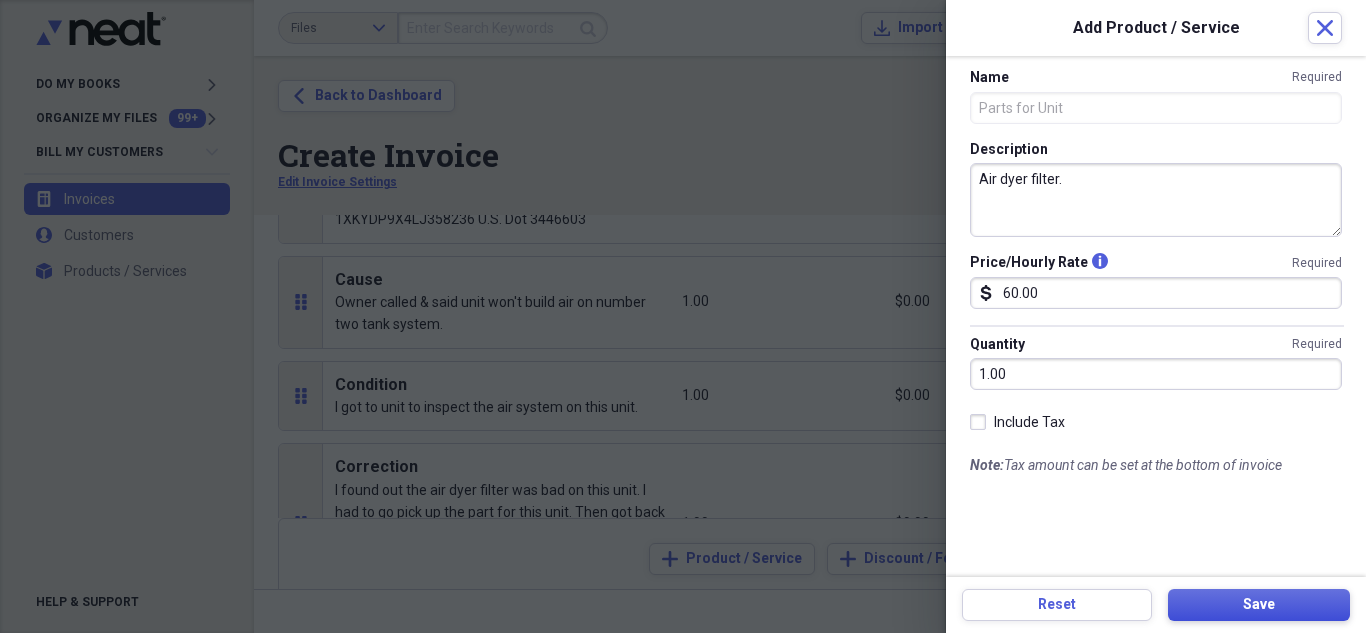 type on "60.00" 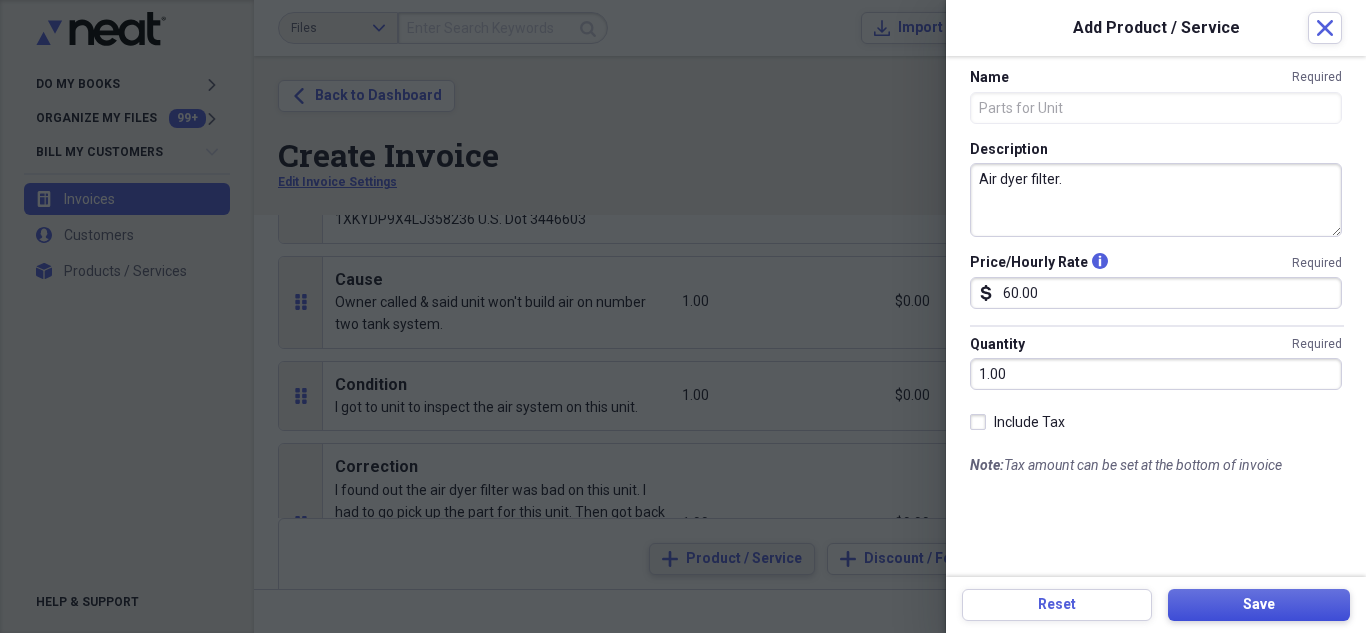 type on "Parts for unit" 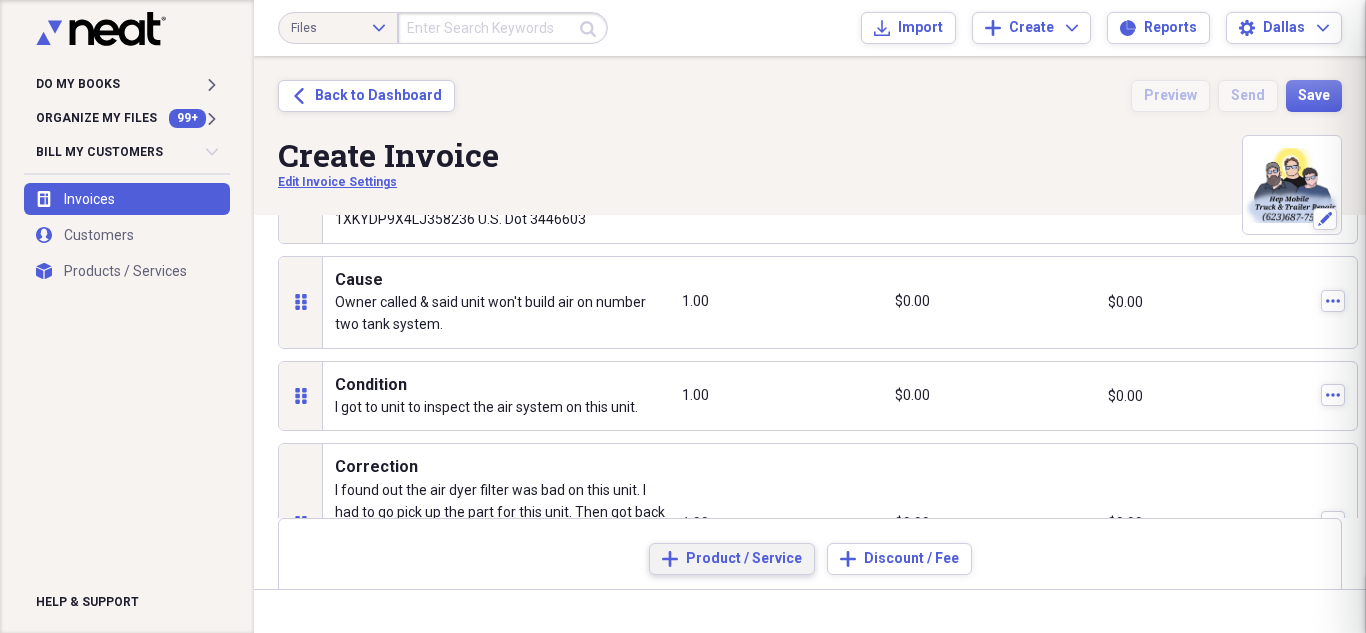 type on "0.00" 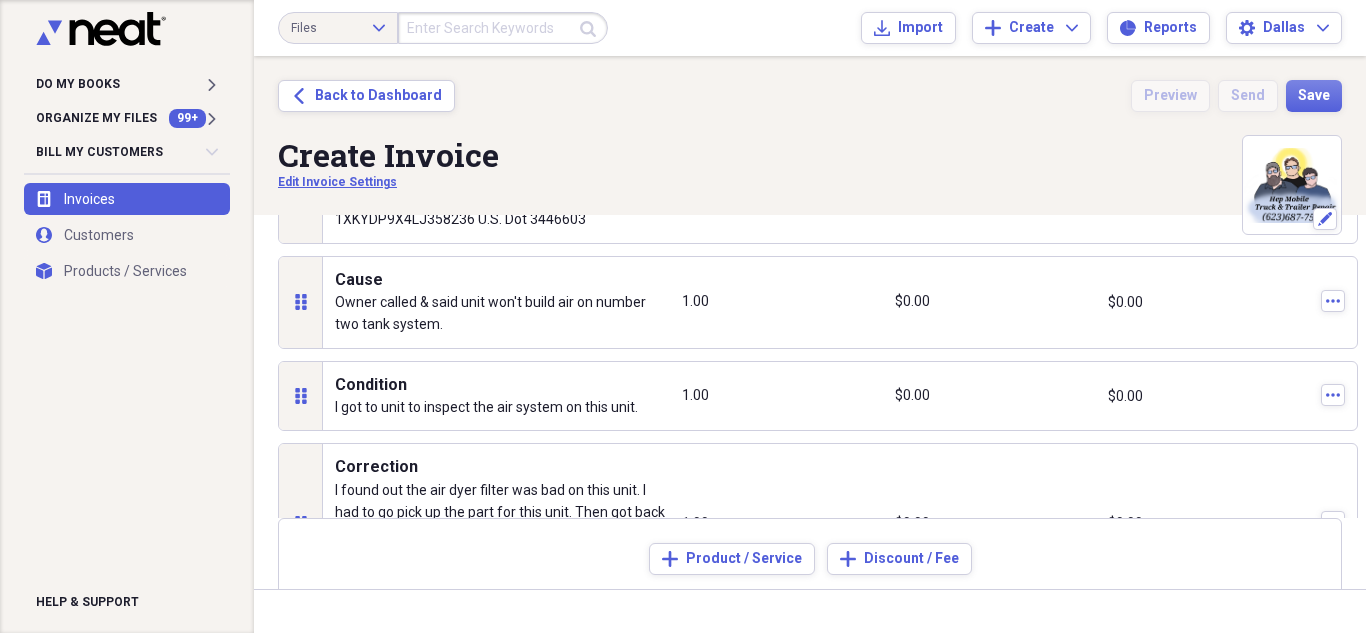 click on "$0.00" at bounding box center [995, 396] 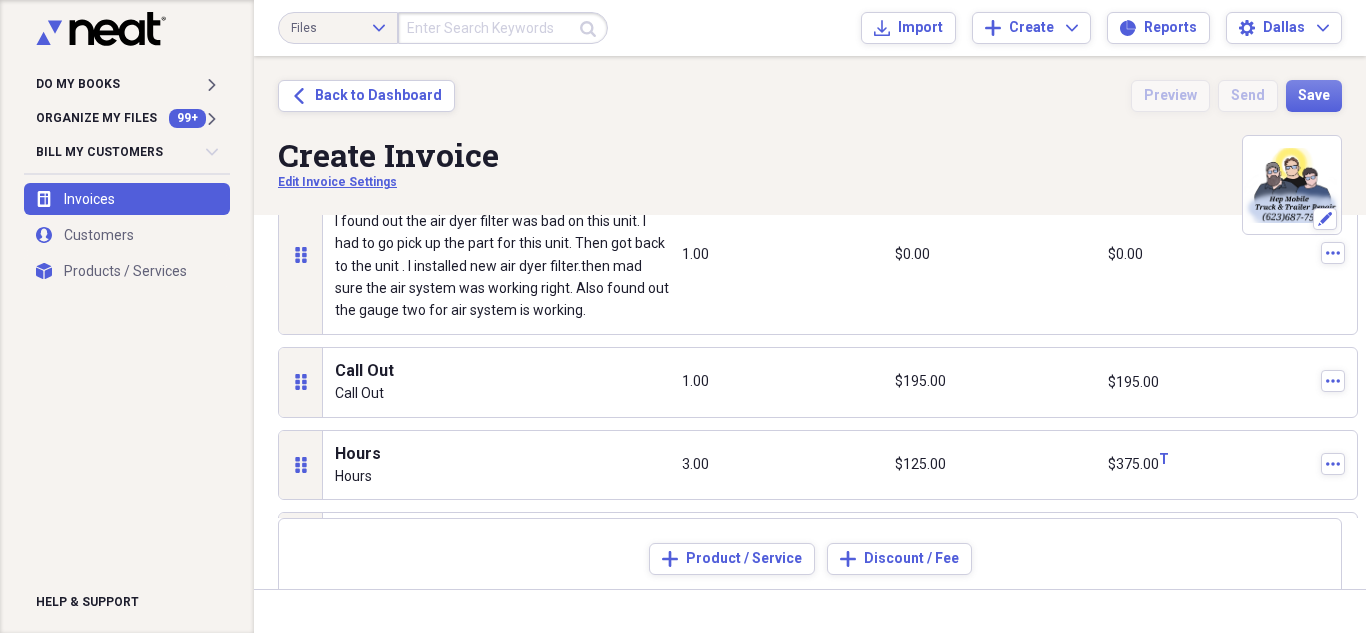 scroll, scrollTop: 340, scrollLeft: 0, axis: vertical 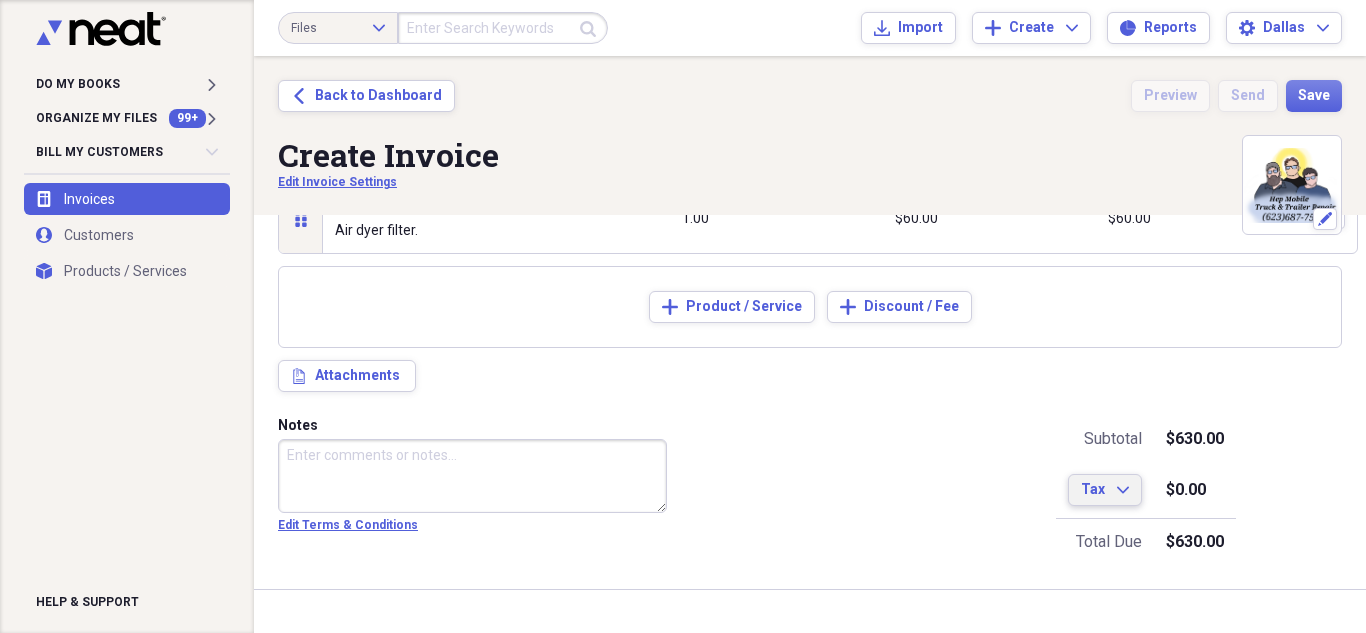 click on "Expand" 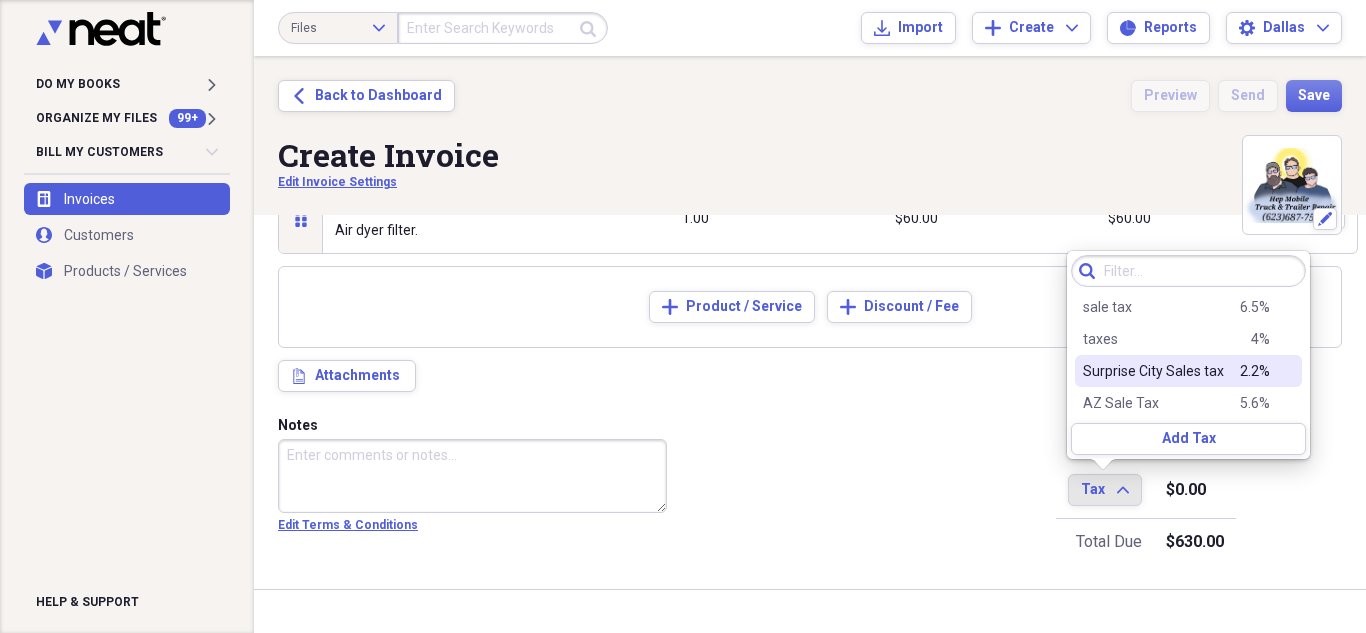 click on "Surprise City Sales tax 2.2 %" at bounding box center (1188, 371) 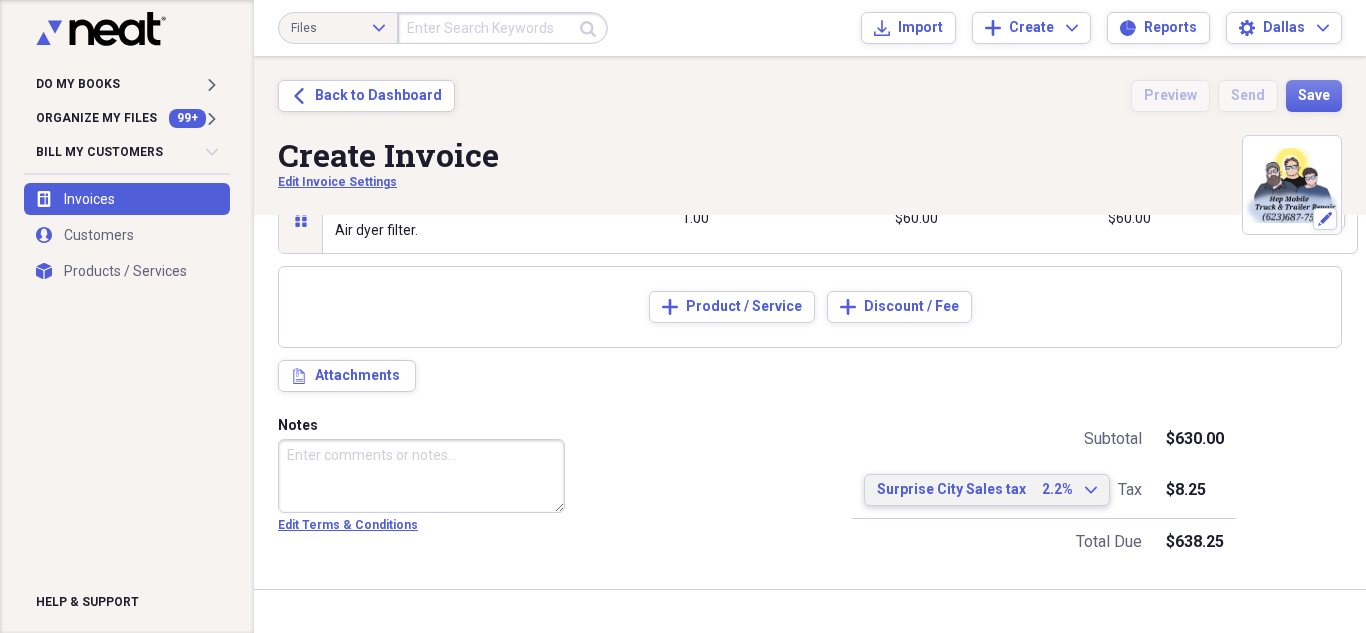 click on "Surprise City Sales tax 2.2 % Expand" at bounding box center [987, 490] 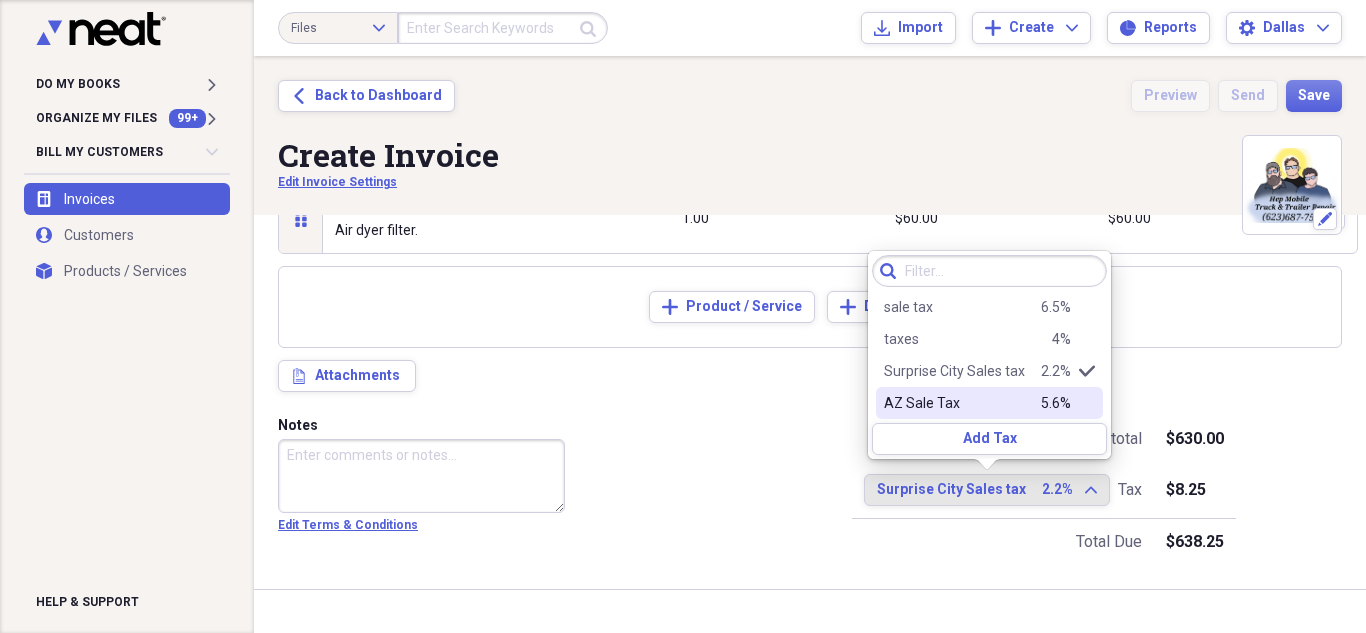 click on "AZ Sale Tax 5.6 %" at bounding box center [989, 403] 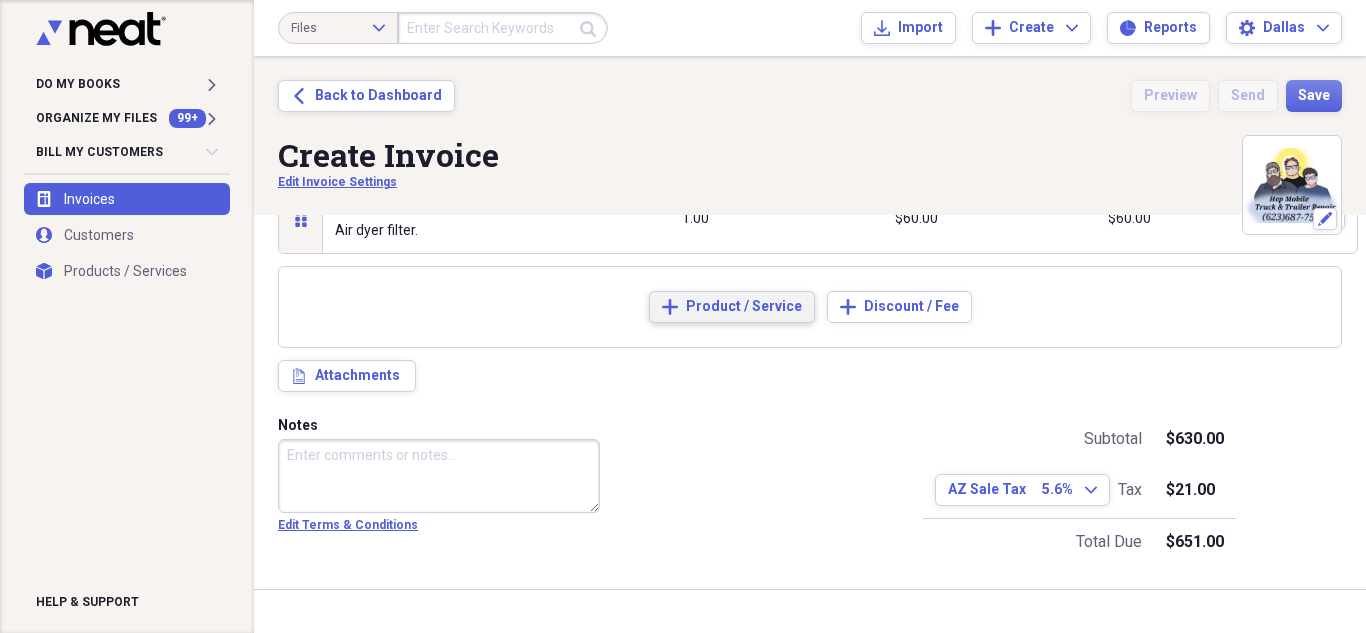 click on "Add Product / Service" at bounding box center (732, 307) 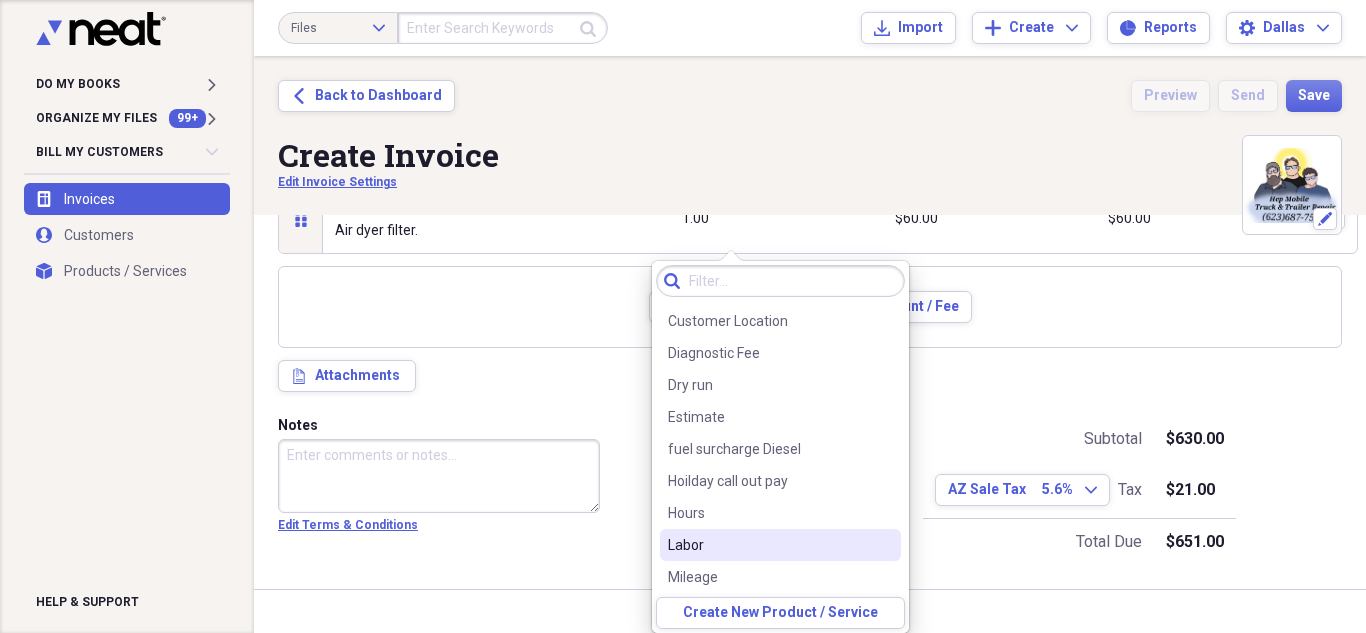 scroll, scrollTop: 252, scrollLeft: 0, axis: vertical 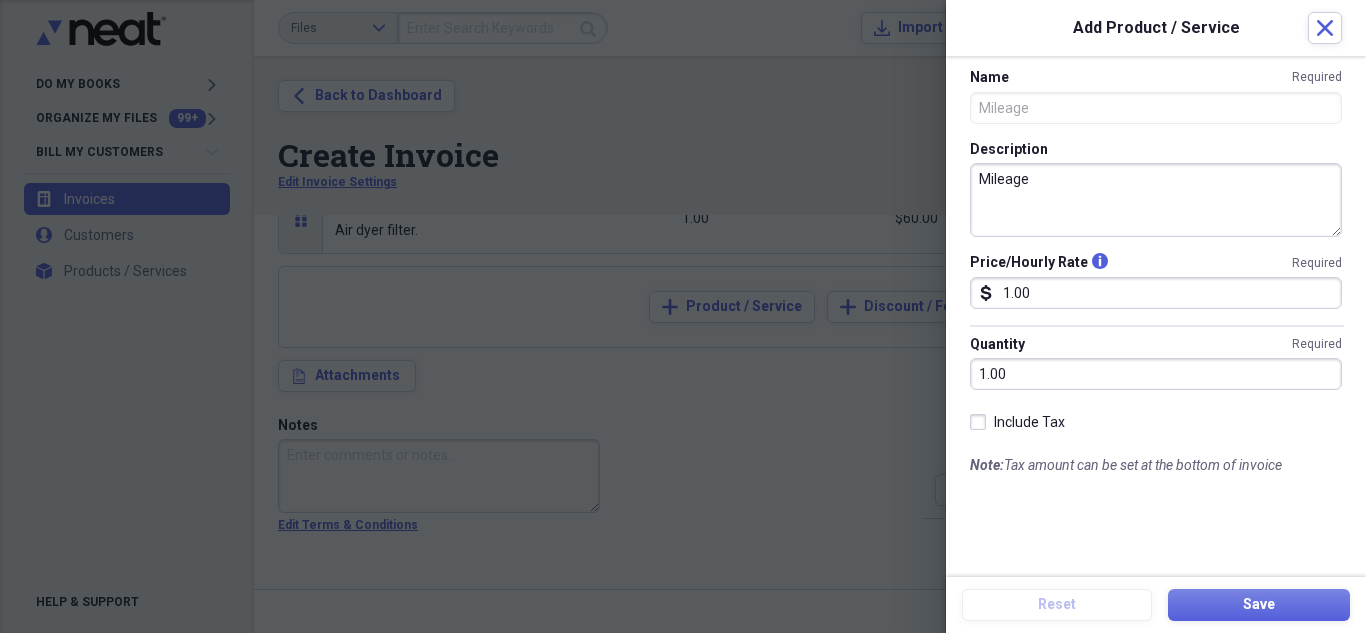 click on "1.00" at bounding box center [1156, 374] 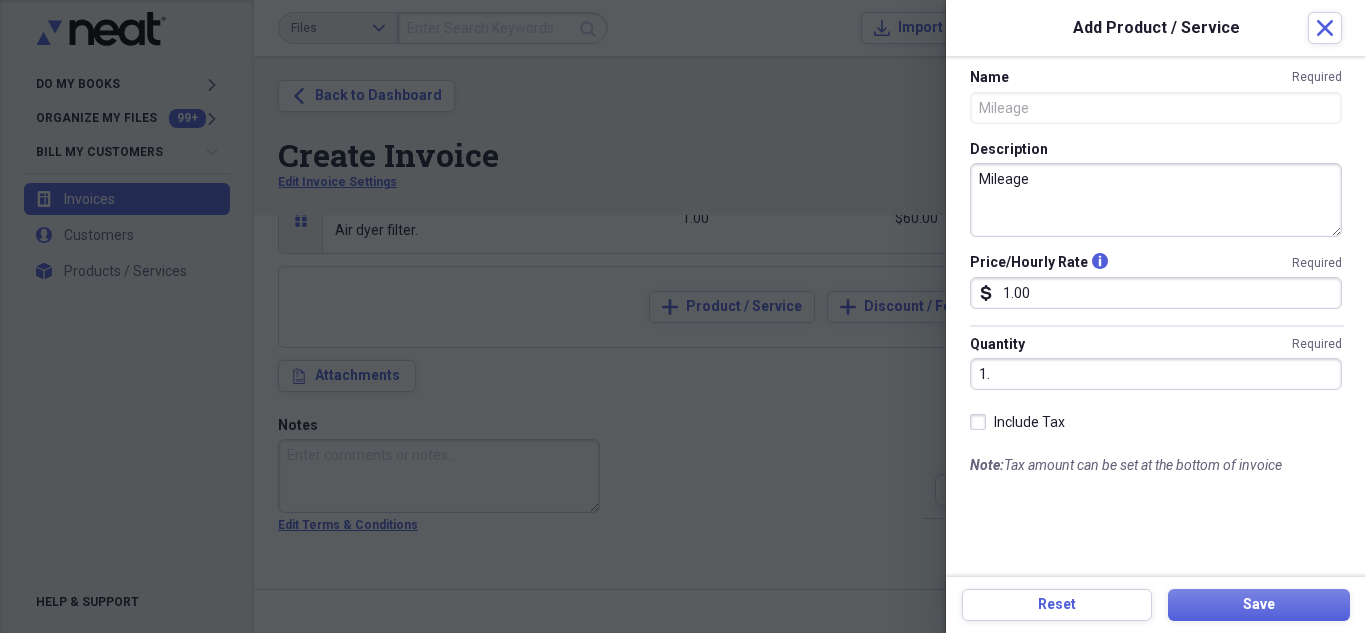 type on "1" 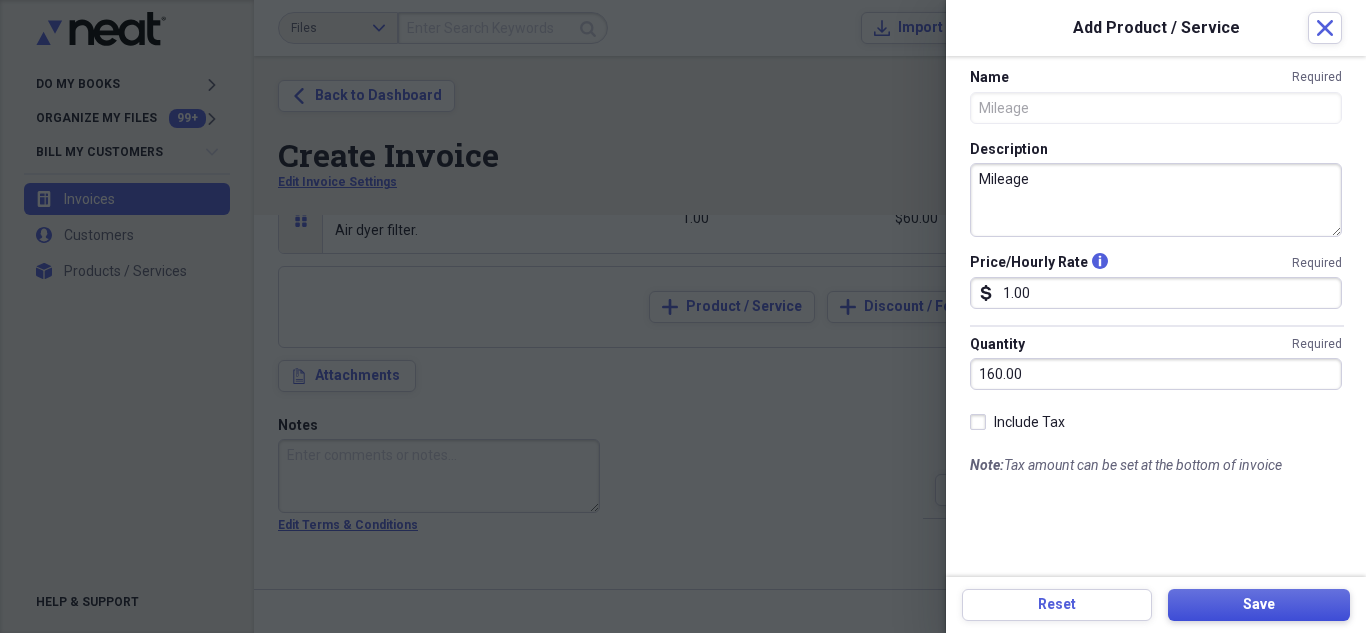click on "Save" at bounding box center [1259, 605] 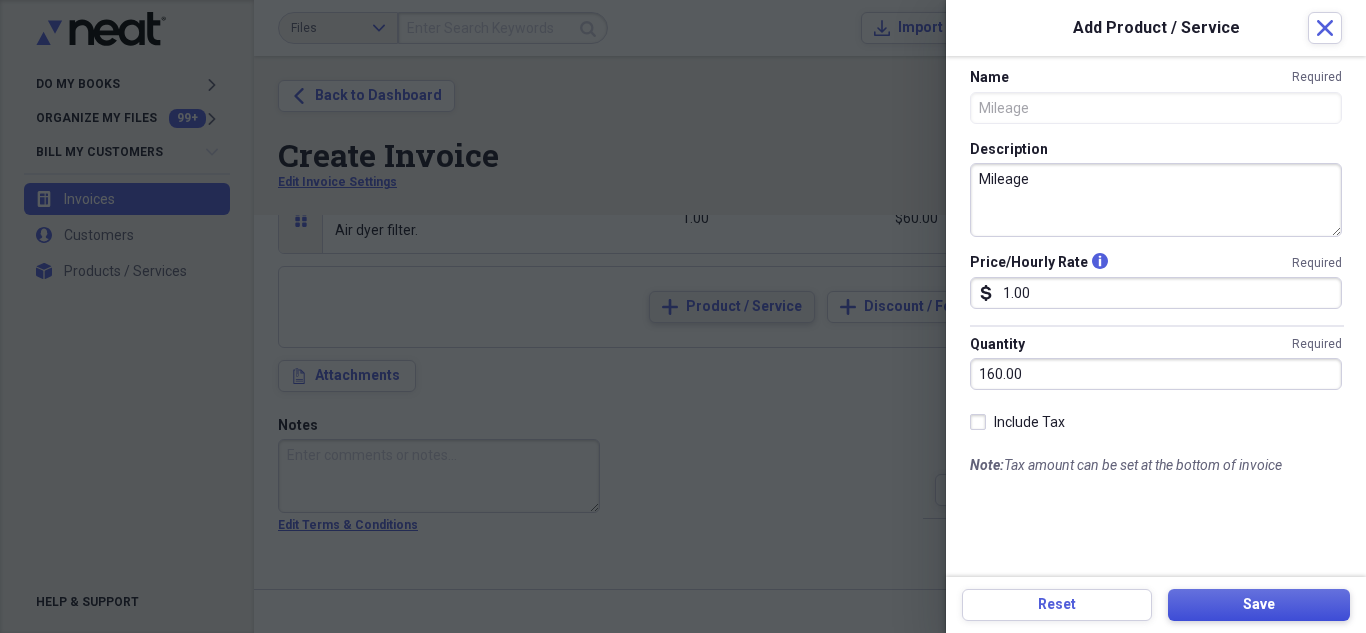 type on "1.00" 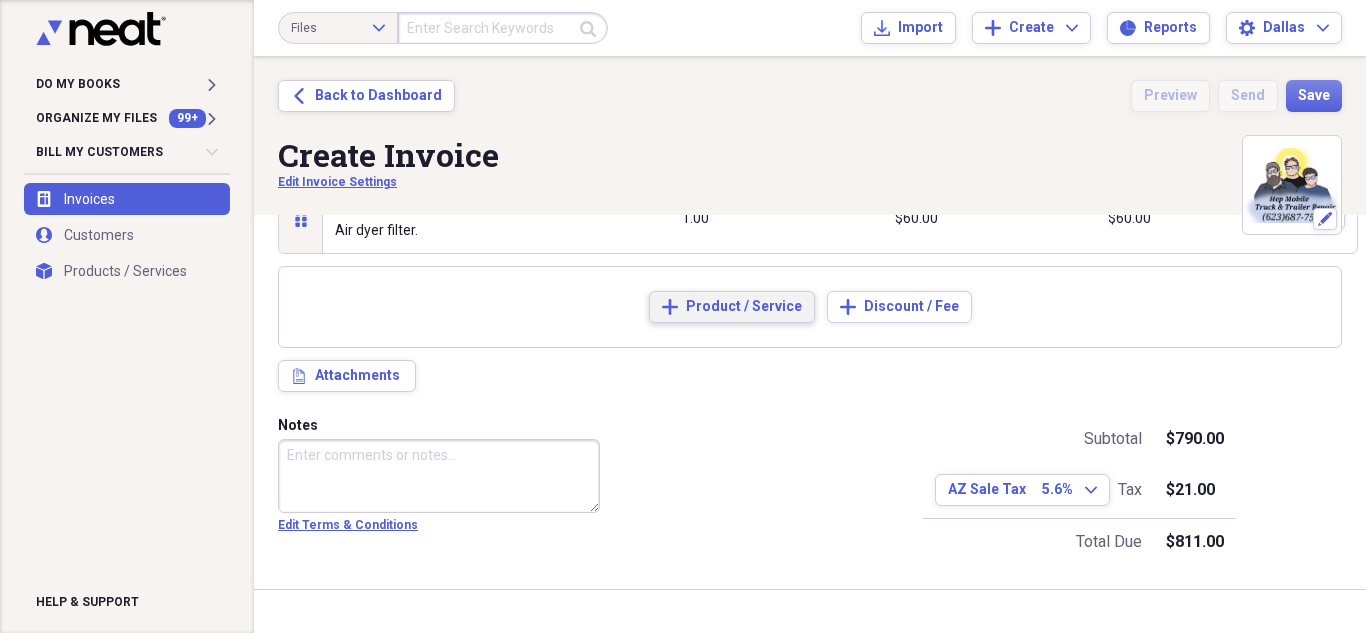 click on "Product / Service" at bounding box center [744, 307] 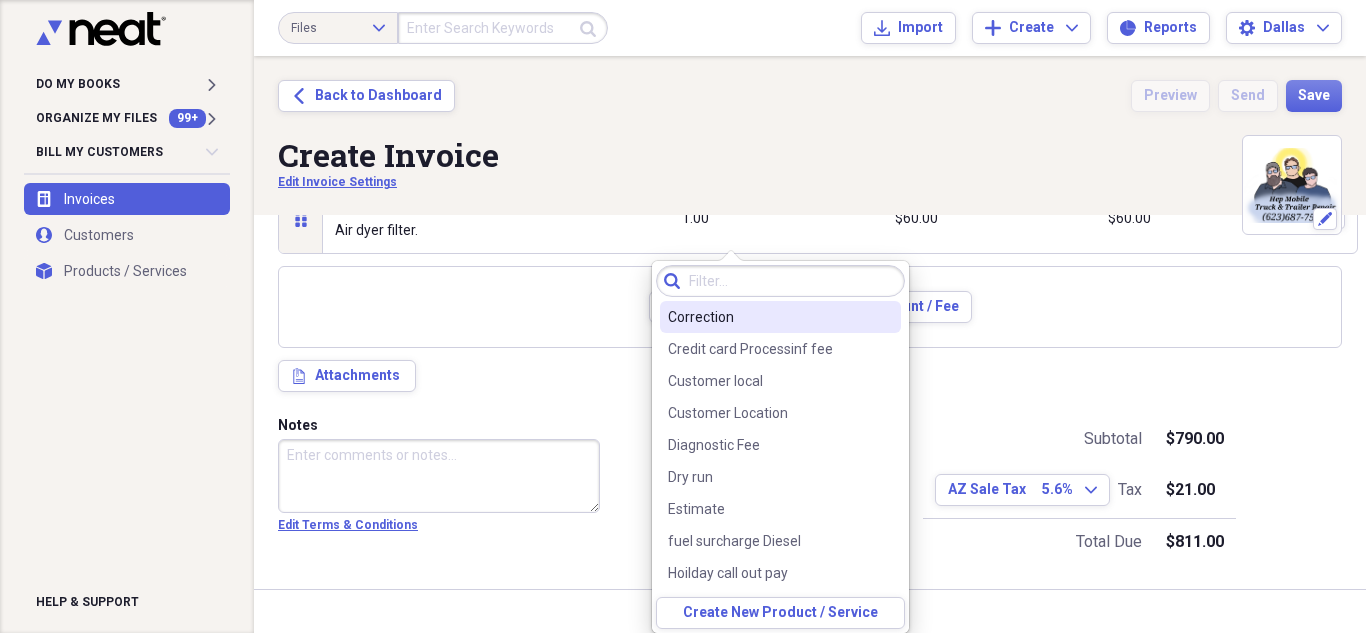 scroll, scrollTop: 96, scrollLeft: 0, axis: vertical 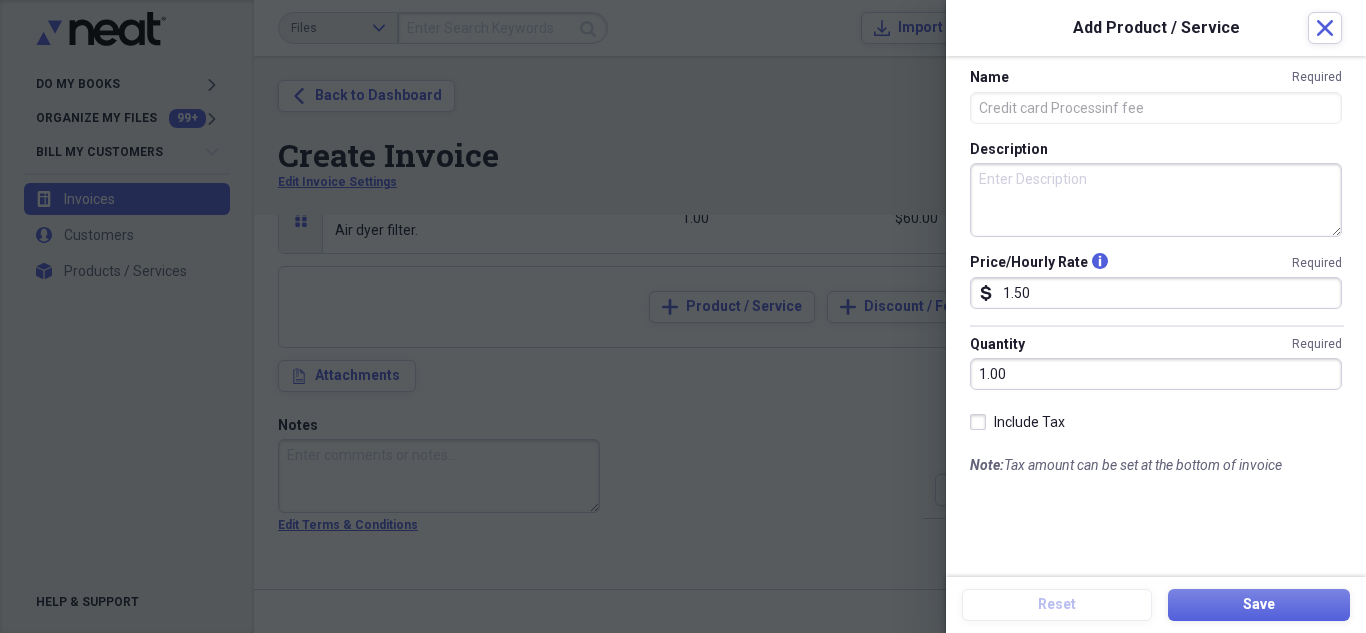 click on "1.50" at bounding box center [1156, 293] 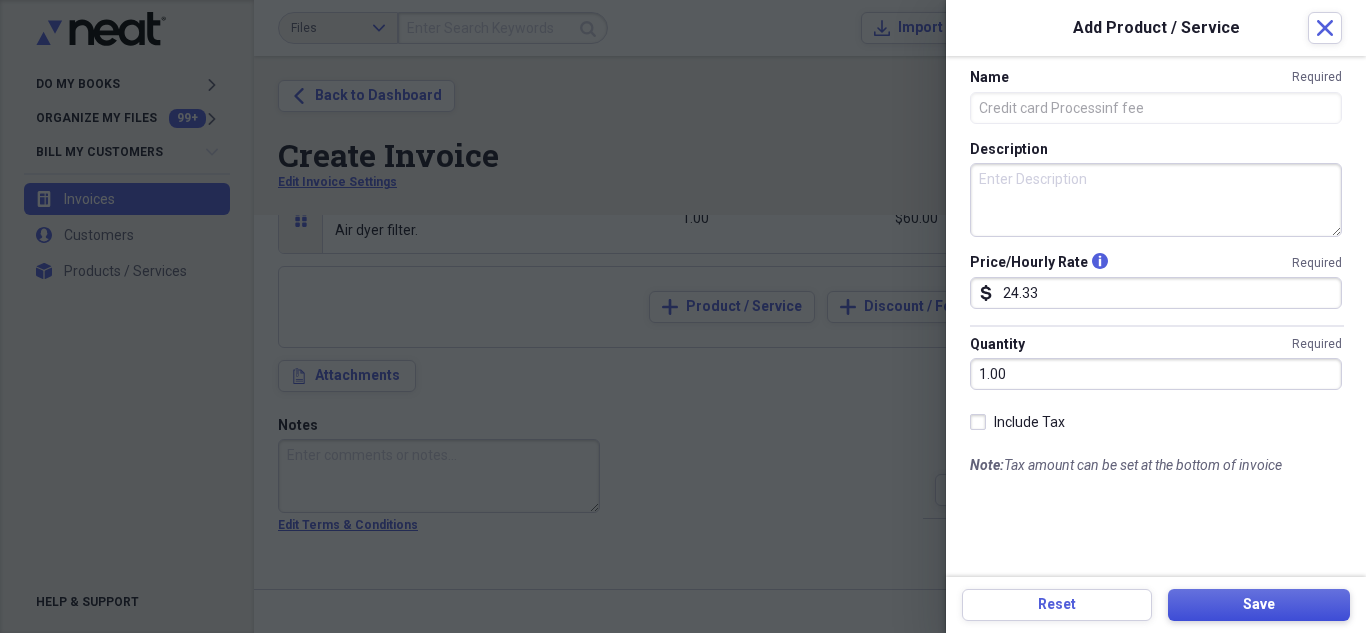 click on "Save" at bounding box center [1259, 605] 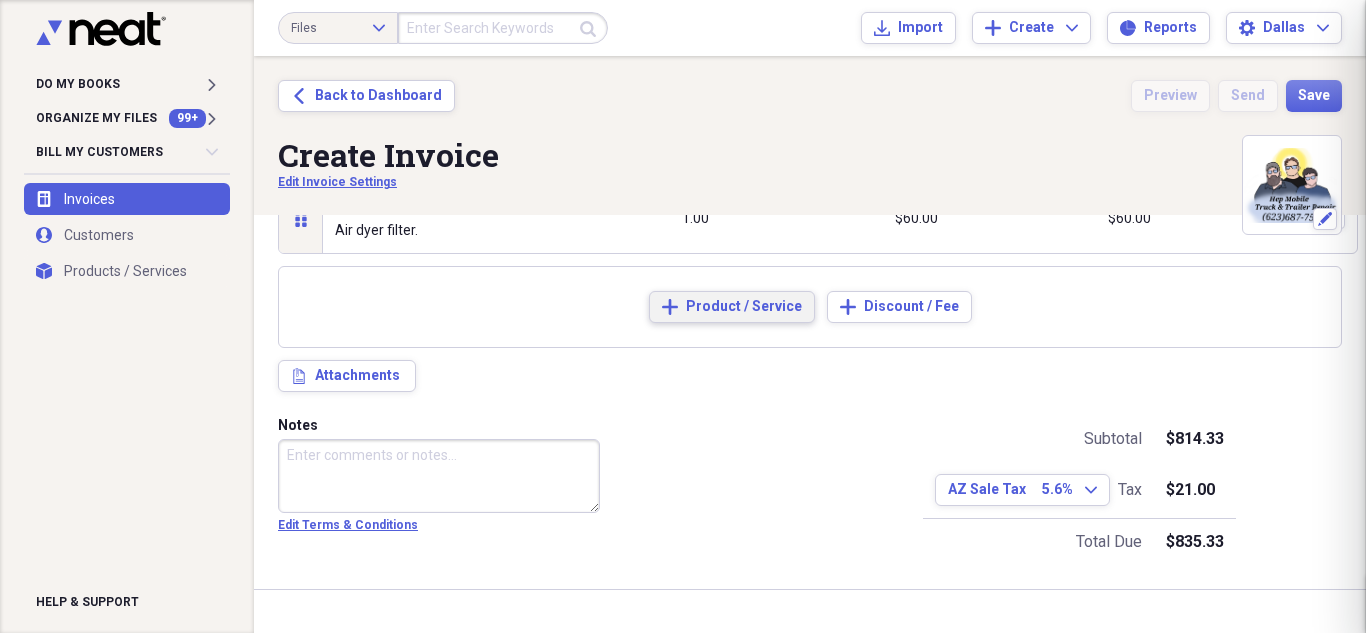 type on "1.50" 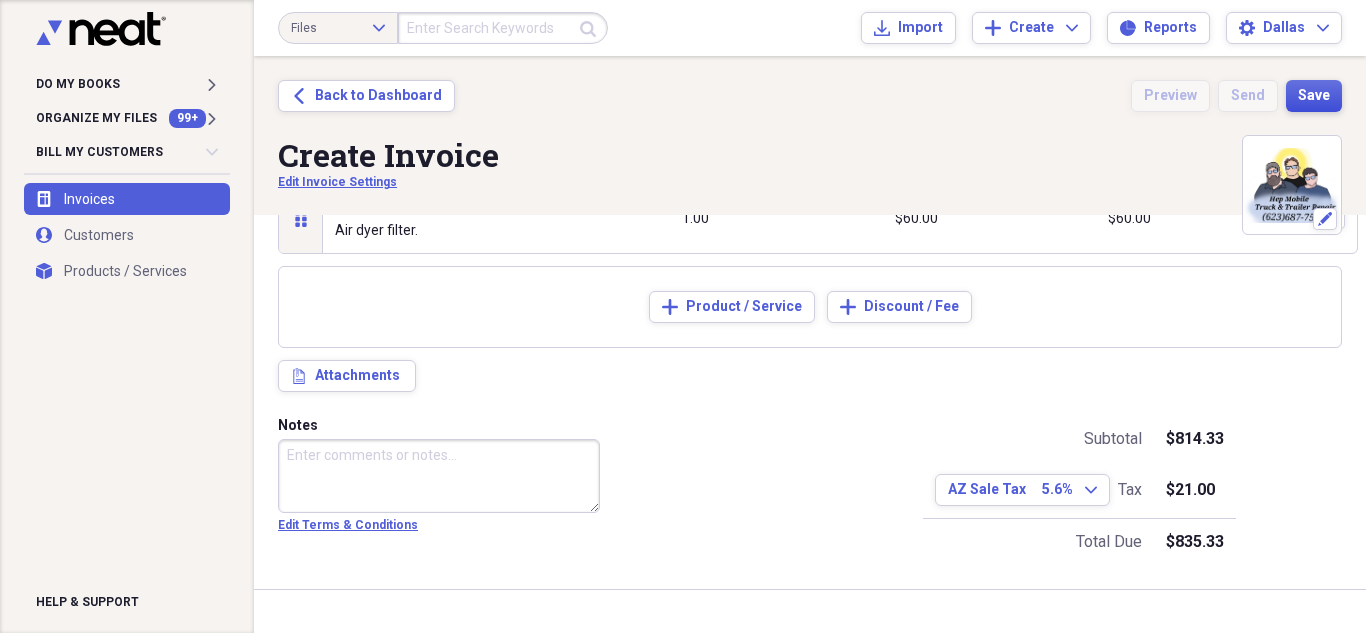 click on "Save" at bounding box center (1314, 96) 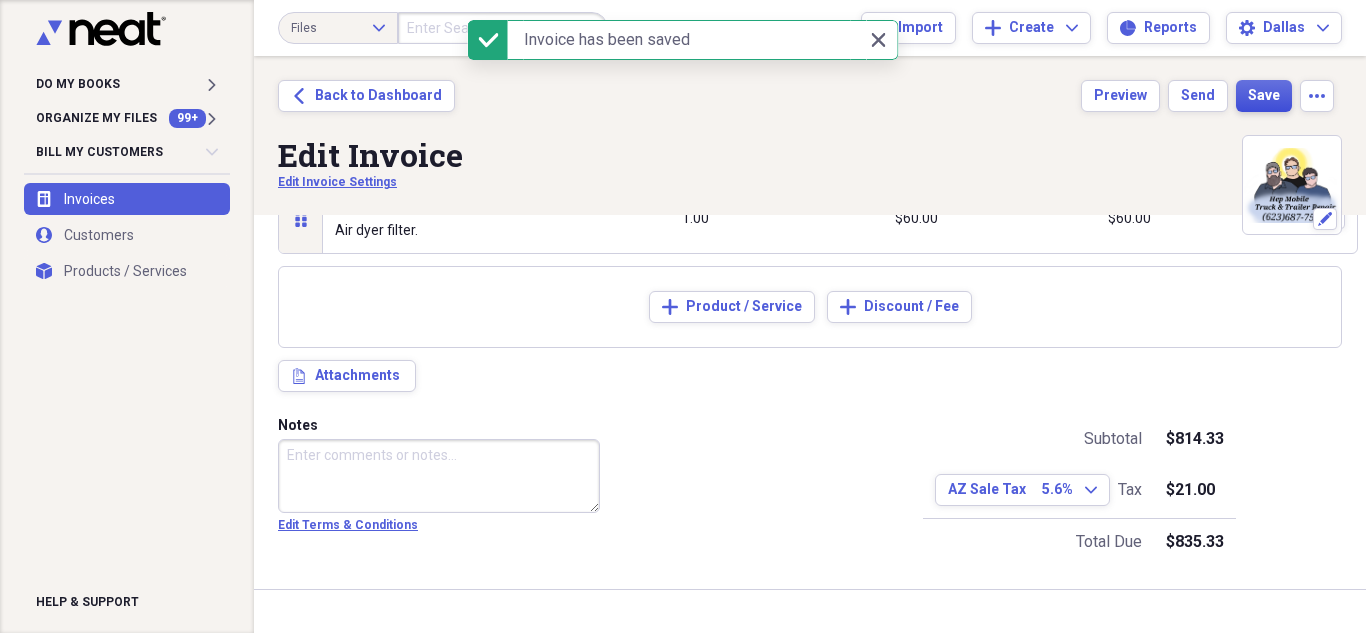 scroll, scrollTop: 0, scrollLeft: 0, axis: both 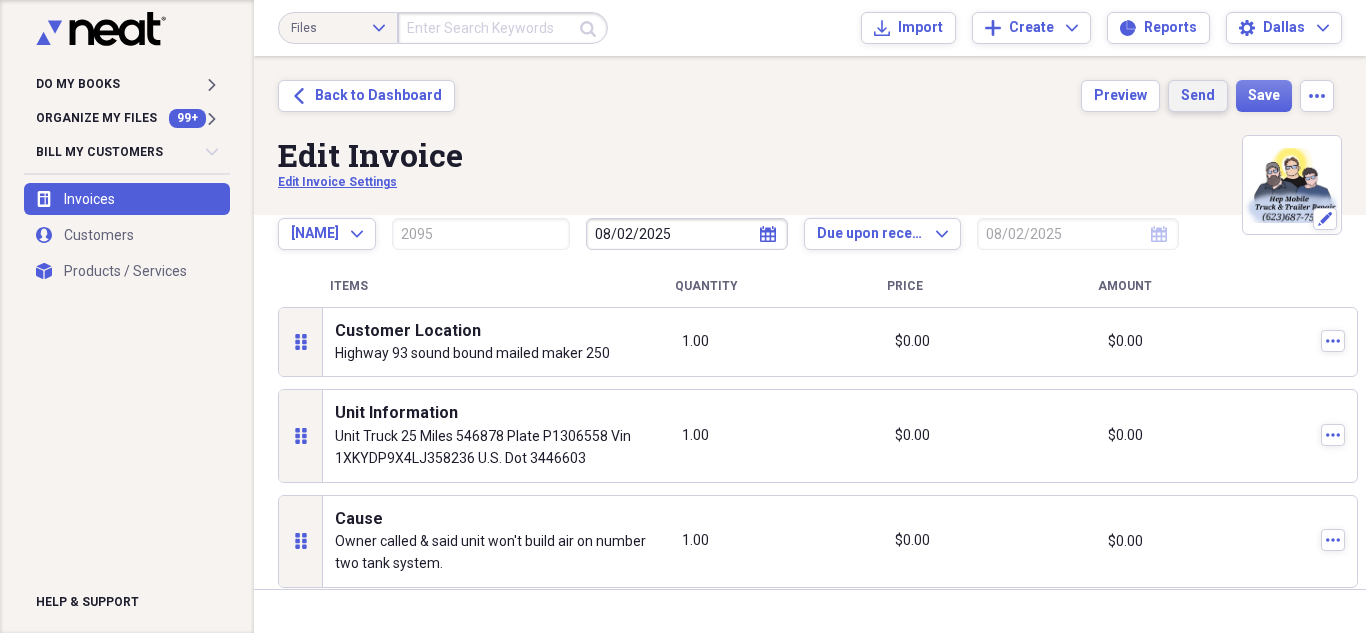 click on "Send" at bounding box center (1198, 96) 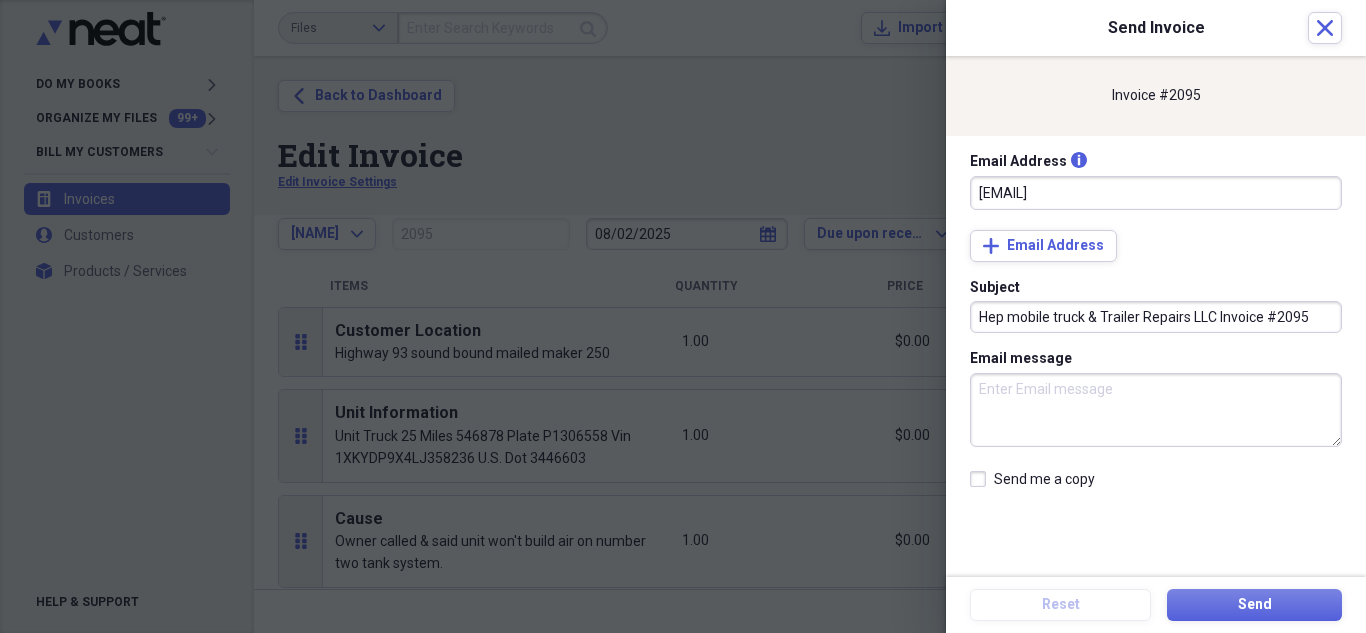 click on "Send me a copy" at bounding box center (1032, 479) 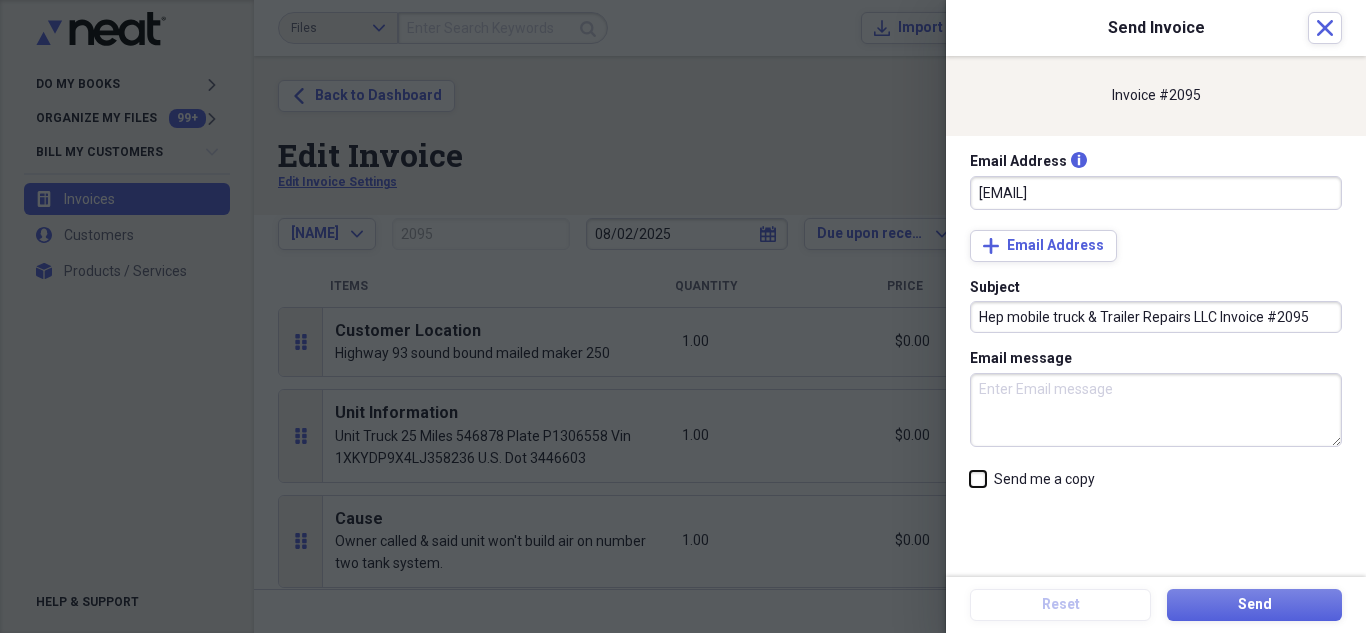 click on "Send me a copy" at bounding box center [970, 478] 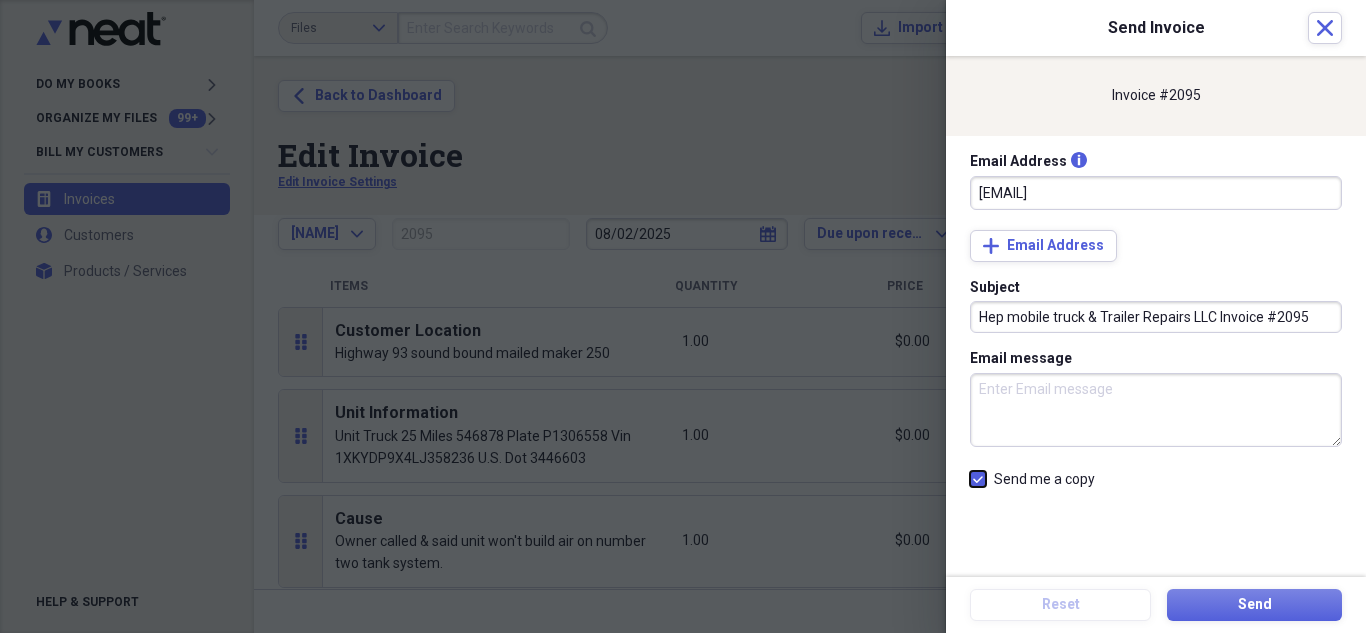 checkbox on "true" 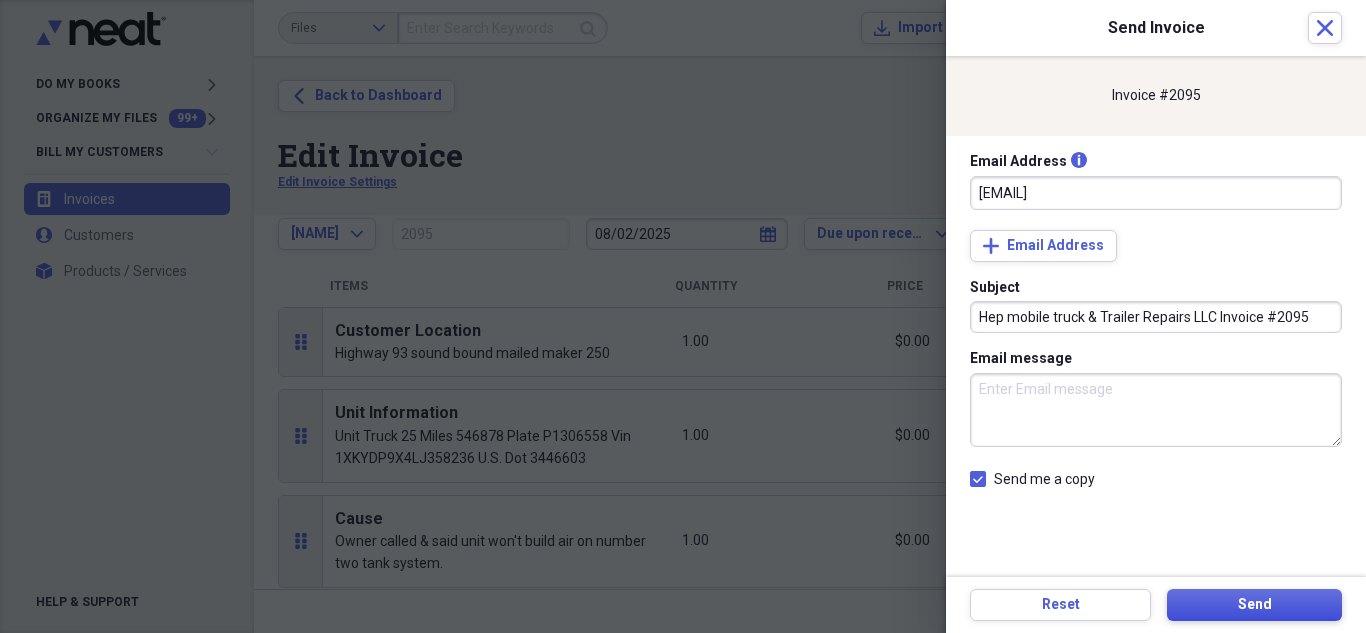 click on "Send" at bounding box center [1254, 605] 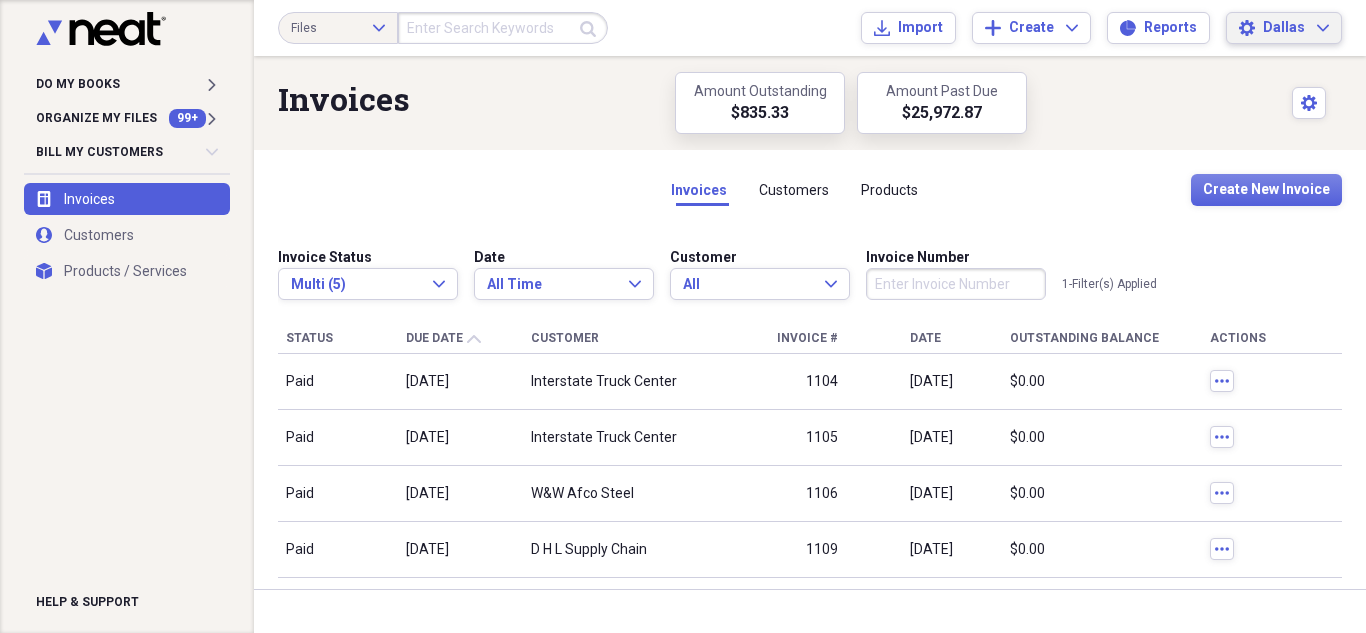 click on "Expand" 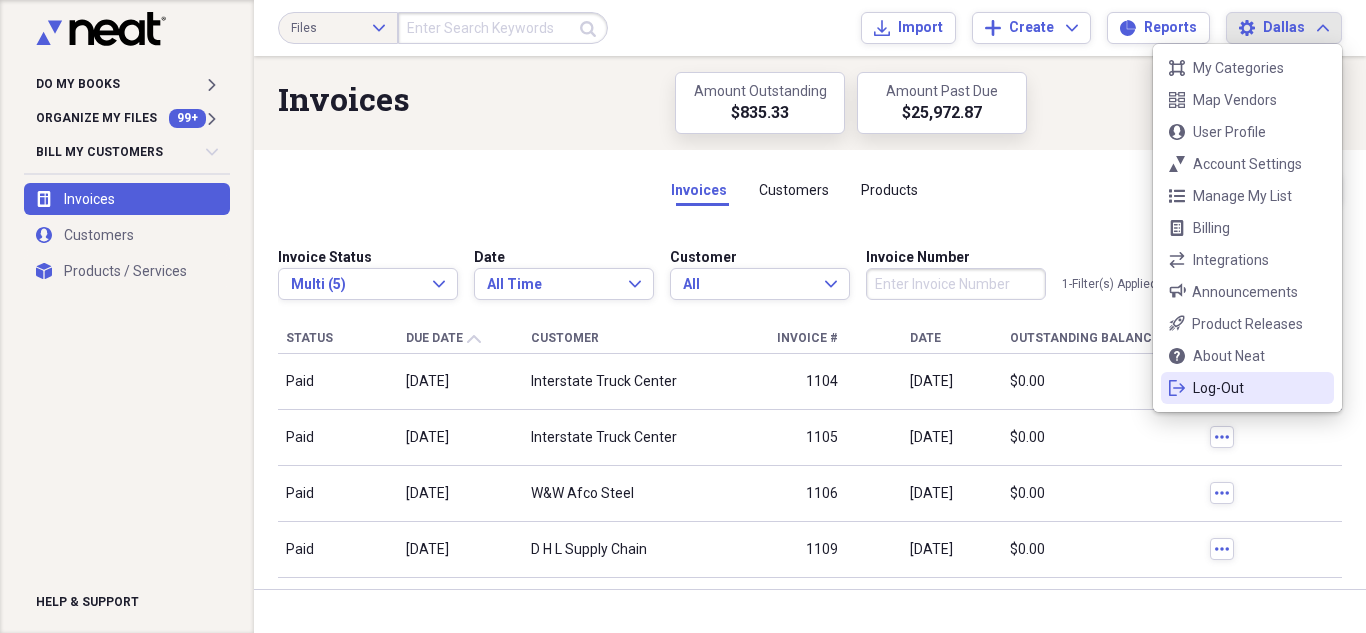 click on "Log-Out" at bounding box center (1247, 388) 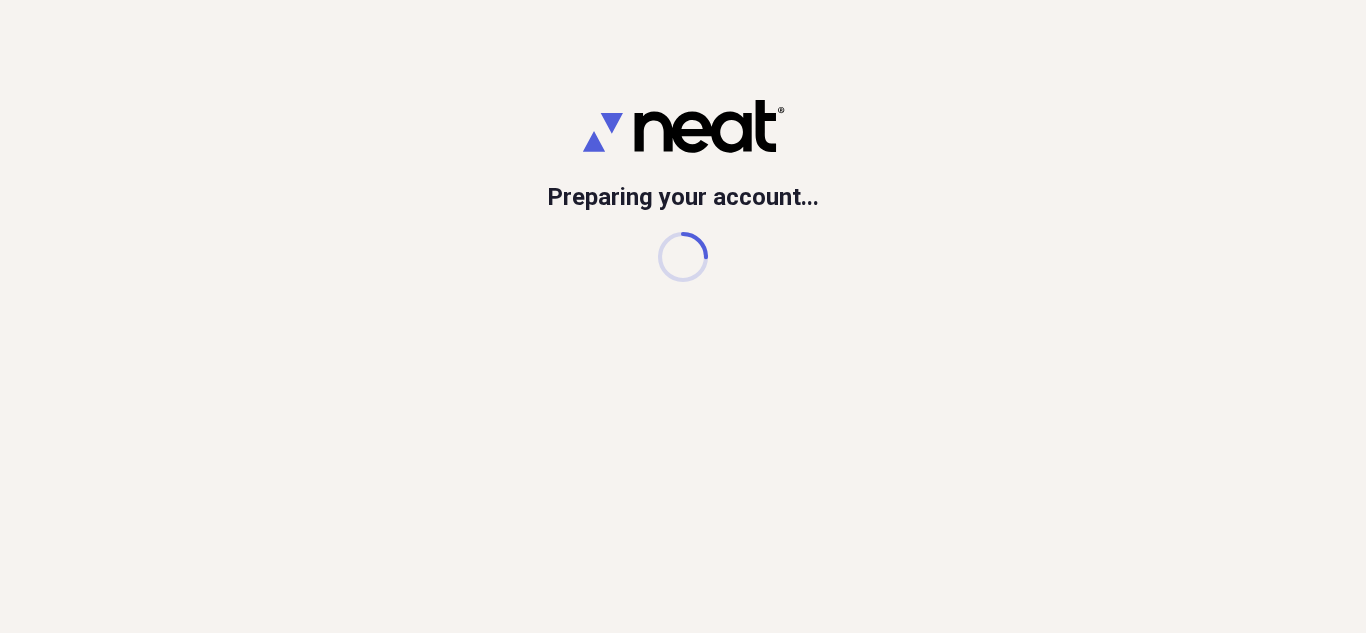 scroll, scrollTop: 0, scrollLeft: 0, axis: both 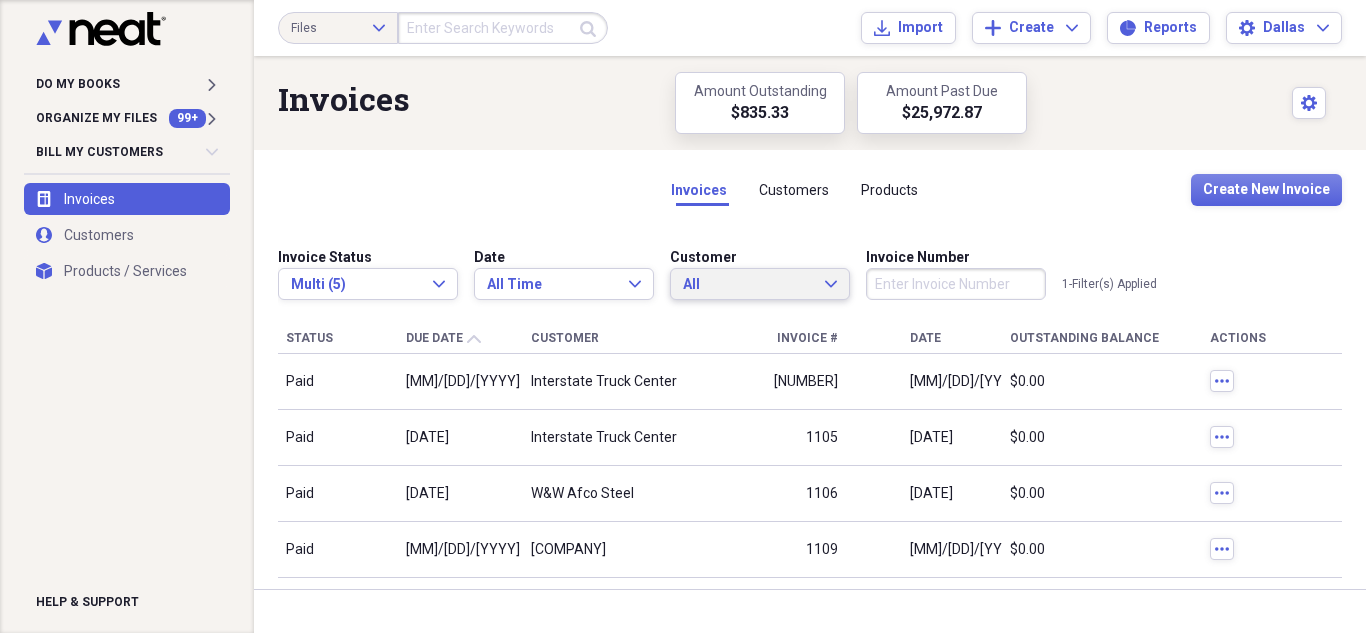 click on "[COMPANY]" at bounding box center (760, 285) 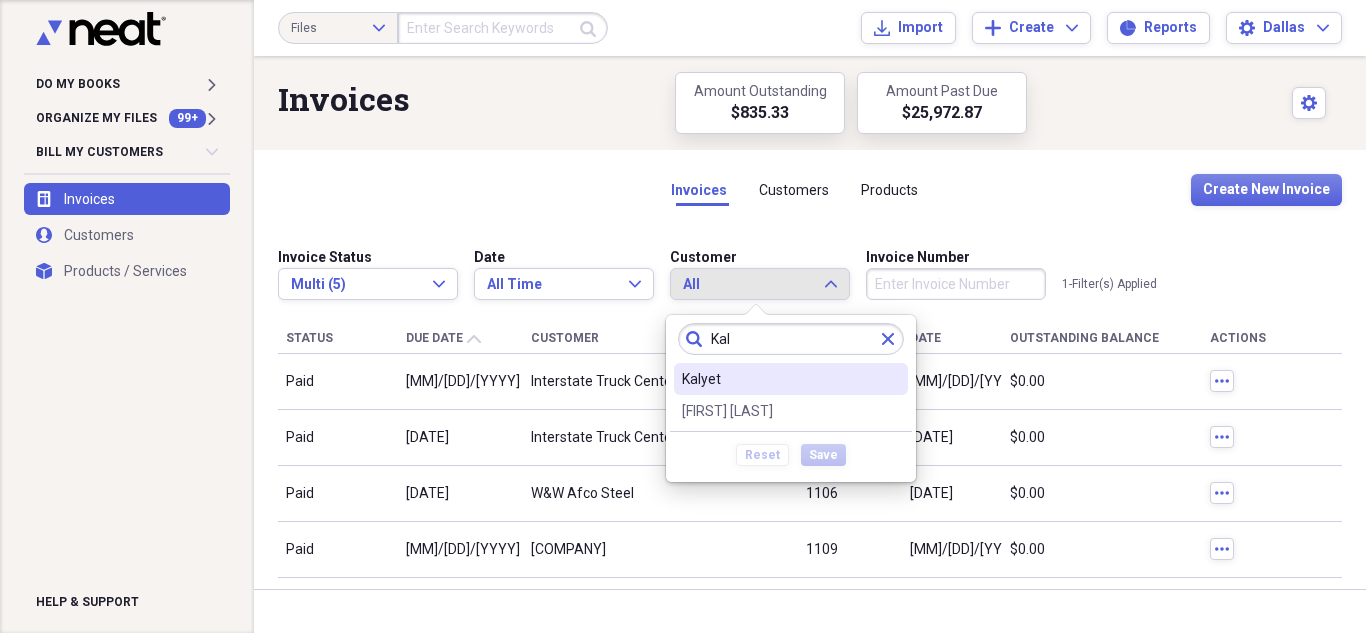 type on "Kal" 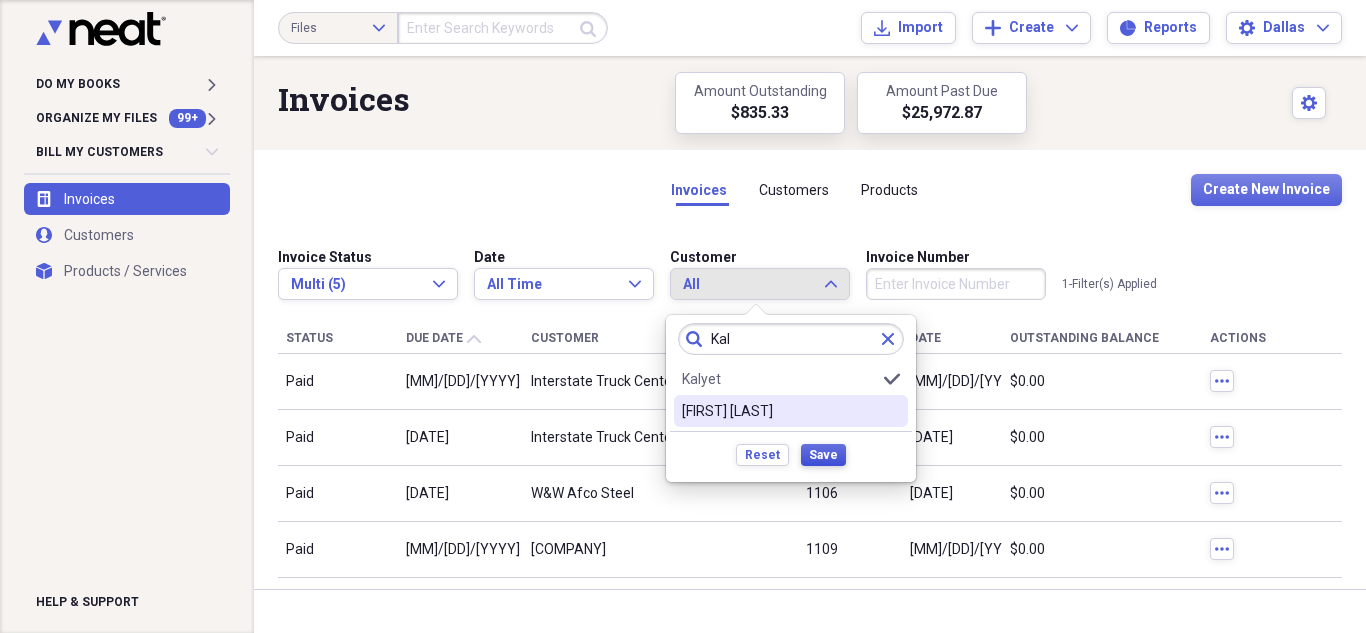 click on "Save" at bounding box center [823, 455] 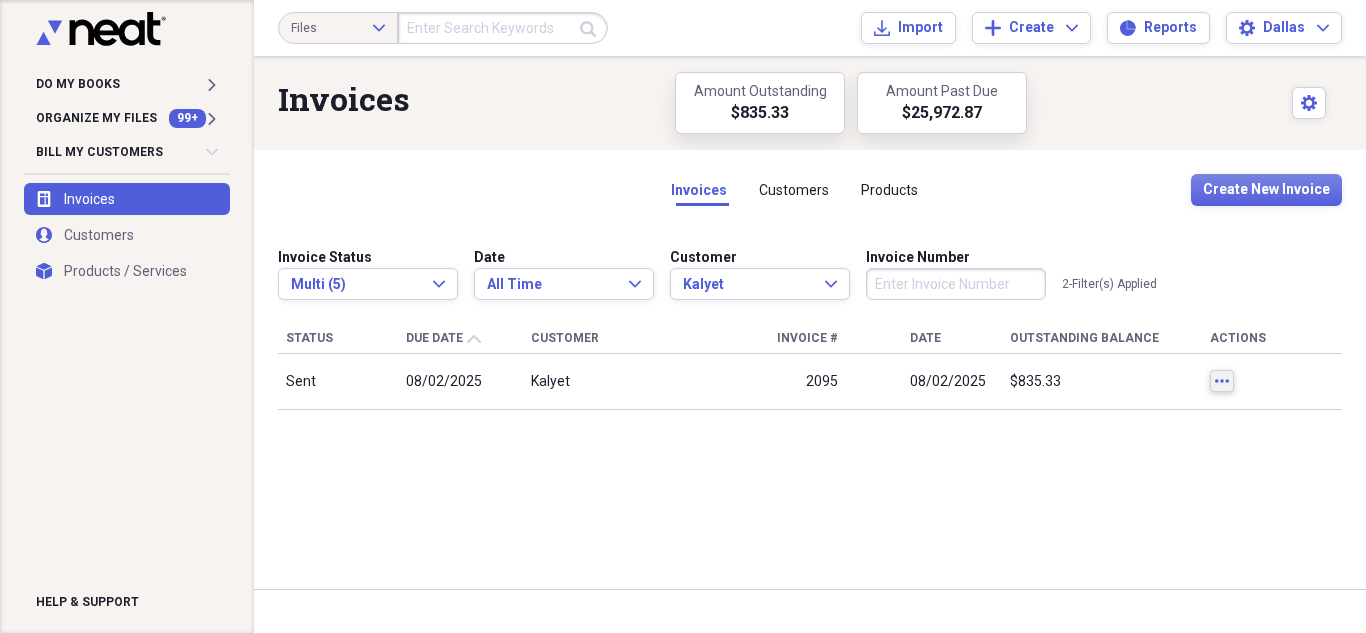 click on "more" 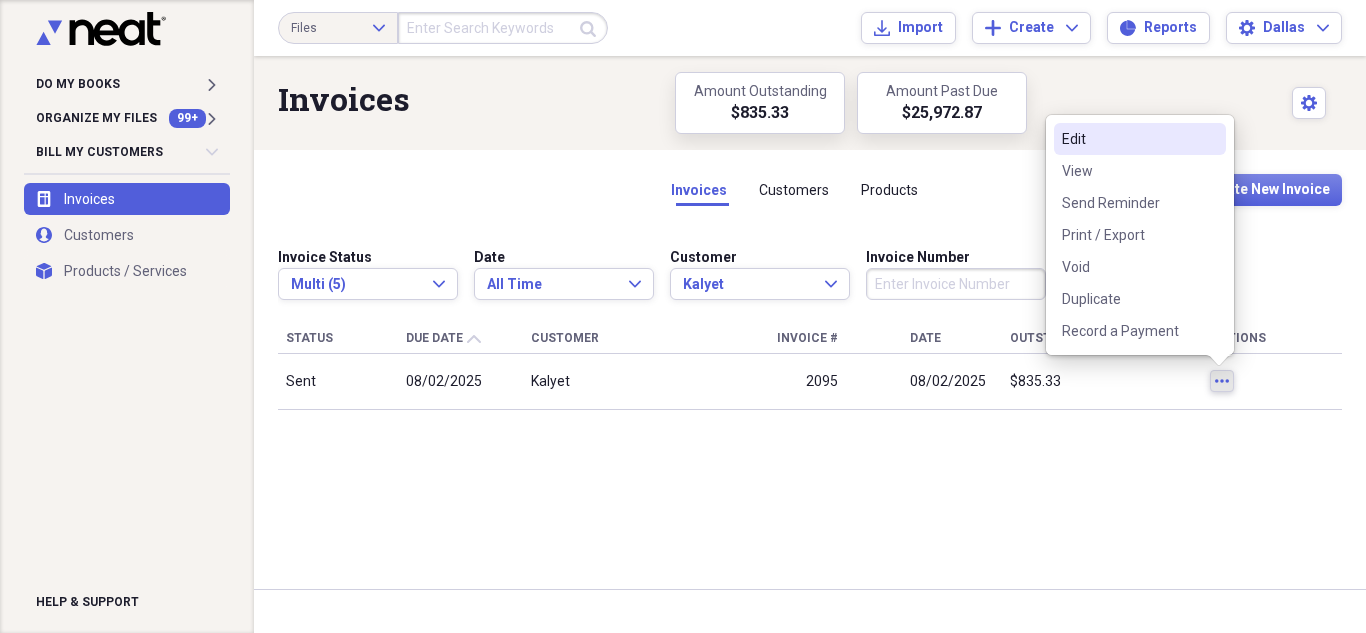 click on "Edit" at bounding box center [1128, 139] 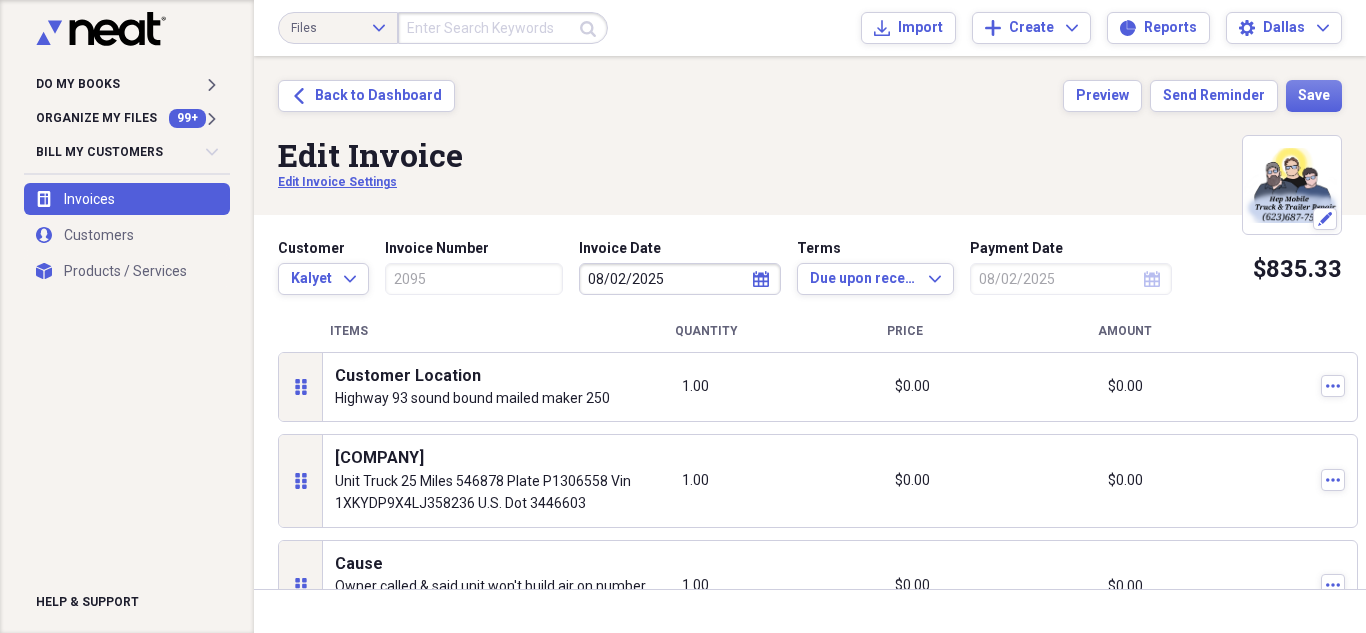 click on "$0.00" at bounding box center (1208, 480) 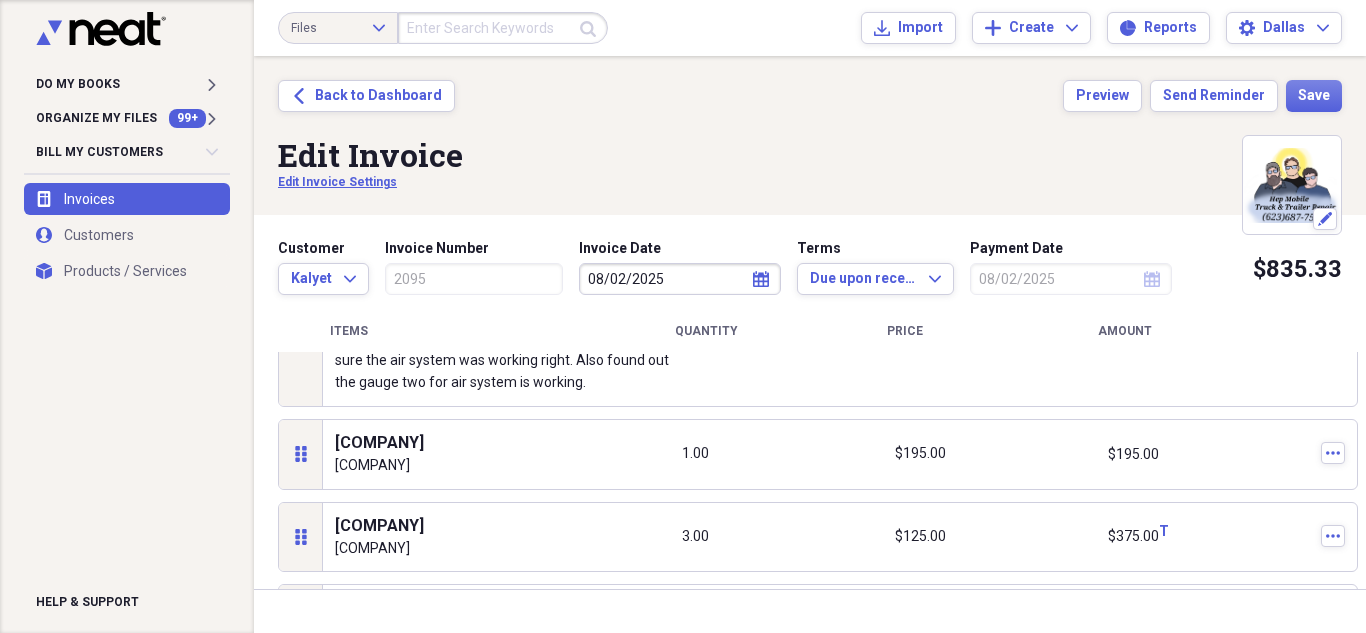 scroll, scrollTop: 492, scrollLeft: 0, axis: vertical 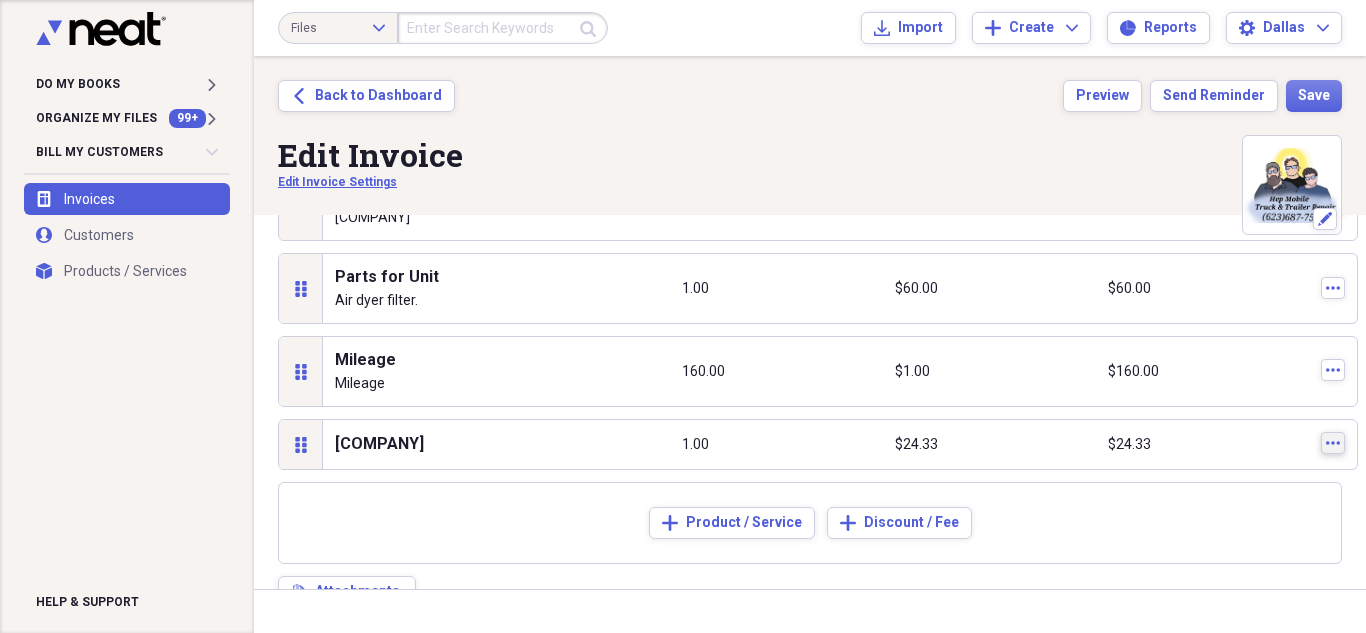 click 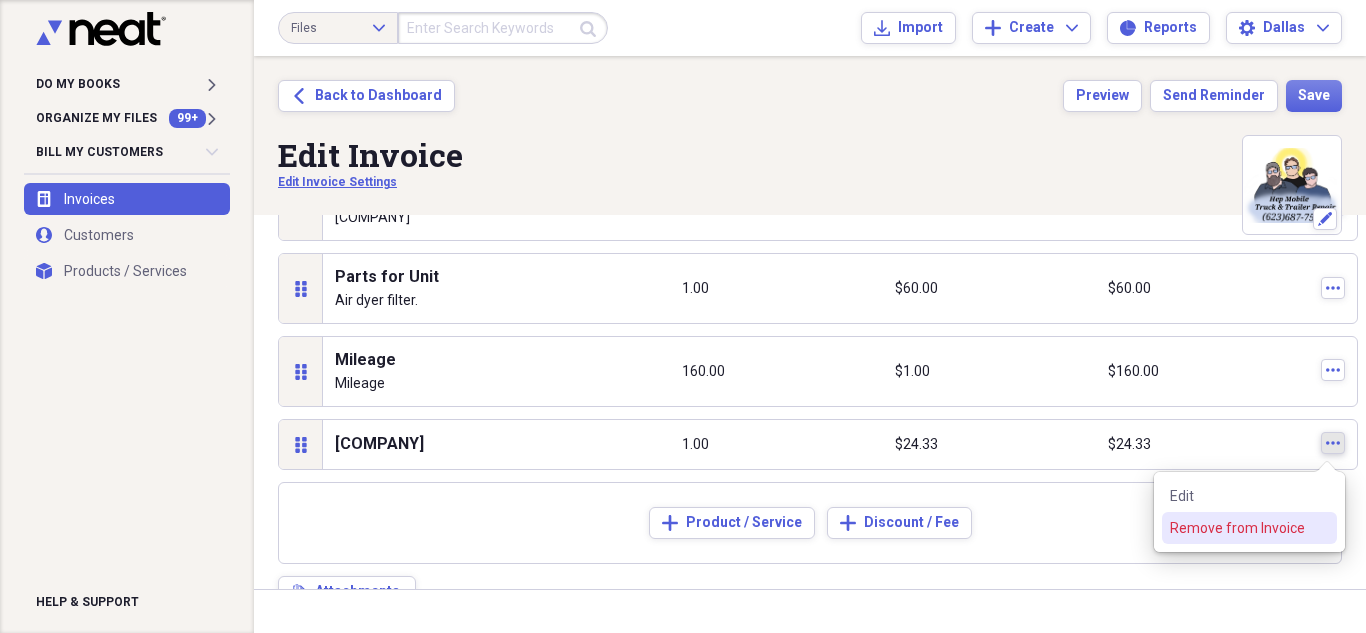 click on "Remove from Invoice" at bounding box center (1237, 528) 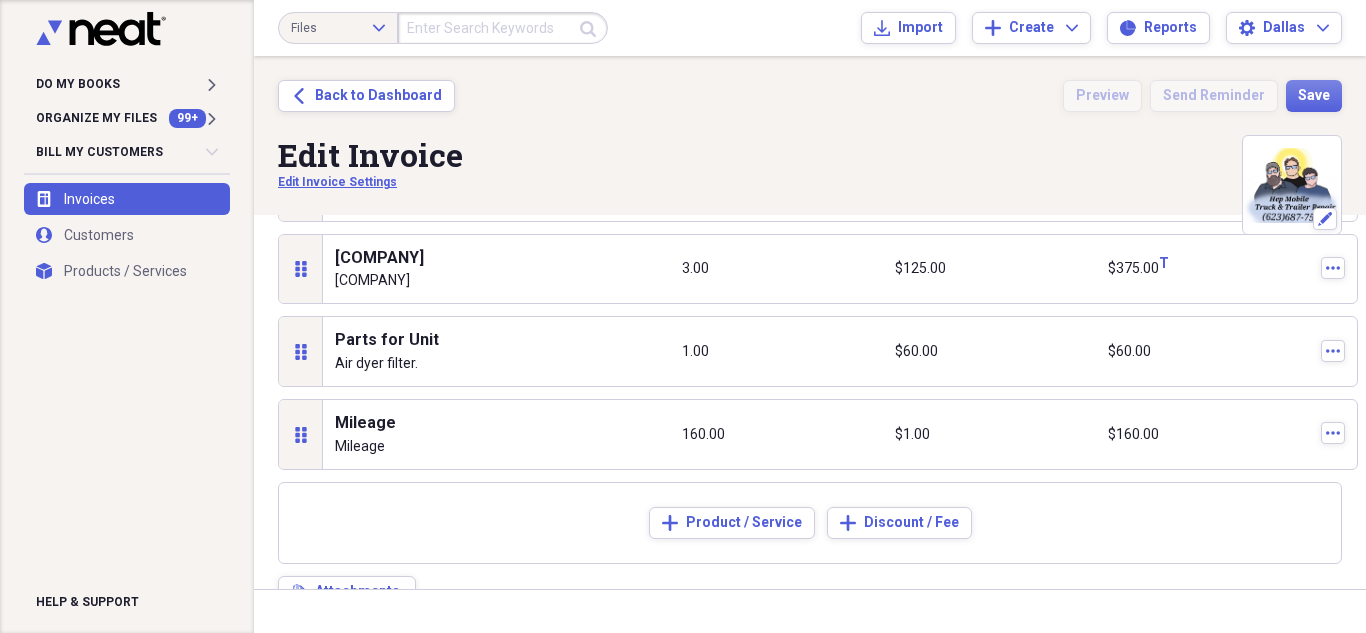 scroll, scrollTop: 429, scrollLeft: 0, axis: vertical 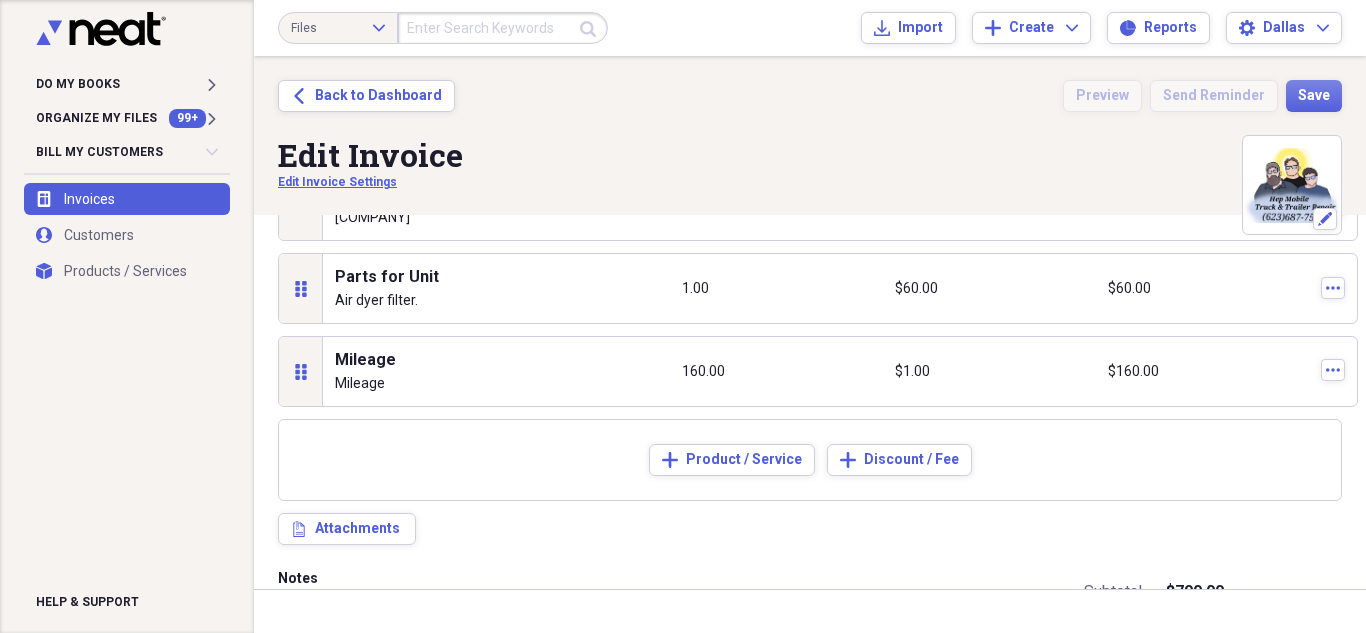 click on "Customer Kalyet Expand Invoice Number 2095 Invoice Date 08/02/2025 calendar Calendar Terms Due upon receipt Expand Payment Date 08/02/2025 calendar Calendar $811.00 Items Quantity Price Amount drag-vertical Customer Location Highway 93 sound bound mailed maker 250 1.00 $0.00 $0.00 more drag-vertical Unit Information Unit Truck 25 Miles 546878 Plate P1306558 Vin 1XKYDP9X4LJ358236 U.S. Dot 3446603 1.00 $0.00 $0.00 more drag-vertical Cause Owner called & said unit won't build  air on number two tank system. 1.00 $0.00 $0.00 more drag-vertical Condition I got to unit to inspect the air system on this unit. 1.00 $0.00 $0.00 more drag-vertical Correction I found out the air dyer filter was bad on this unit. I had to go pick up the part for this unit. Then got back to the unit . I installed new air dyer filter.then mad sure the air system was working right. Also found out the gauge two for air system is working. 1.00 $0.00 $0.00 more drag-vertical Call Out Call Out 1.00 $195.00 $195.00 more drag-vertical Hours Hours" at bounding box center [810, 402] 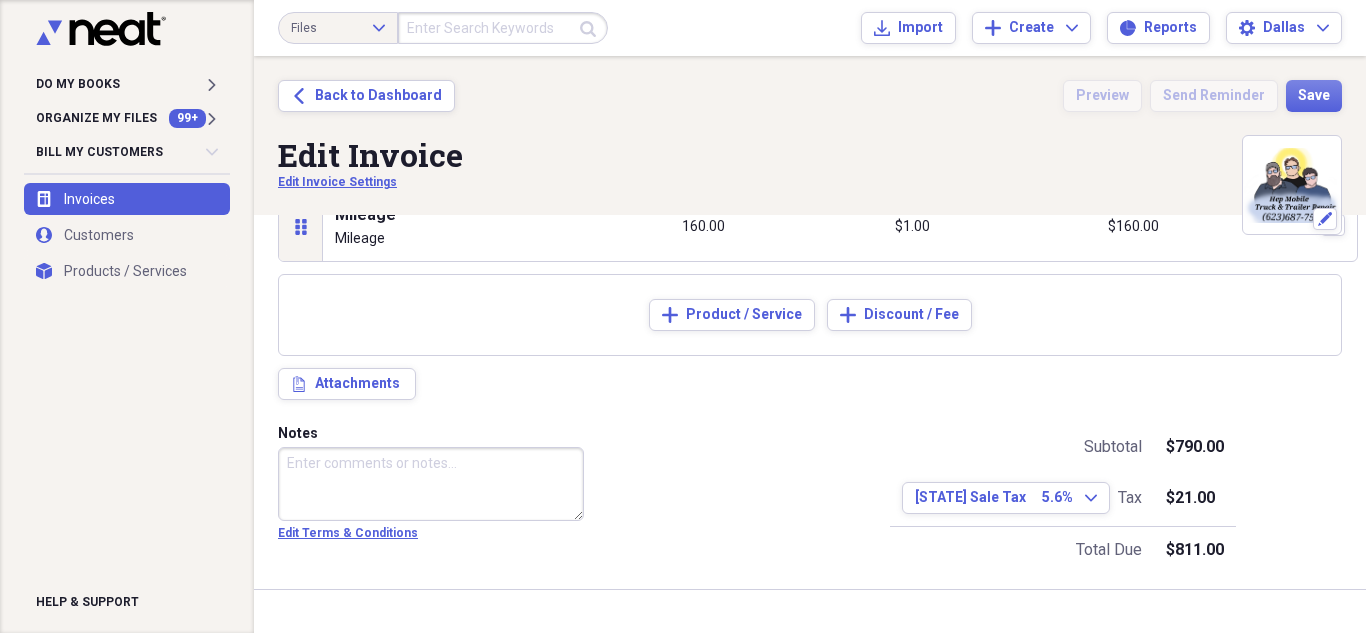scroll, scrollTop: 536, scrollLeft: 0, axis: vertical 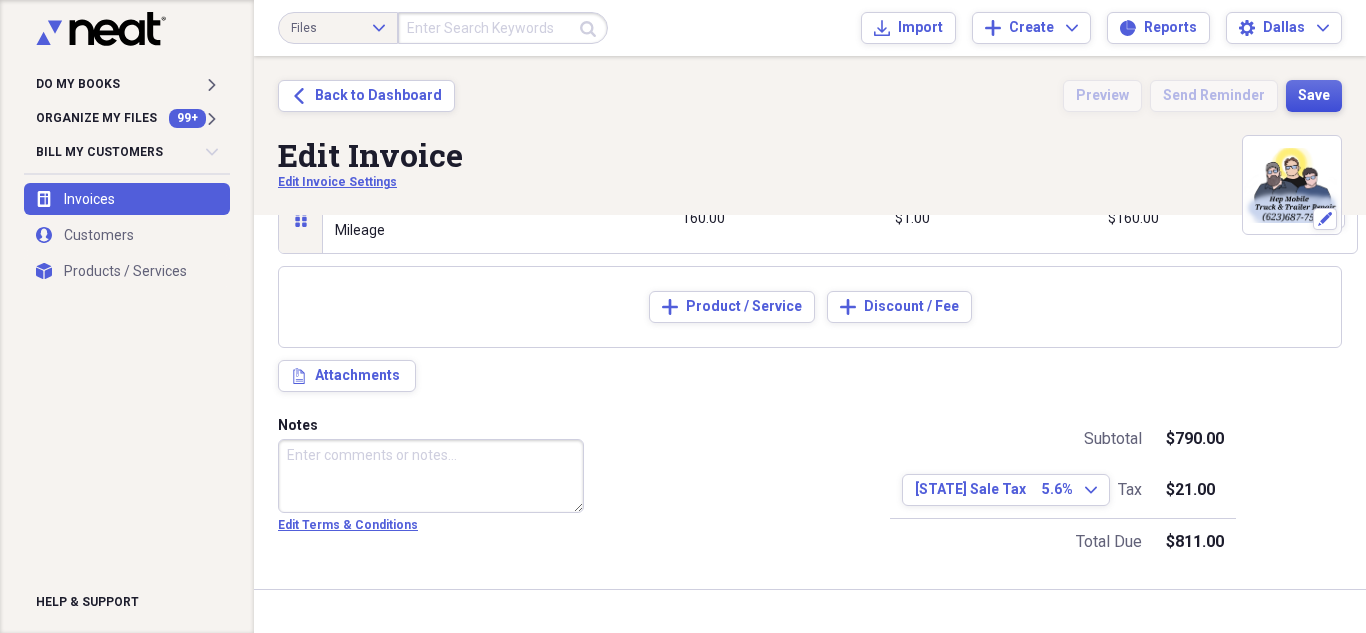 click on "Save" at bounding box center (1314, 96) 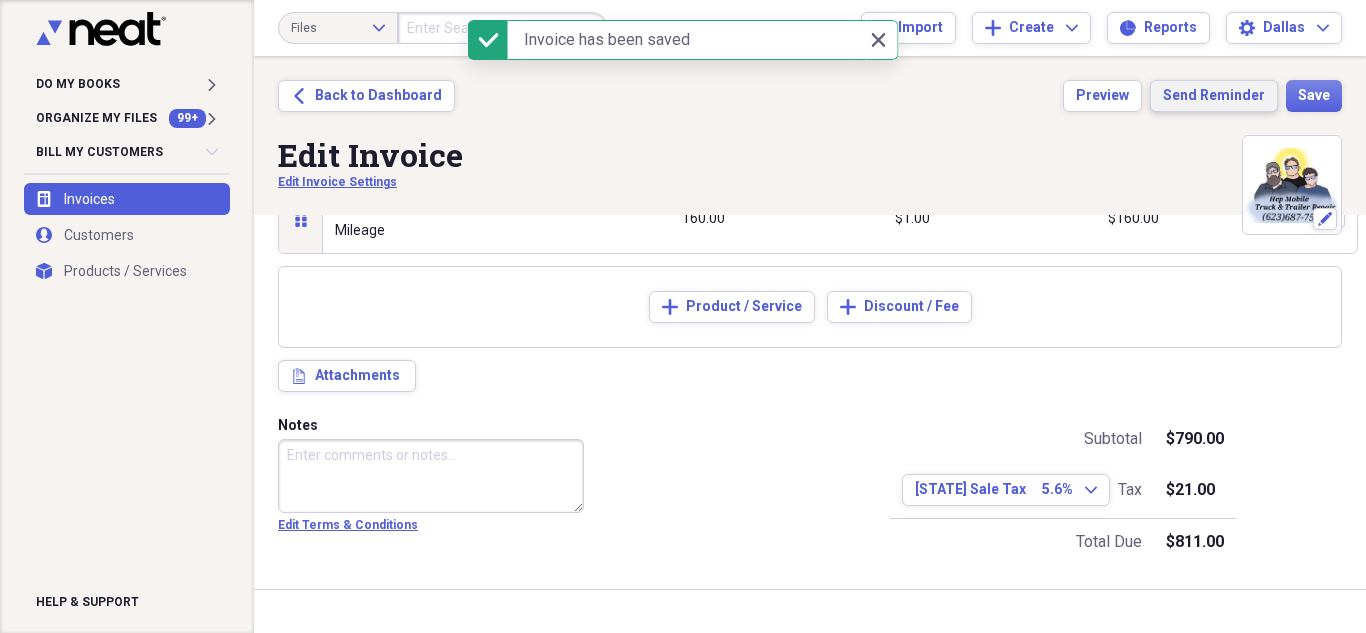click on "Send Reminder" at bounding box center [1214, 96] 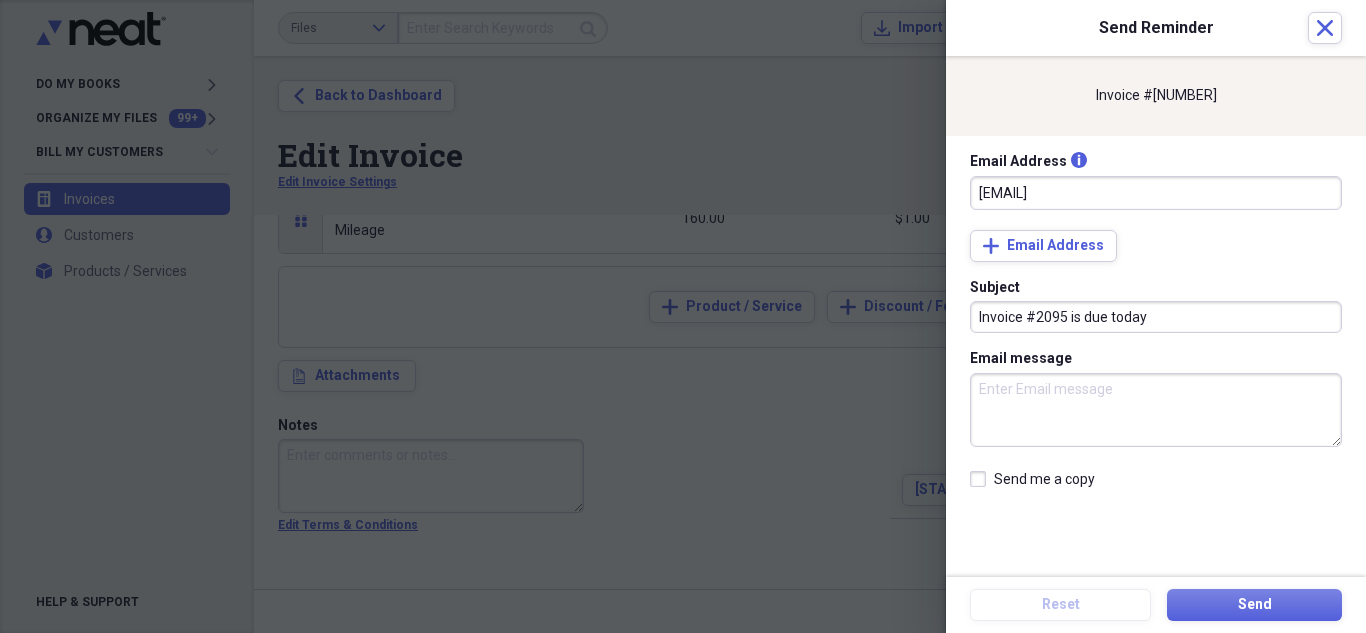 click on "Send me a copy" at bounding box center (1032, 479) 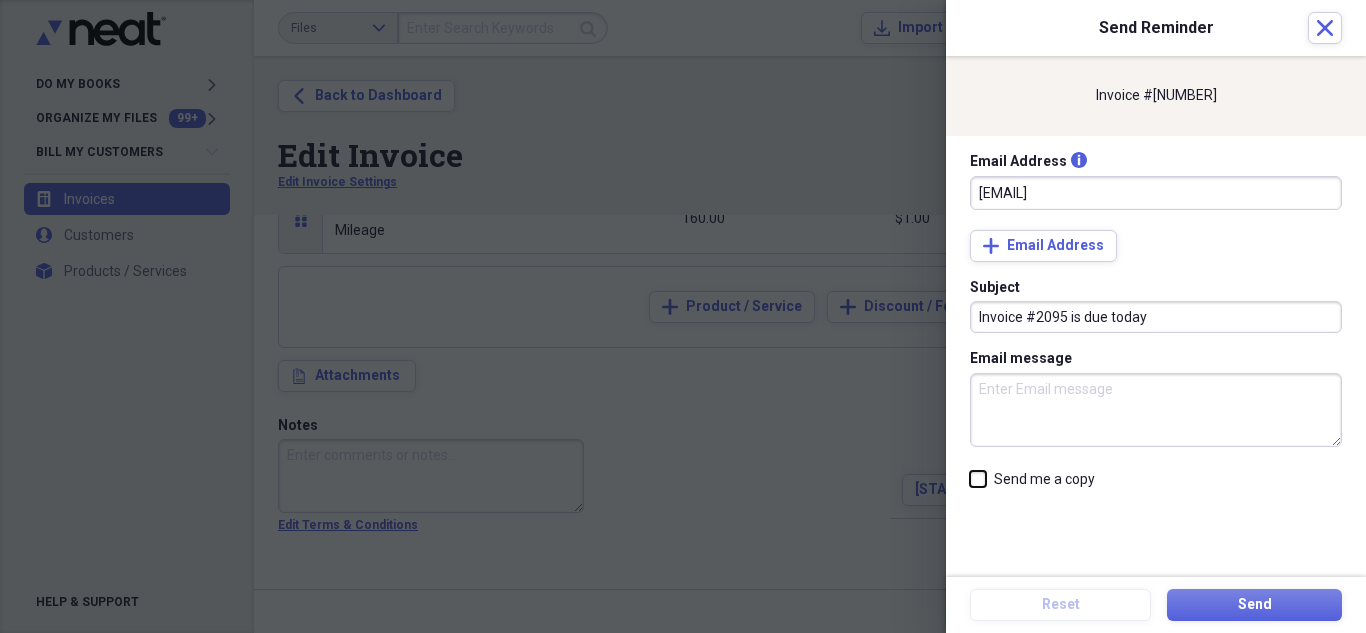 click on "Send me a copy" at bounding box center [970, 478] 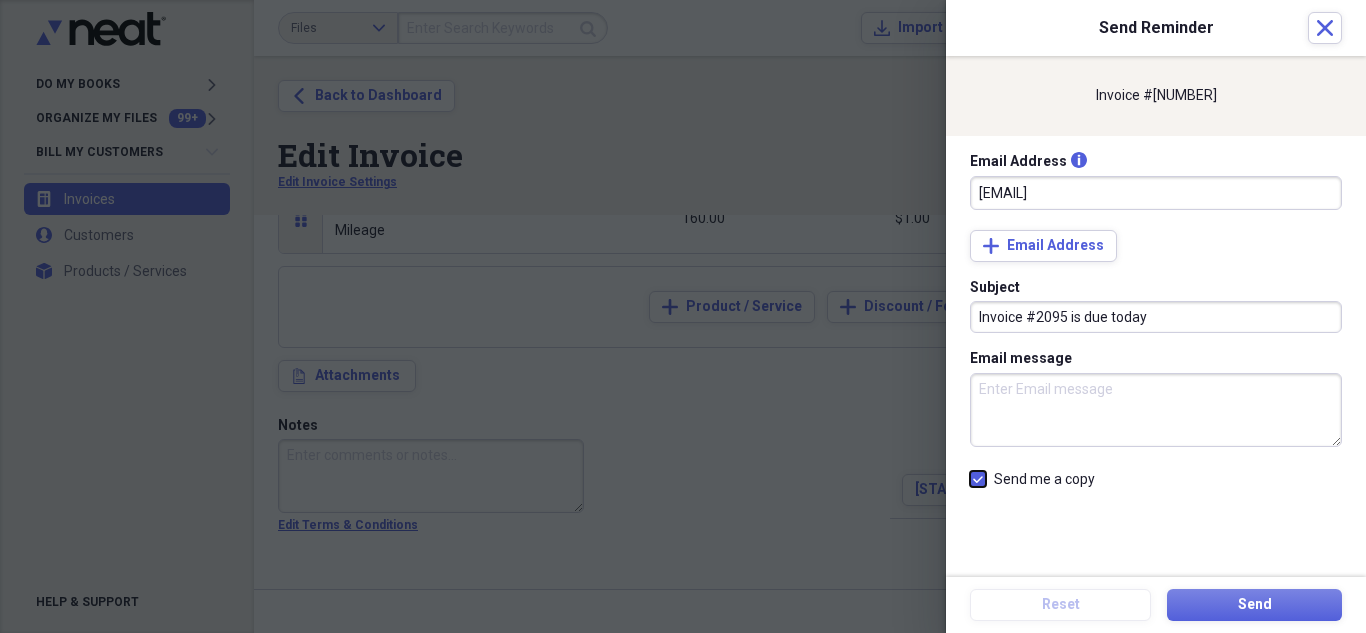 checkbox on "true" 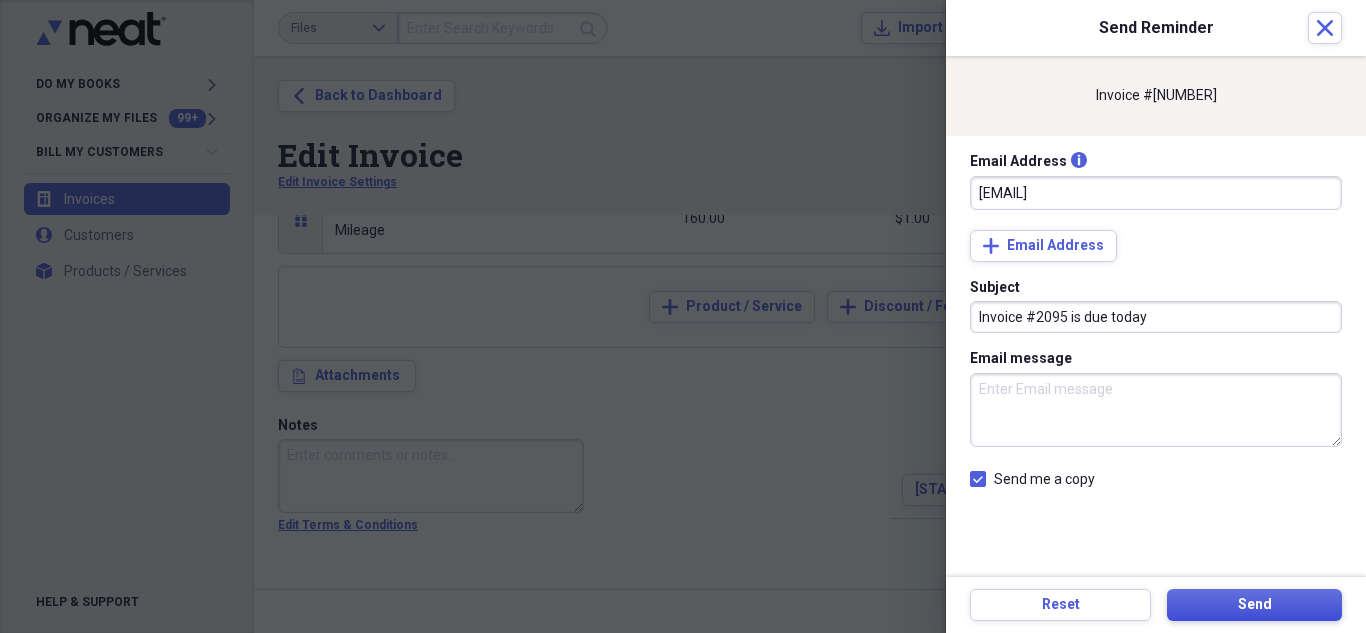 click on "Send" at bounding box center [1254, 605] 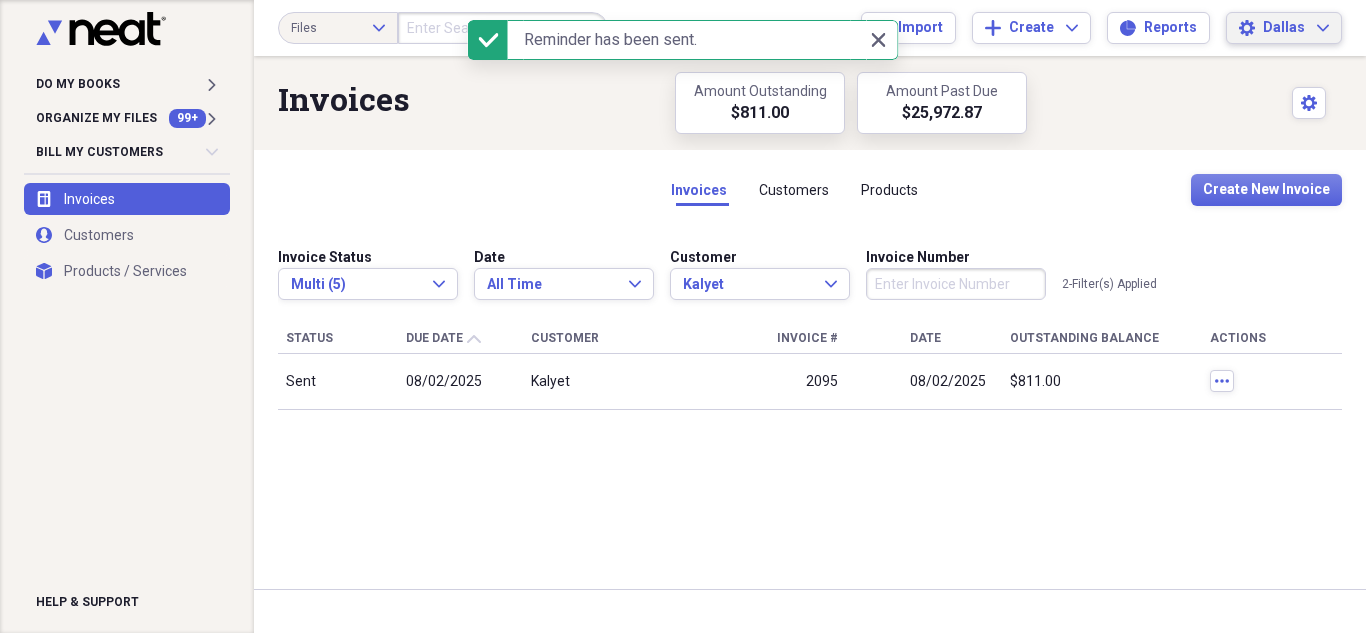 click on "Dallas Expand" at bounding box center (1296, 28) 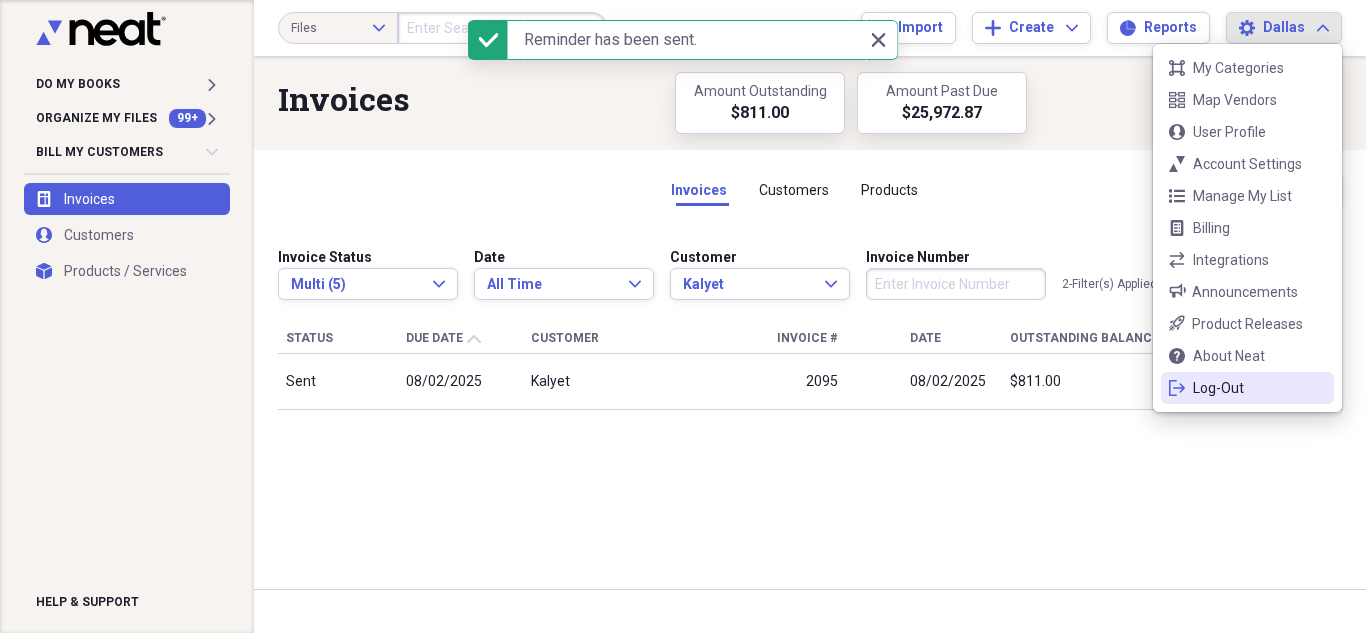 click on "Log-Out" at bounding box center [1247, 388] 